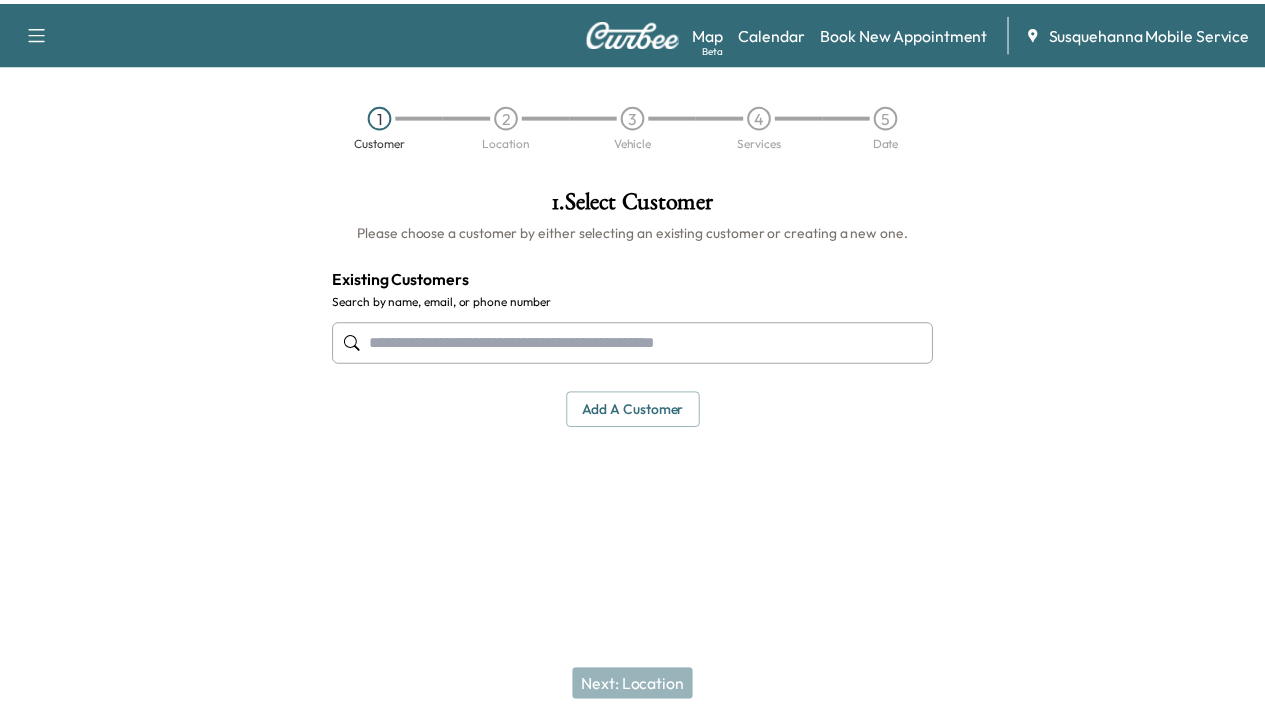 scroll, scrollTop: 0, scrollLeft: 0, axis: both 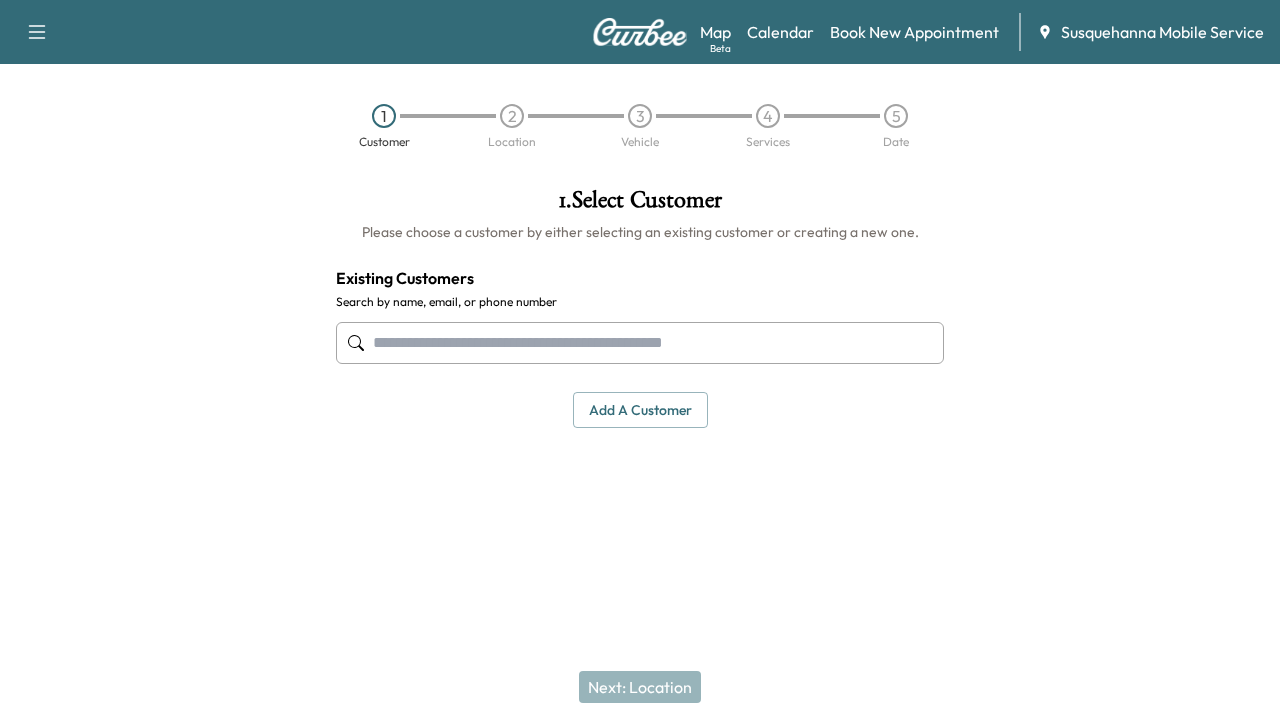 click at bounding box center (640, 343) 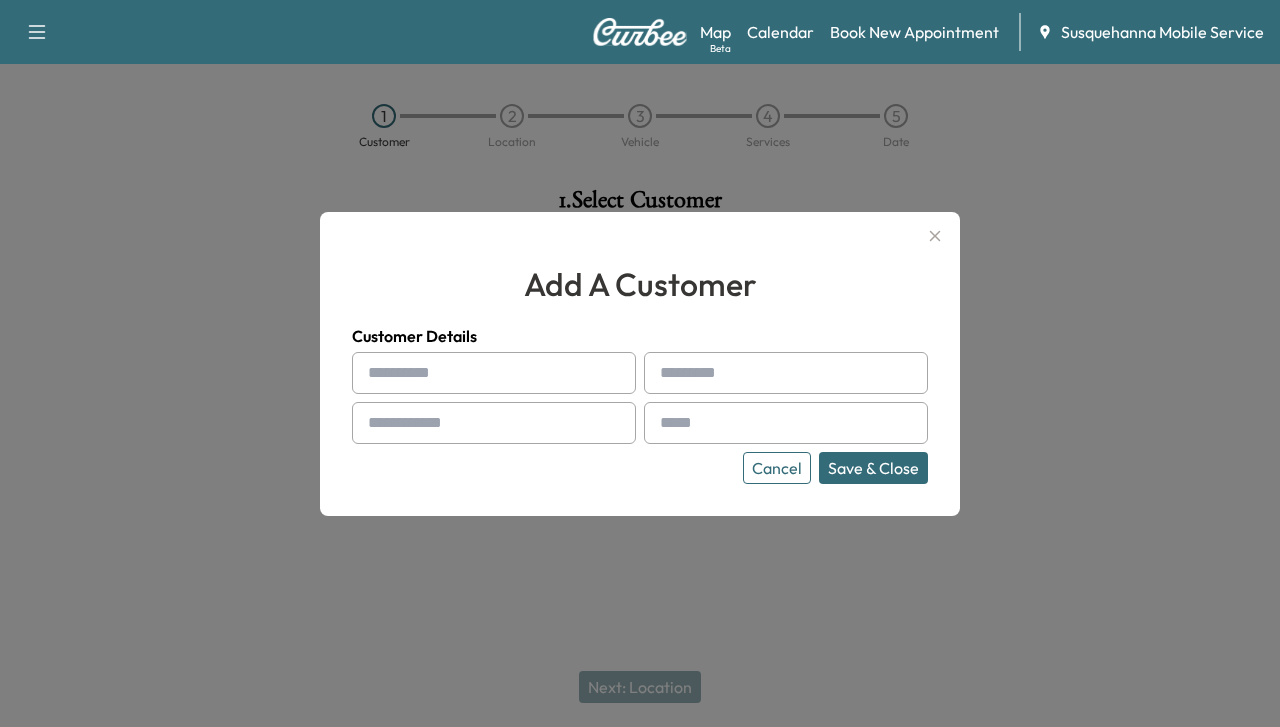 click on "Cancel" at bounding box center [777, 468] 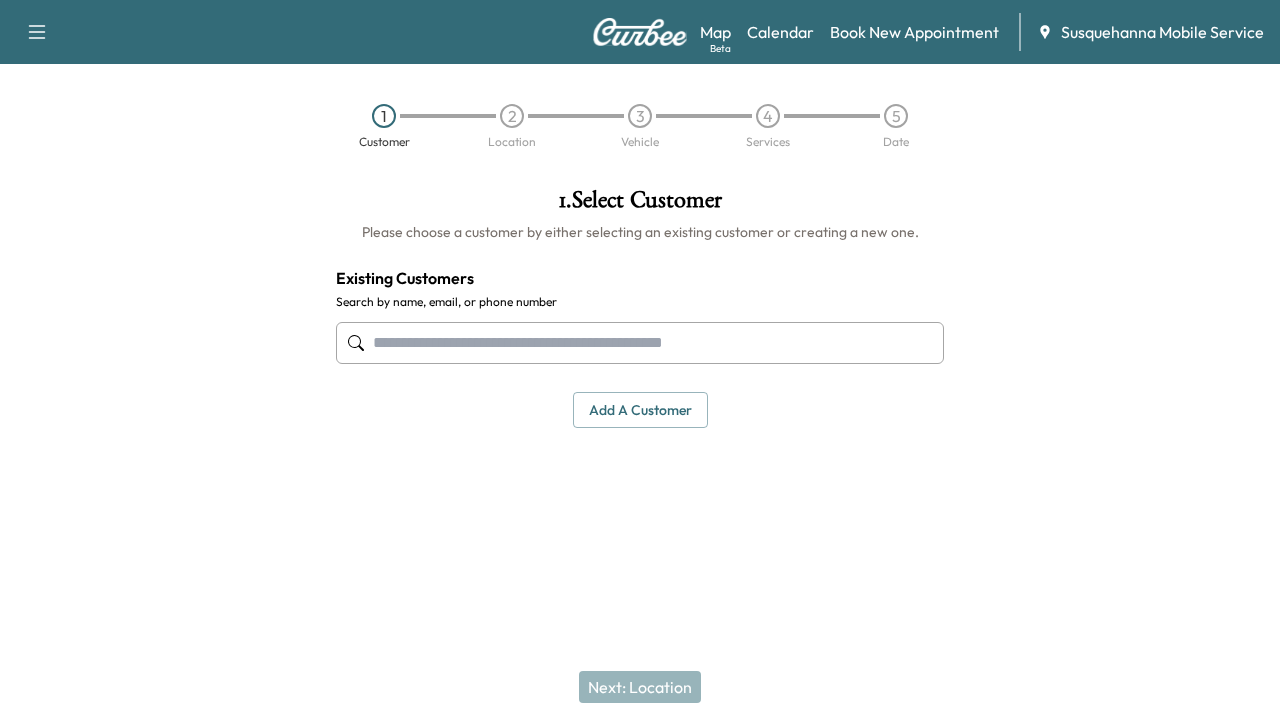 click at bounding box center [640, 343] 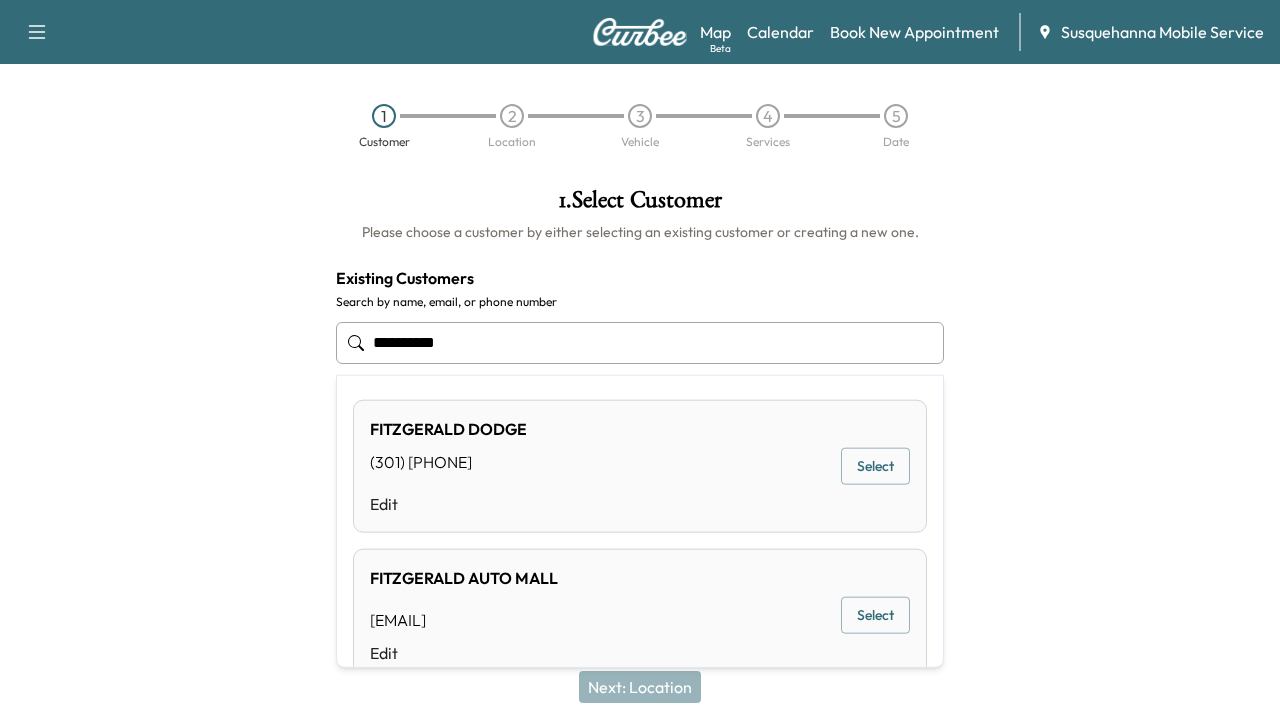 click on "FITZGERALD   AUTO MALL STOOPSB@[EXAMPLE_DOMAIN] Edit Select" at bounding box center (640, 615) 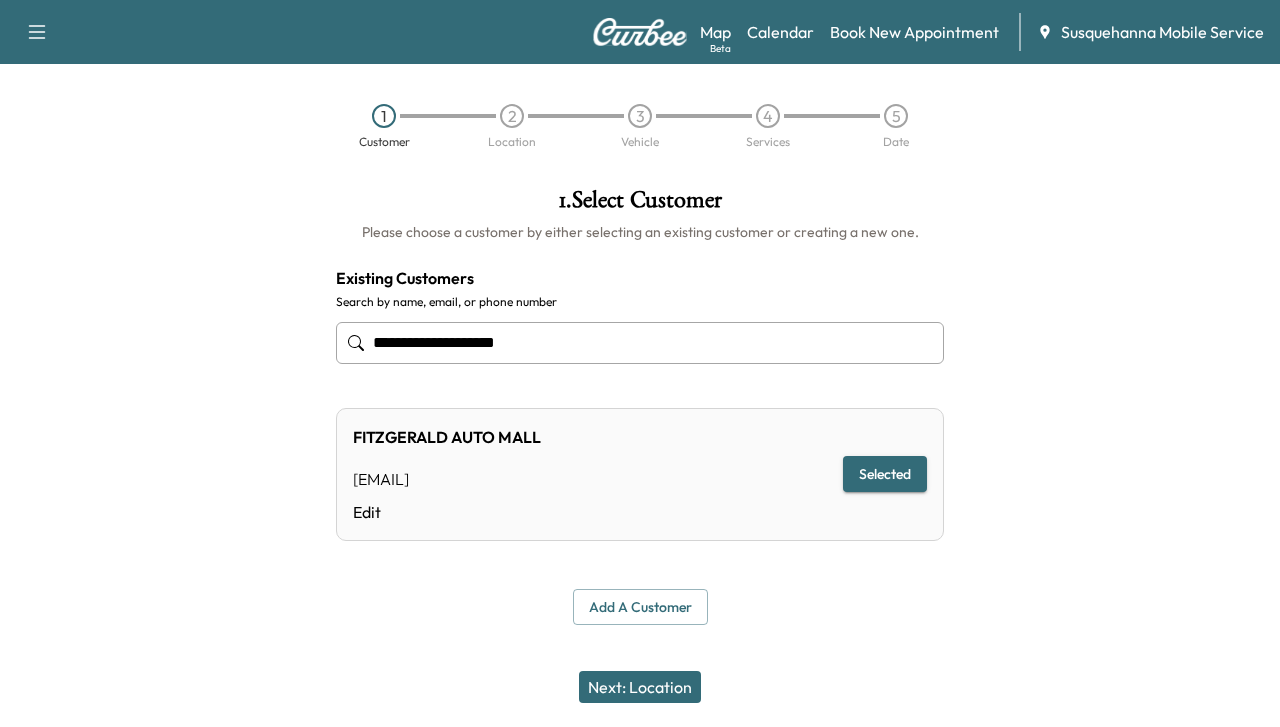 type on "**********" 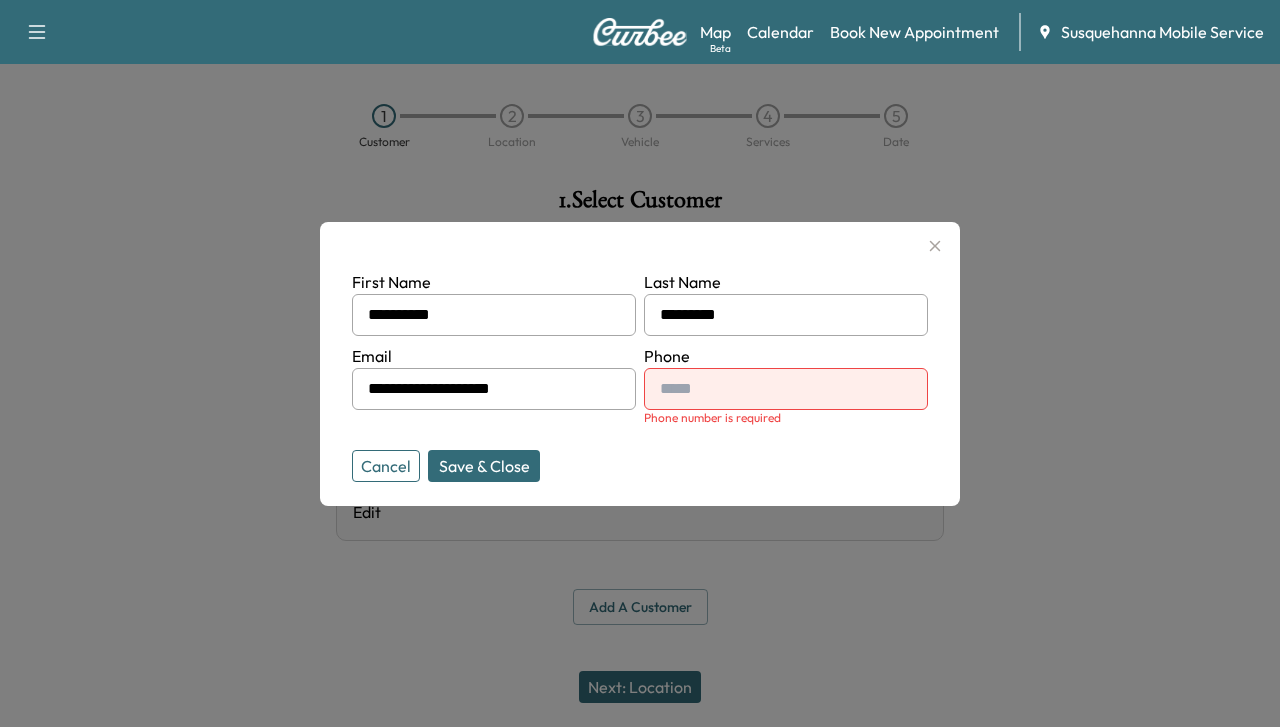 click at bounding box center [786, 389] 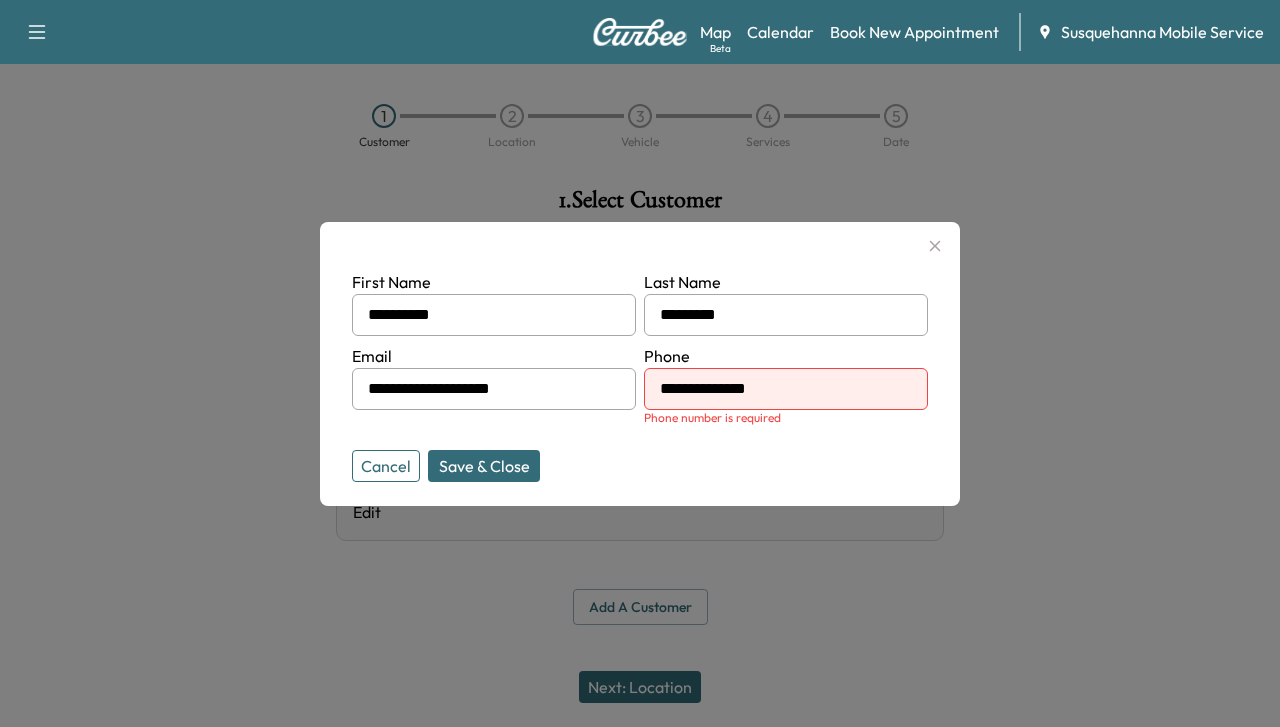 type on "**********" 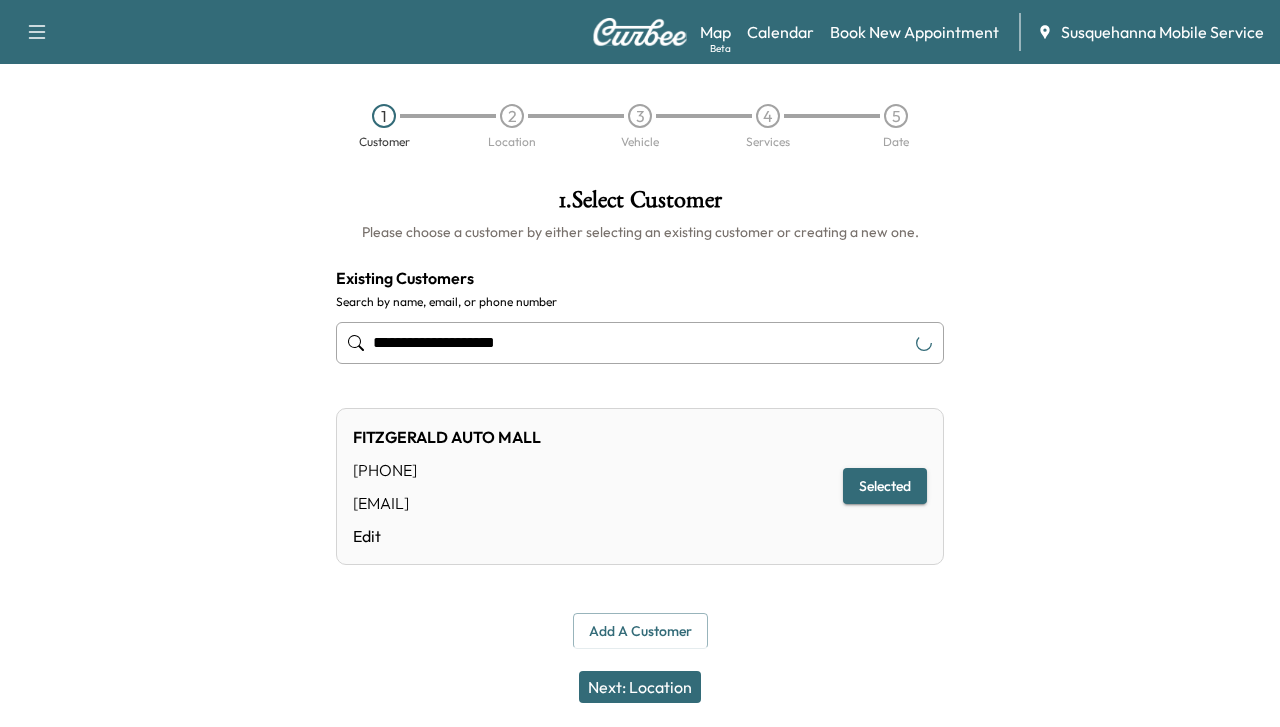 click on "[PHONE]" at bounding box center (447, 470) 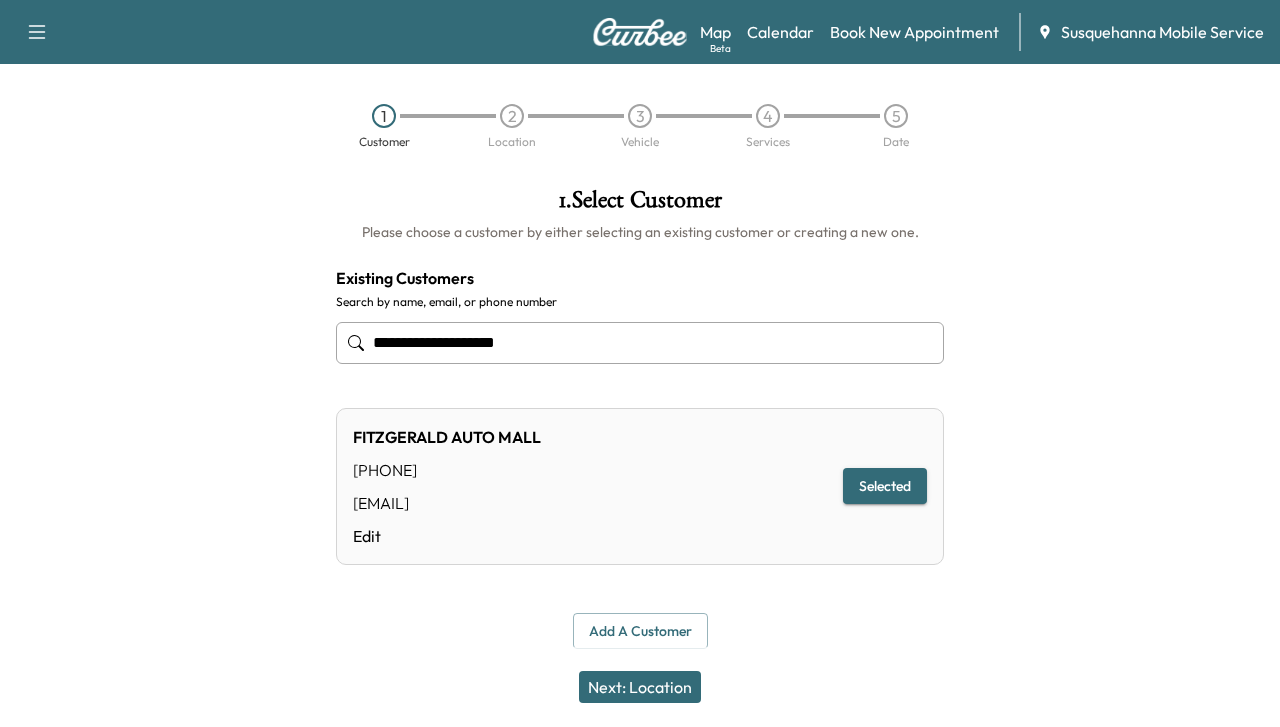 click on "Next: Location" at bounding box center (640, 687) 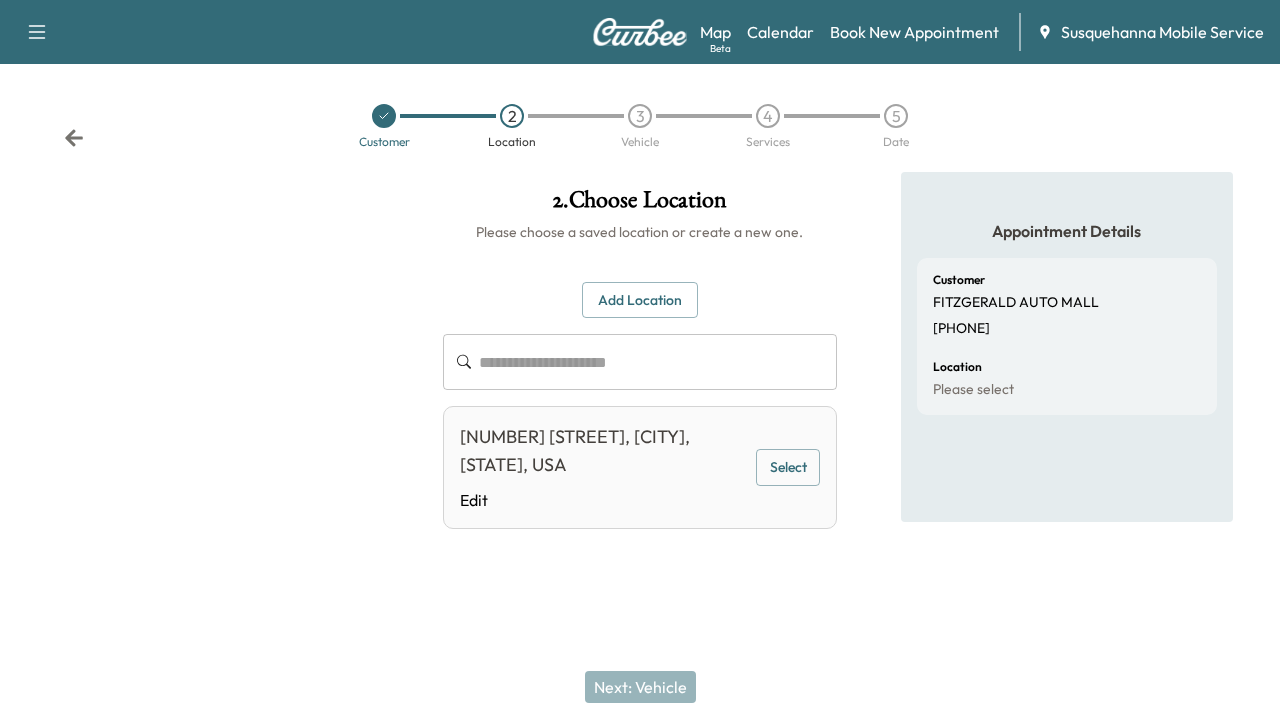click on "[NUMBER] [STREET], [CITY], [STATE], USA Edit Select" at bounding box center (640, 467) 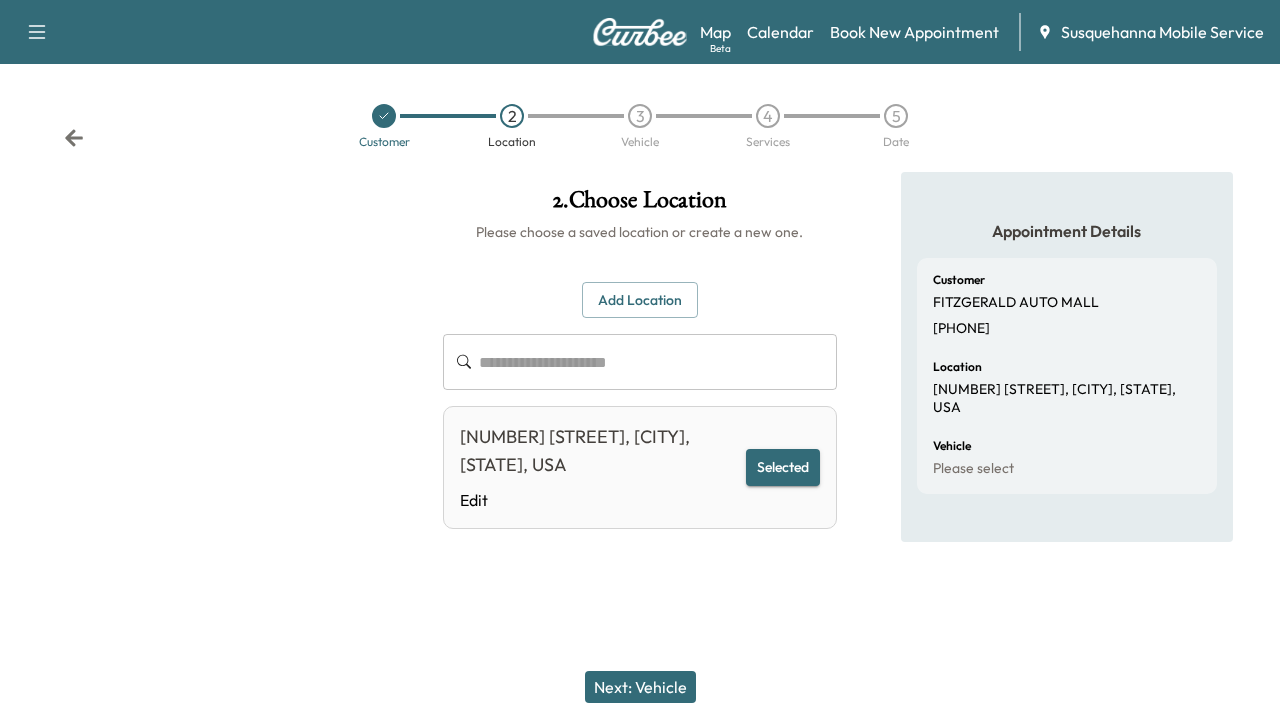 click on "Next: Vehicle" at bounding box center [640, 687] 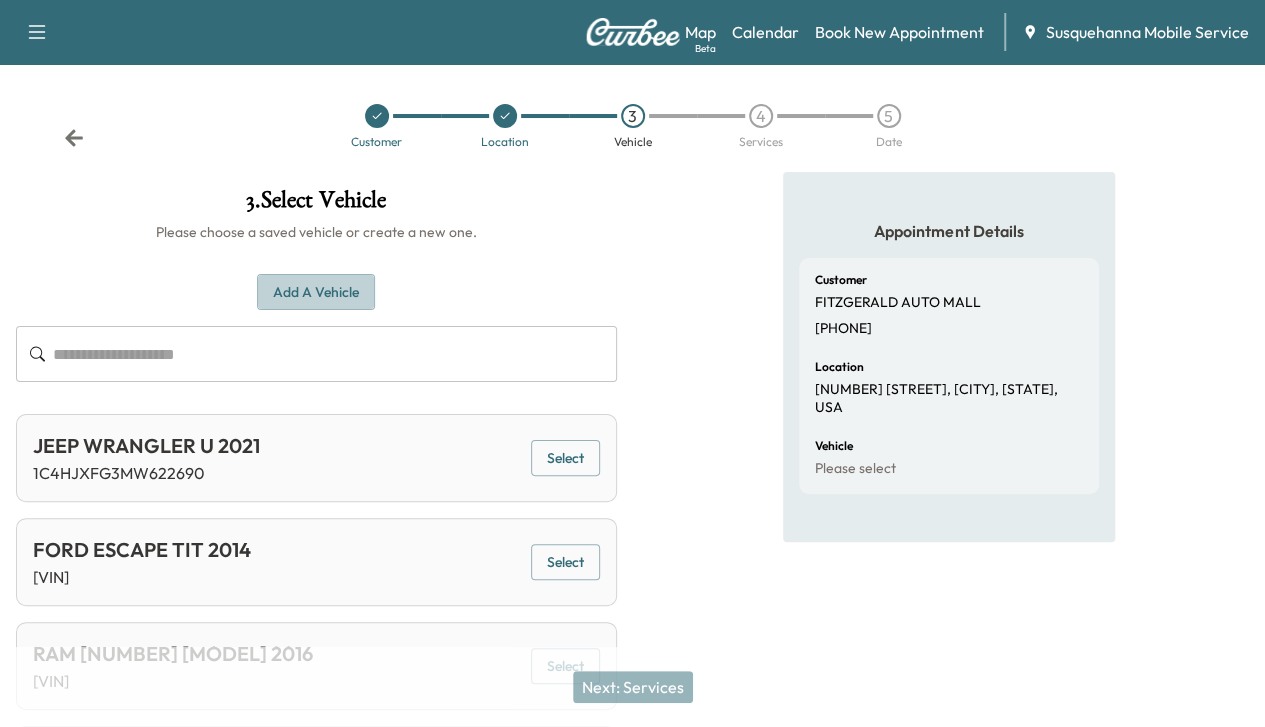 click on "Add a Vehicle" at bounding box center [316, 292] 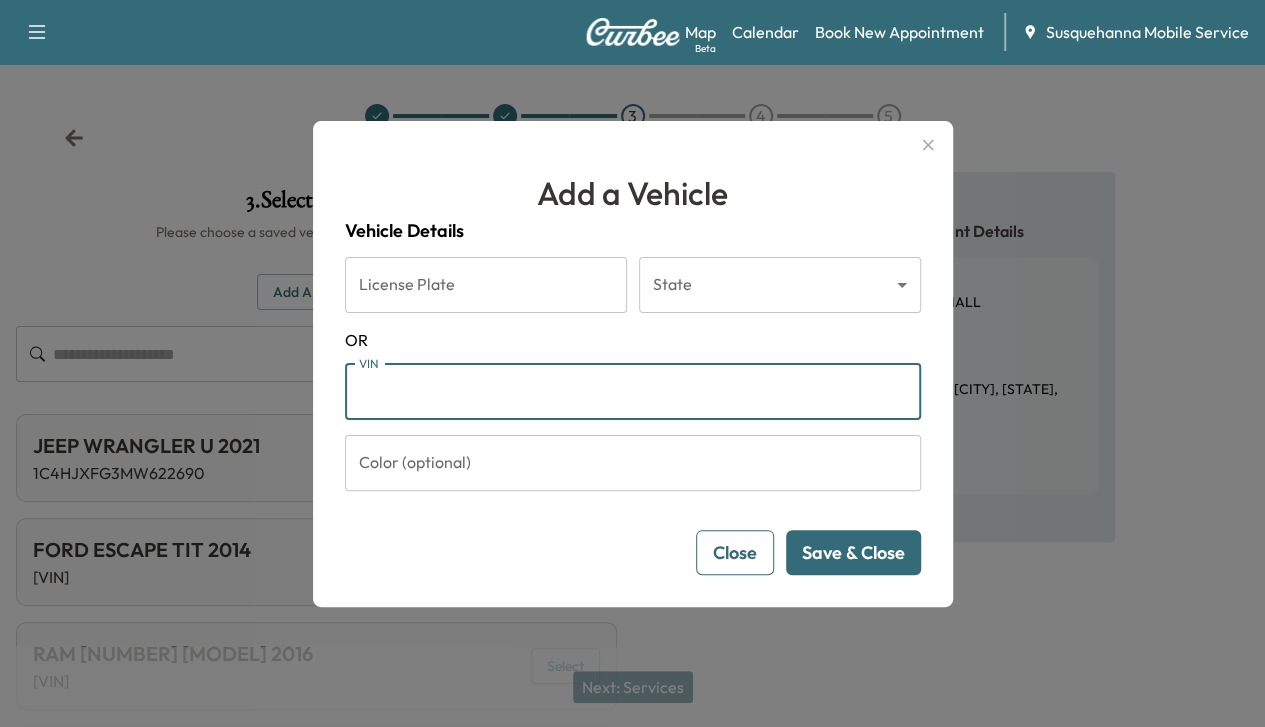 paste on "**********" 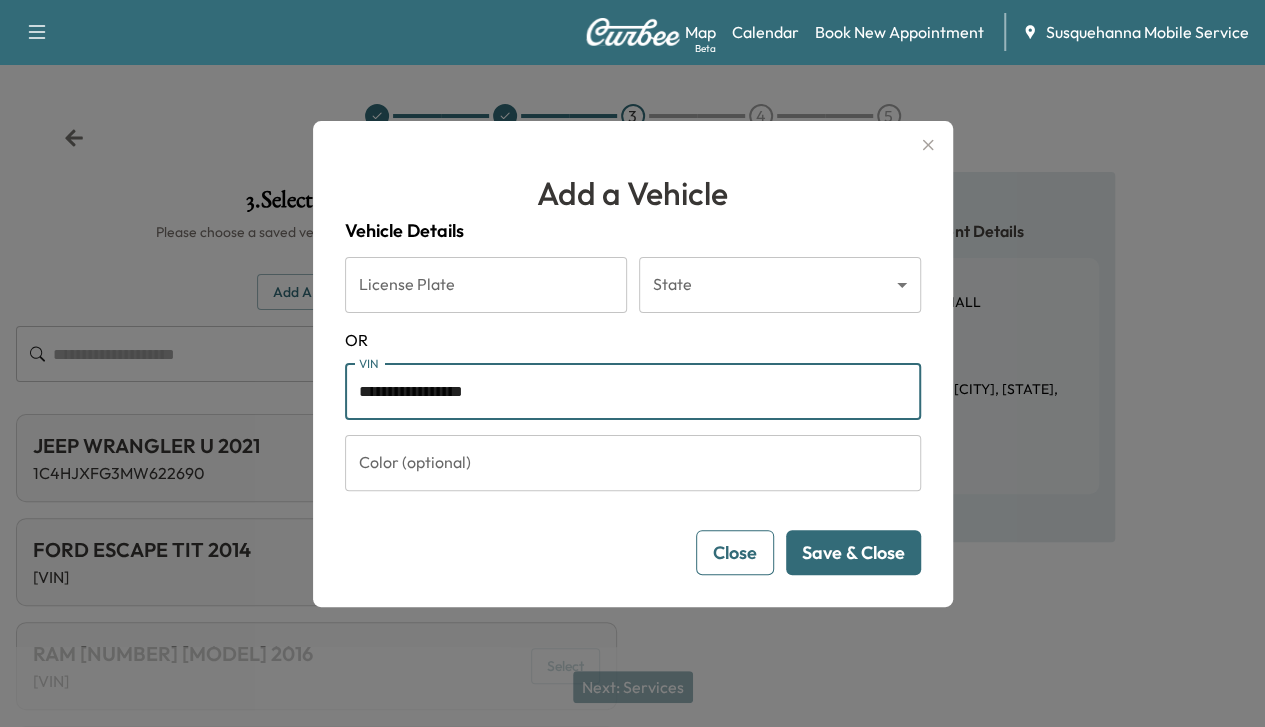 type on "**********" 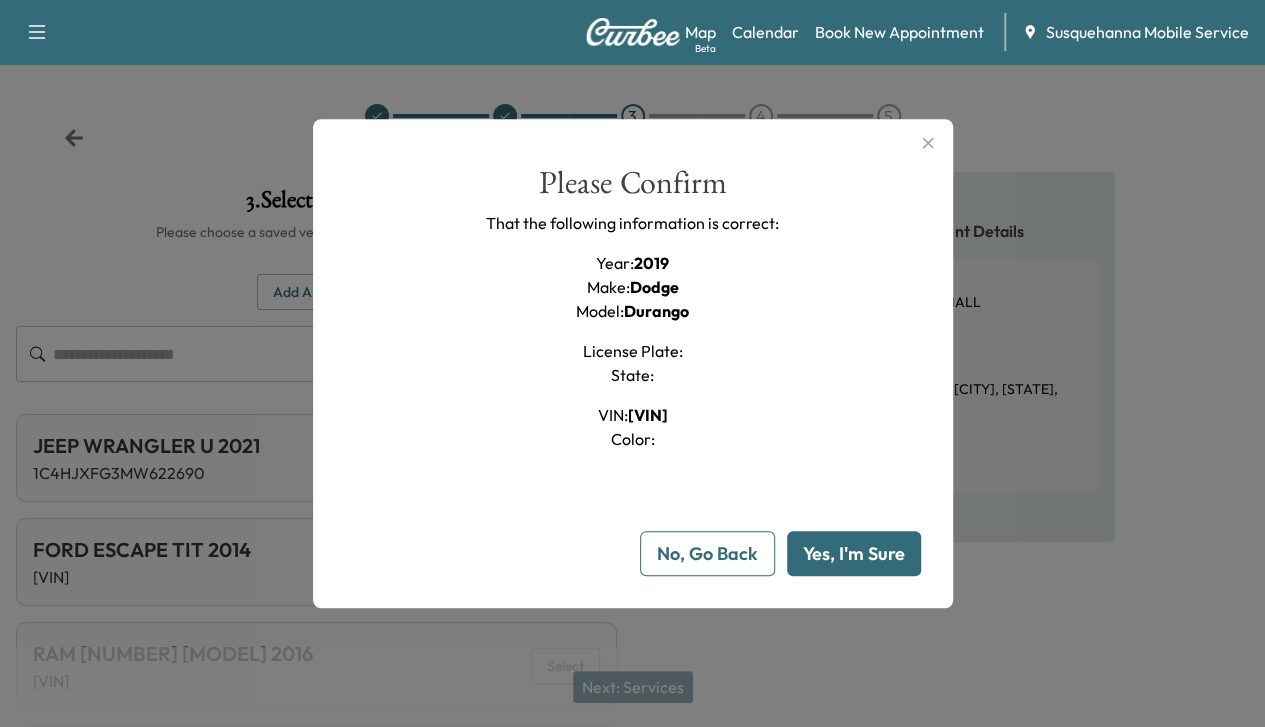 click on "Yes, I'm Sure" at bounding box center [854, 553] 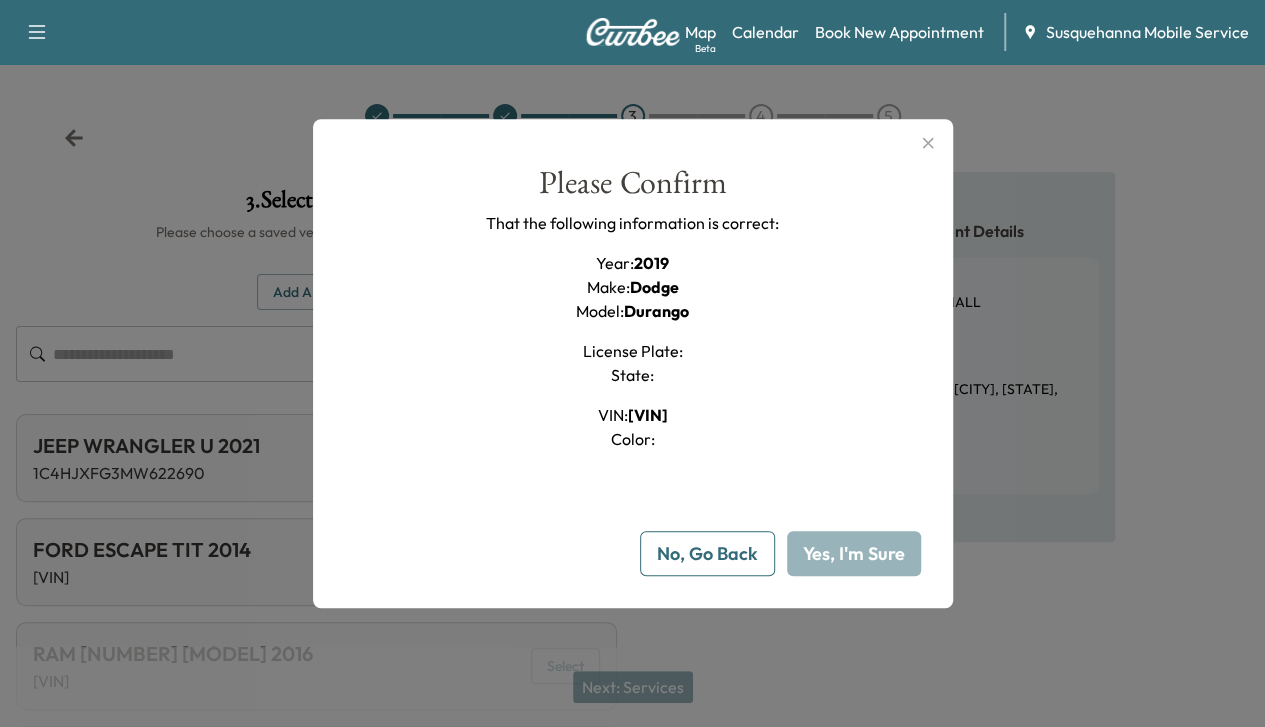 type 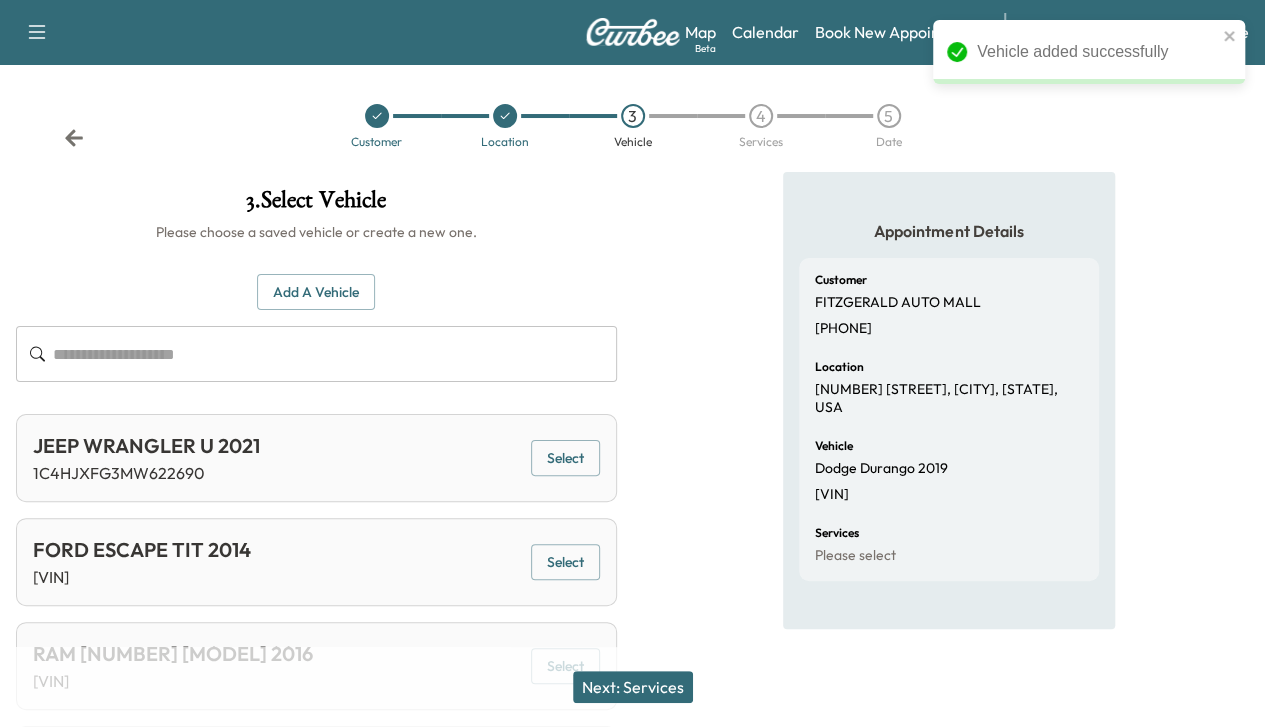 click on "Next: Services" at bounding box center (633, 687) 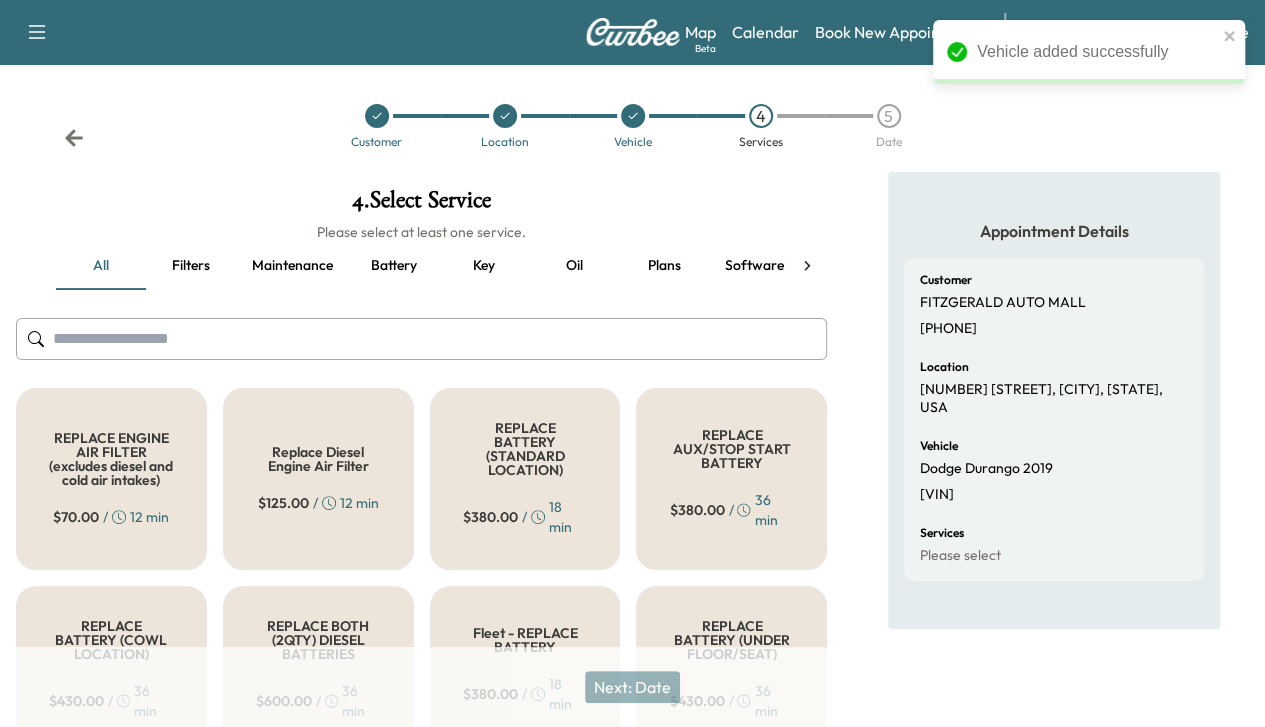 click 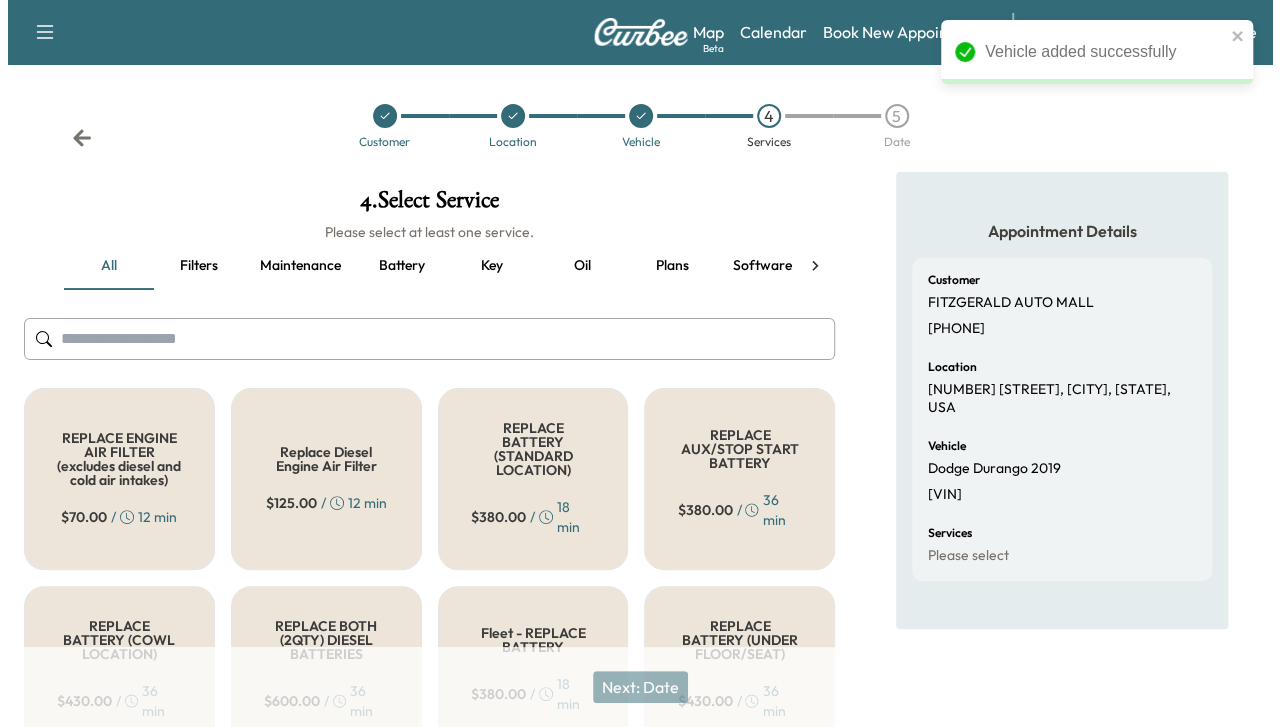 scroll, scrollTop: 0, scrollLeft: 338, axis: horizontal 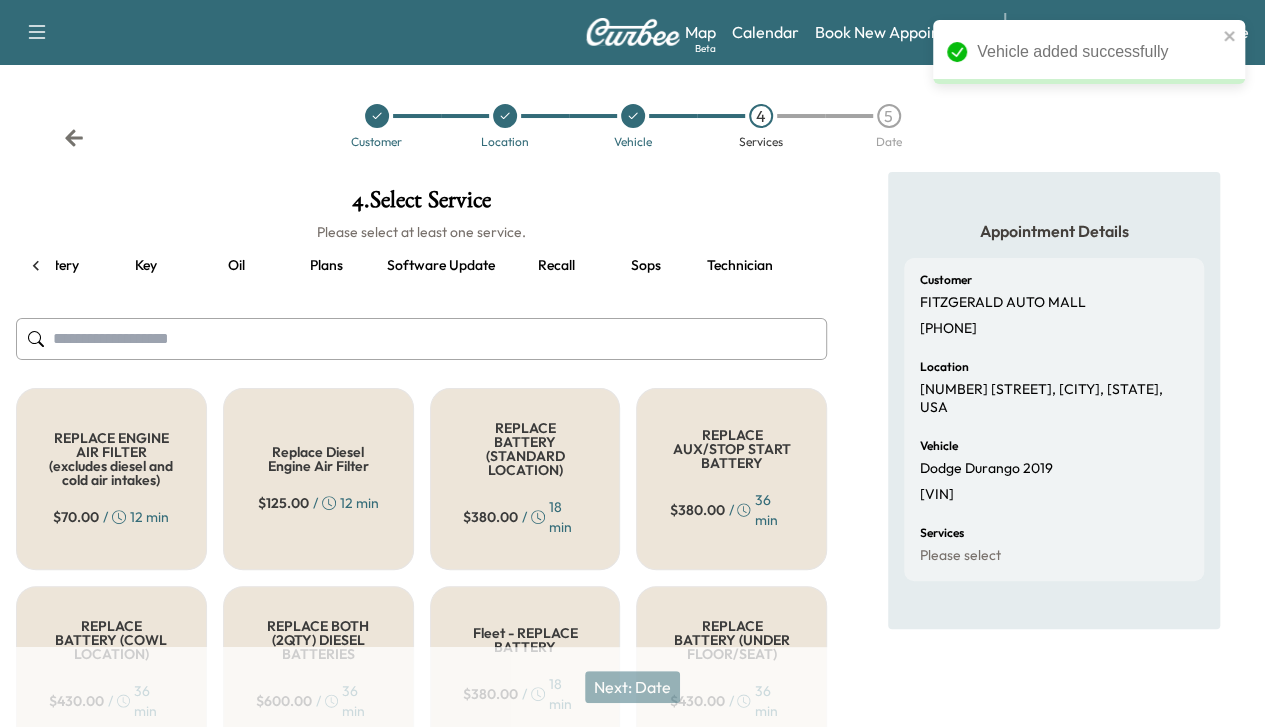 click on "Recall" at bounding box center (556, 266) 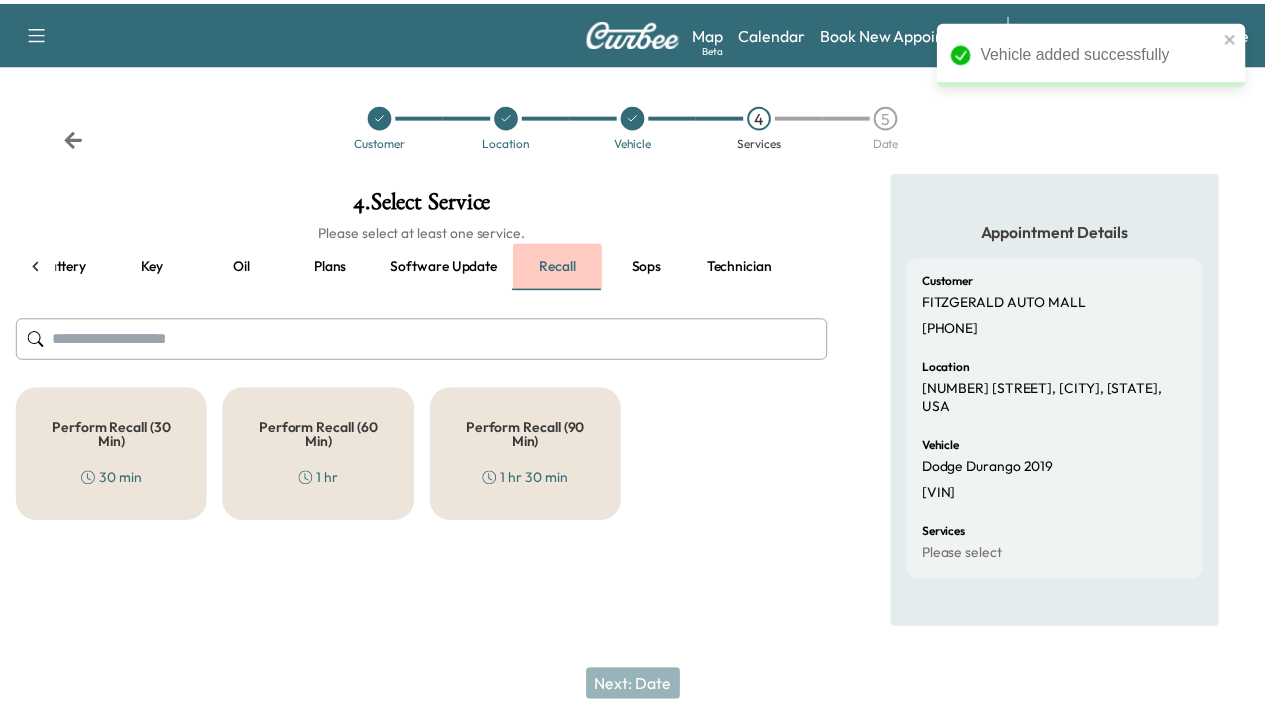 scroll, scrollTop: 0, scrollLeft: 328, axis: horizontal 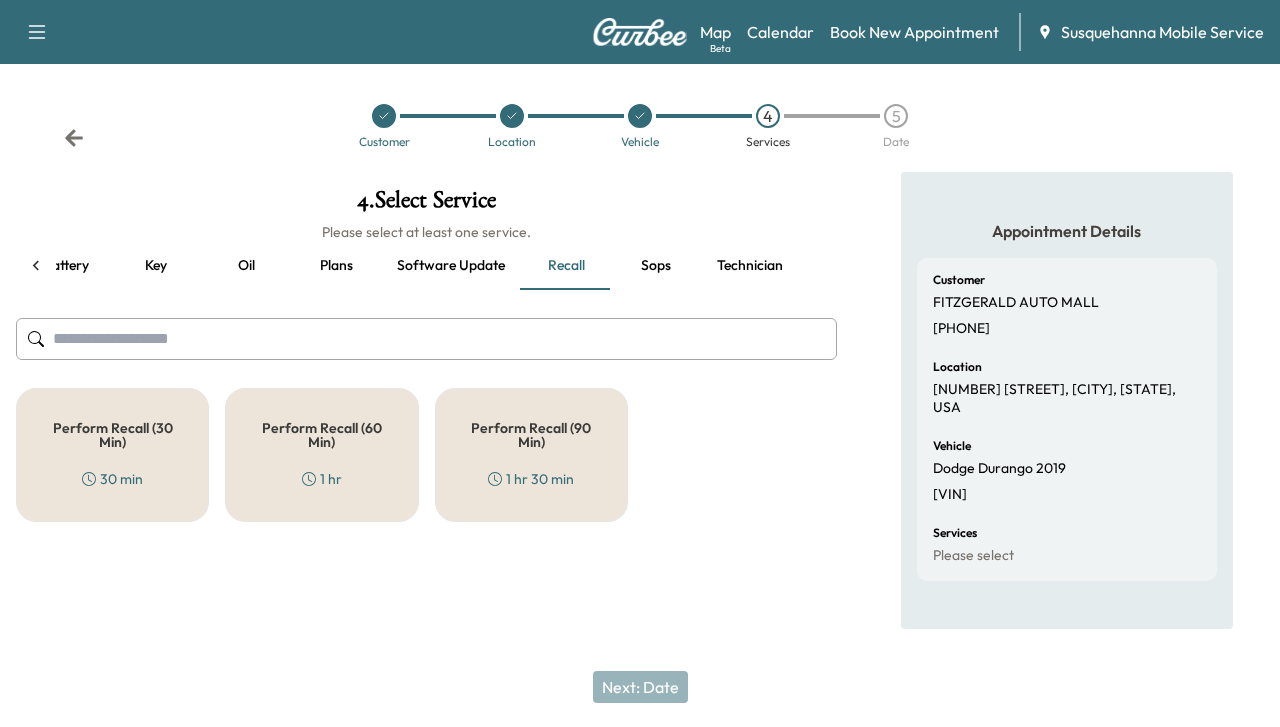 click on "Perform Recall (30 Min) 30 min Perform Recall (60 Min) 1 hr Perform Recall (90 Min) 1 hr 30 min" at bounding box center (426, 455) 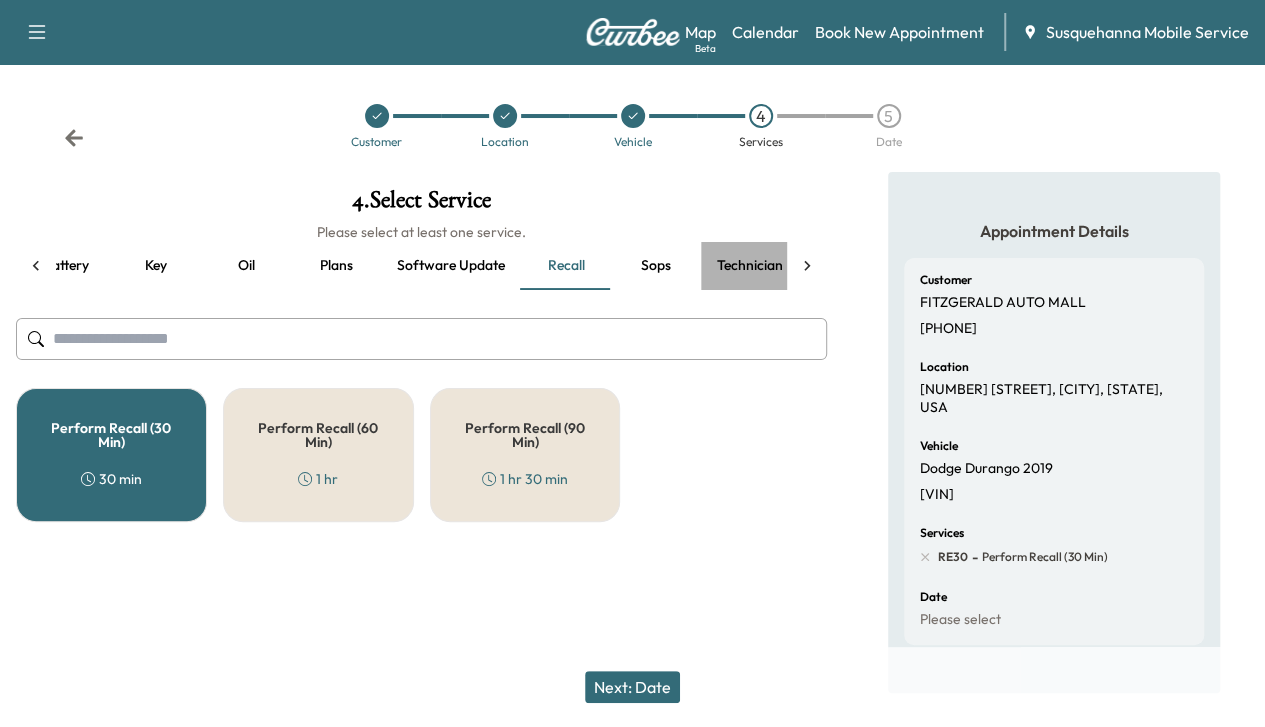 click on "Technician" at bounding box center (750, 266) 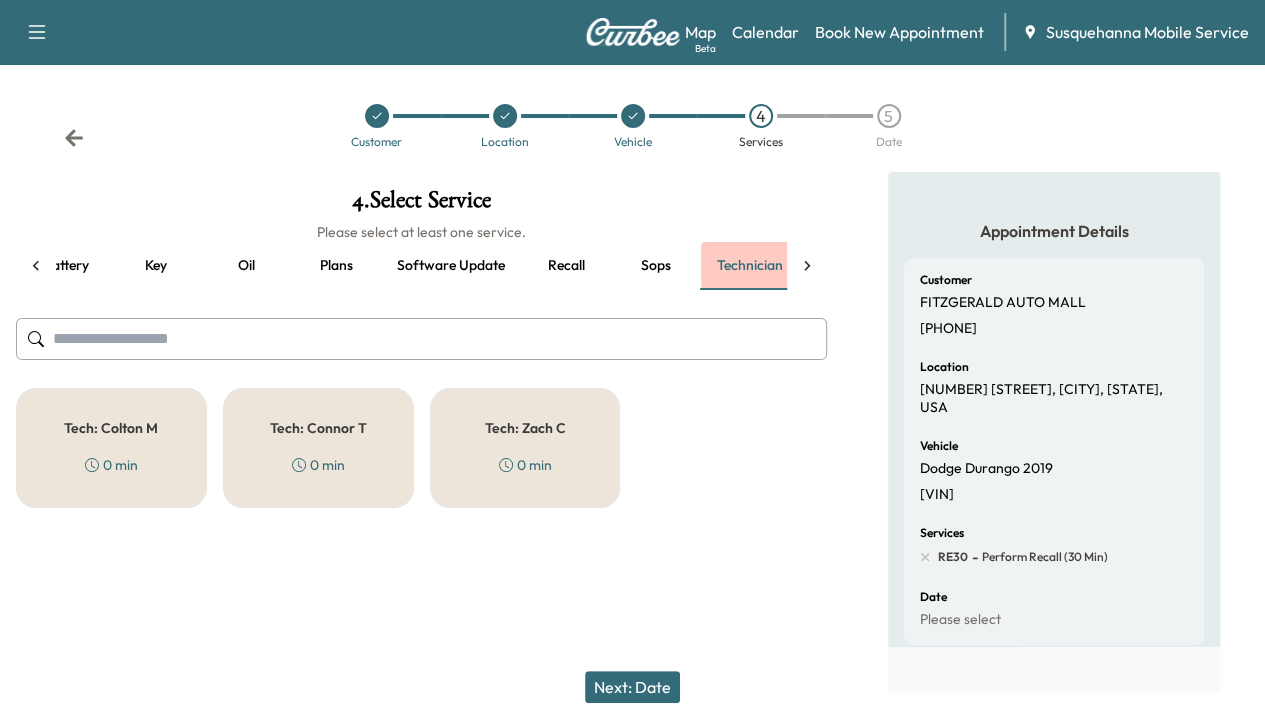 scroll, scrollTop: 0, scrollLeft: 338, axis: horizontal 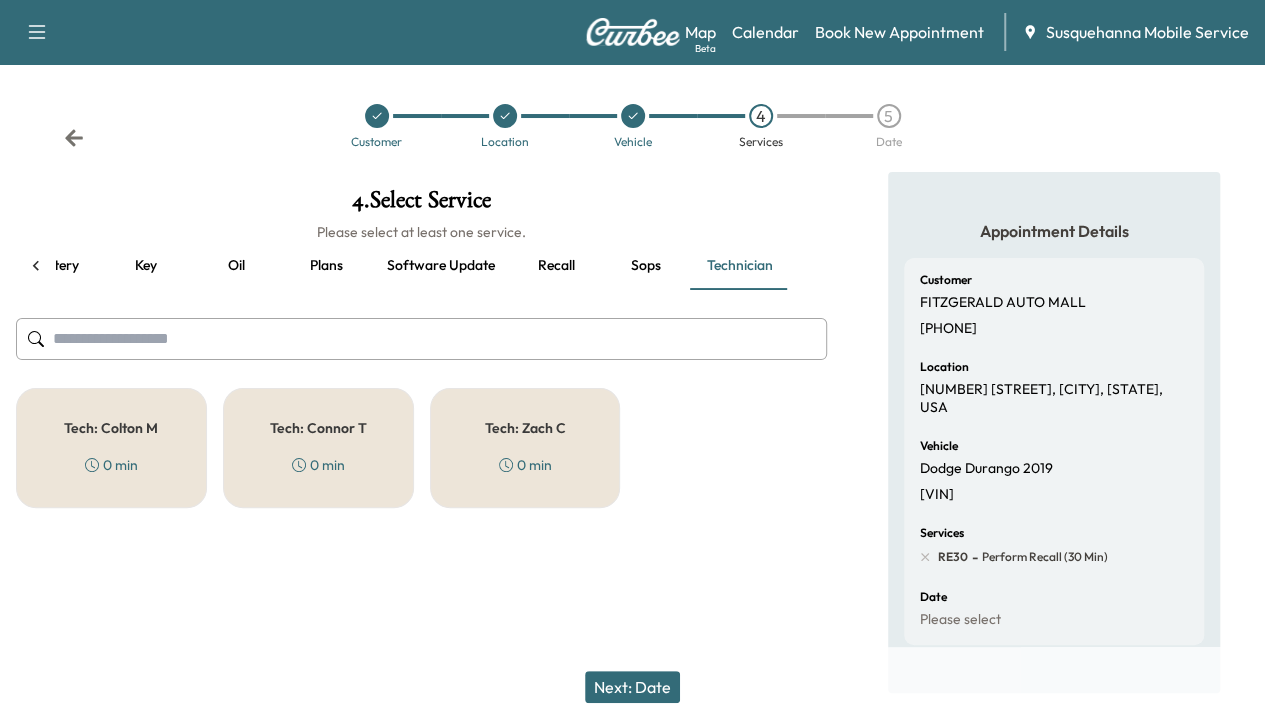 click on "Tech: Connor T 0 min" at bounding box center [318, 448] 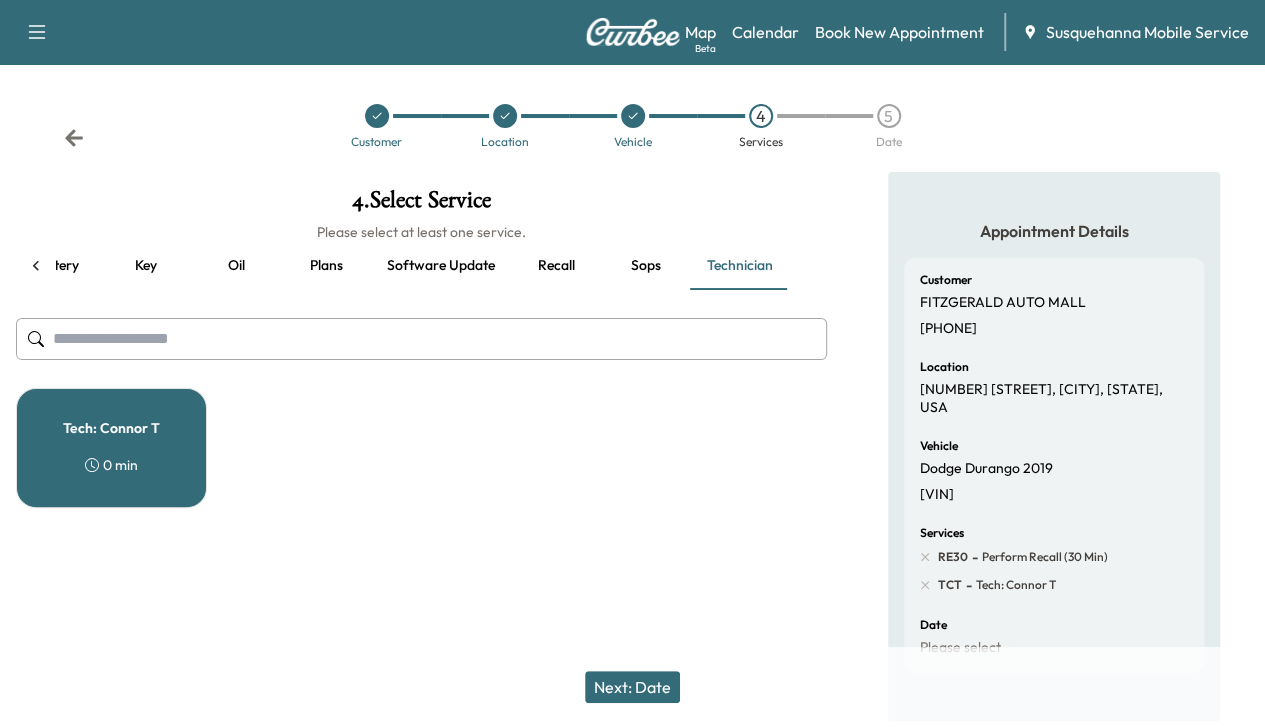 click on "Next: Date" at bounding box center [632, 687] 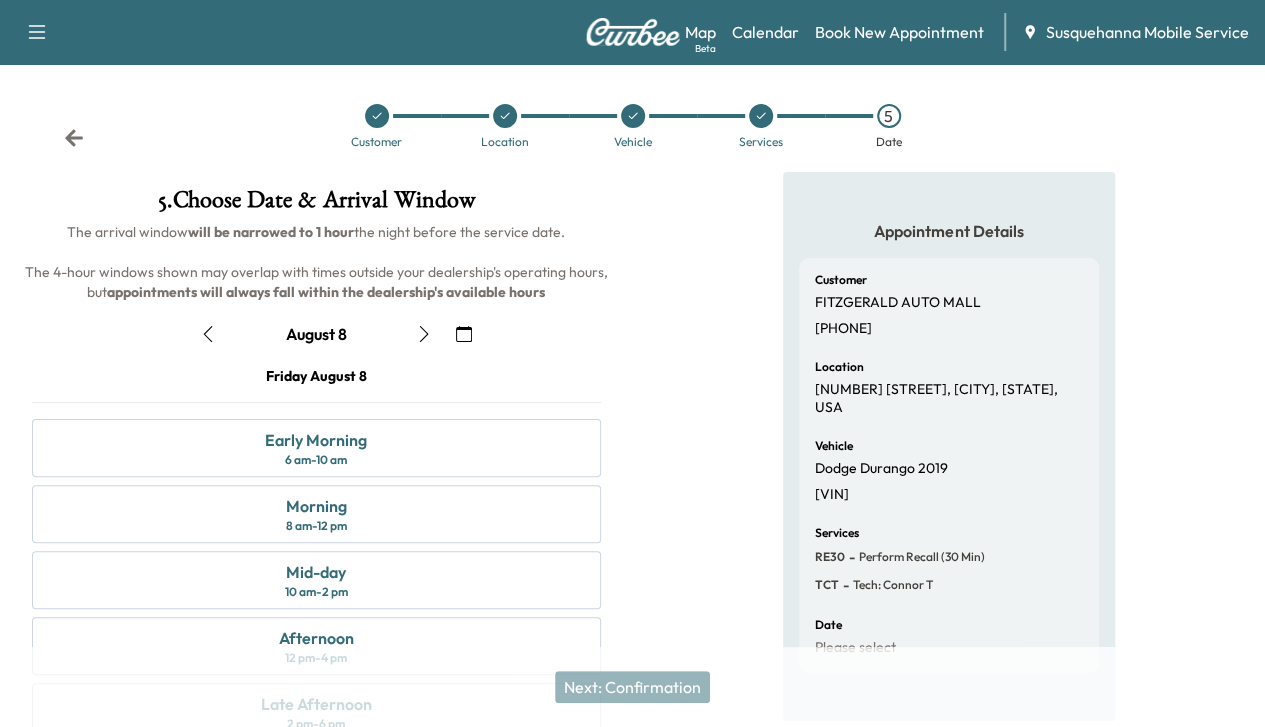 click at bounding box center (208, 334) 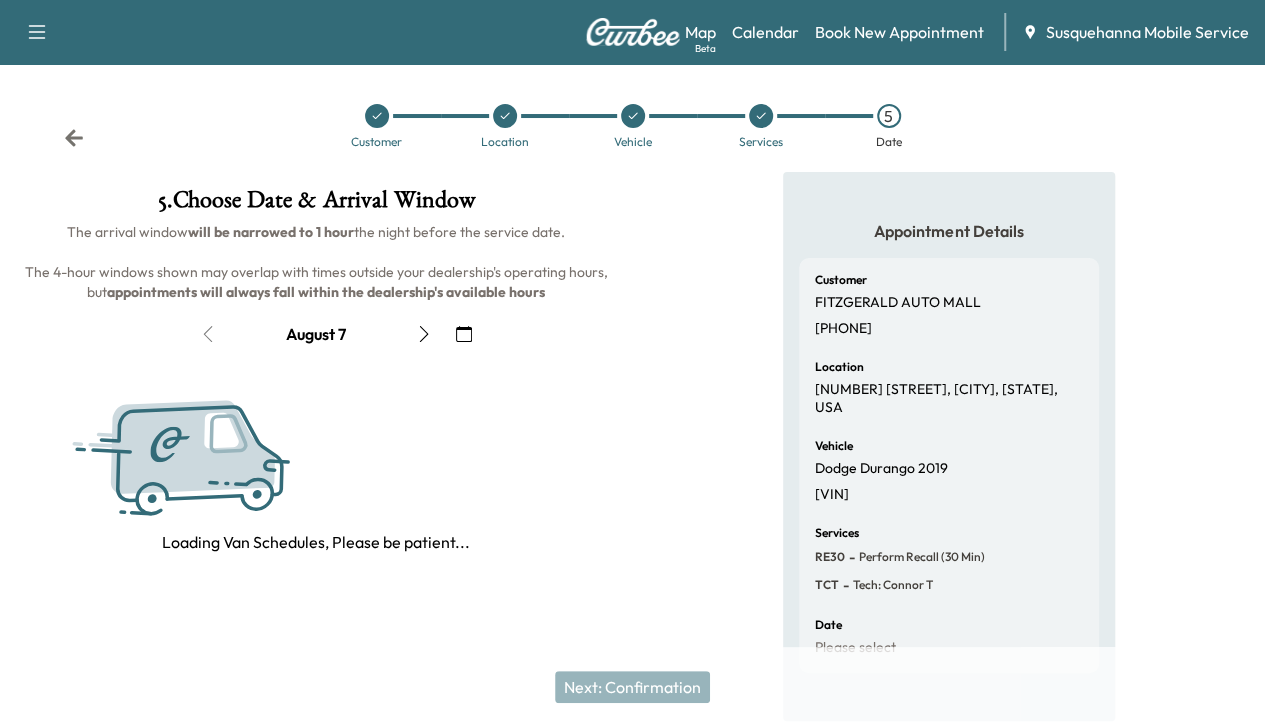 scroll, scrollTop: 57, scrollLeft: 0, axis: vertical 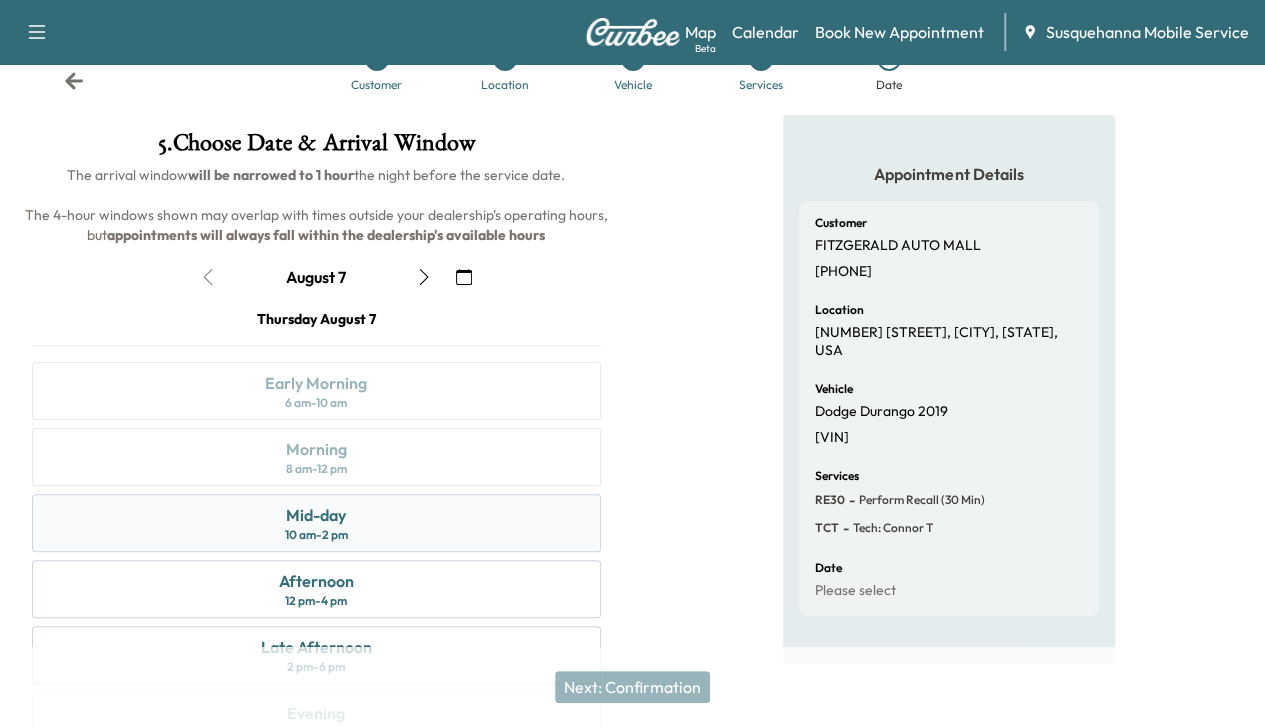click on "Mid-day" at bounding box center [316, 515] 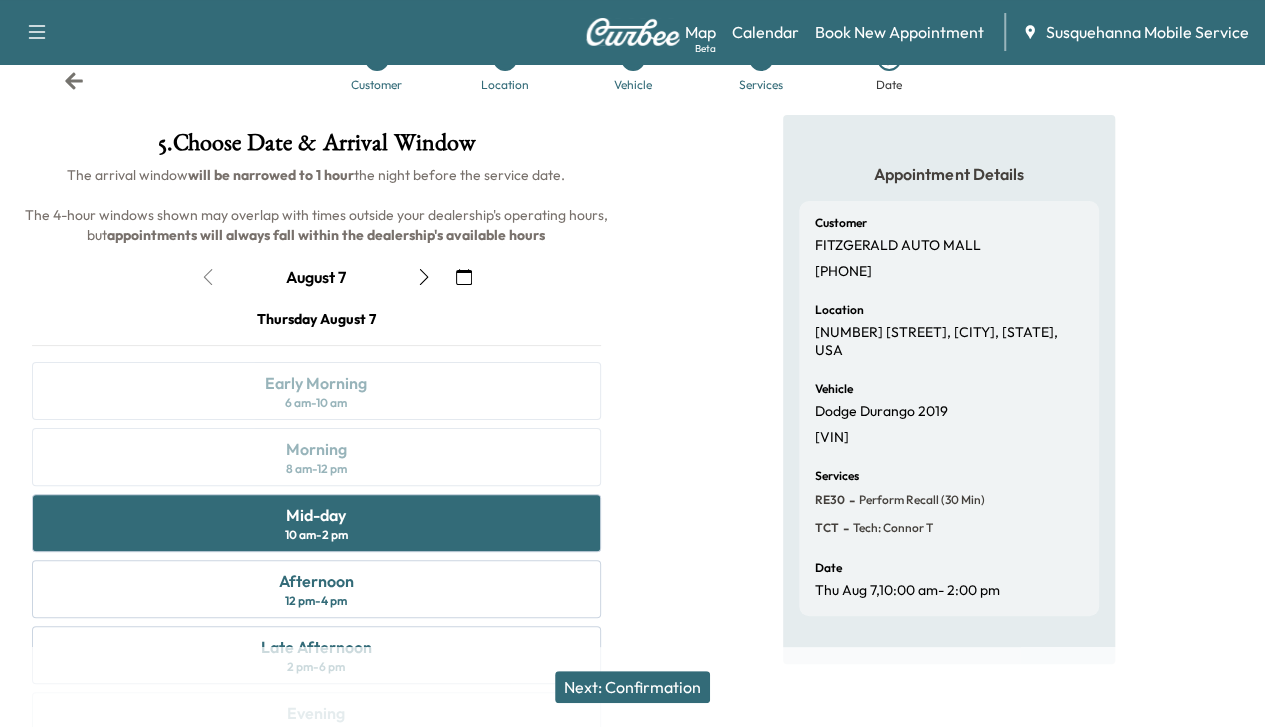 click on "Next: Confirmation" at bounding box center (632, 687) 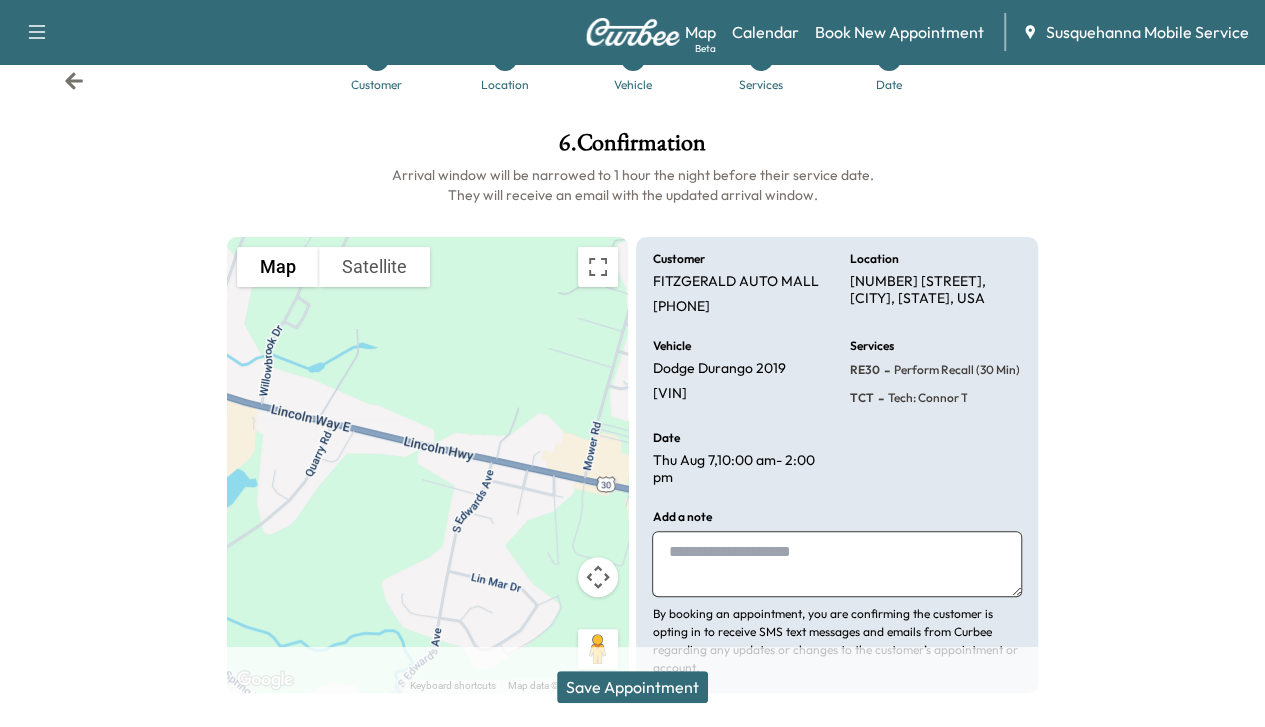 drag, startPoint x: 652, startPoint y: 685, endPoint x: 627, endPoint y: 691, distance: 25.70992 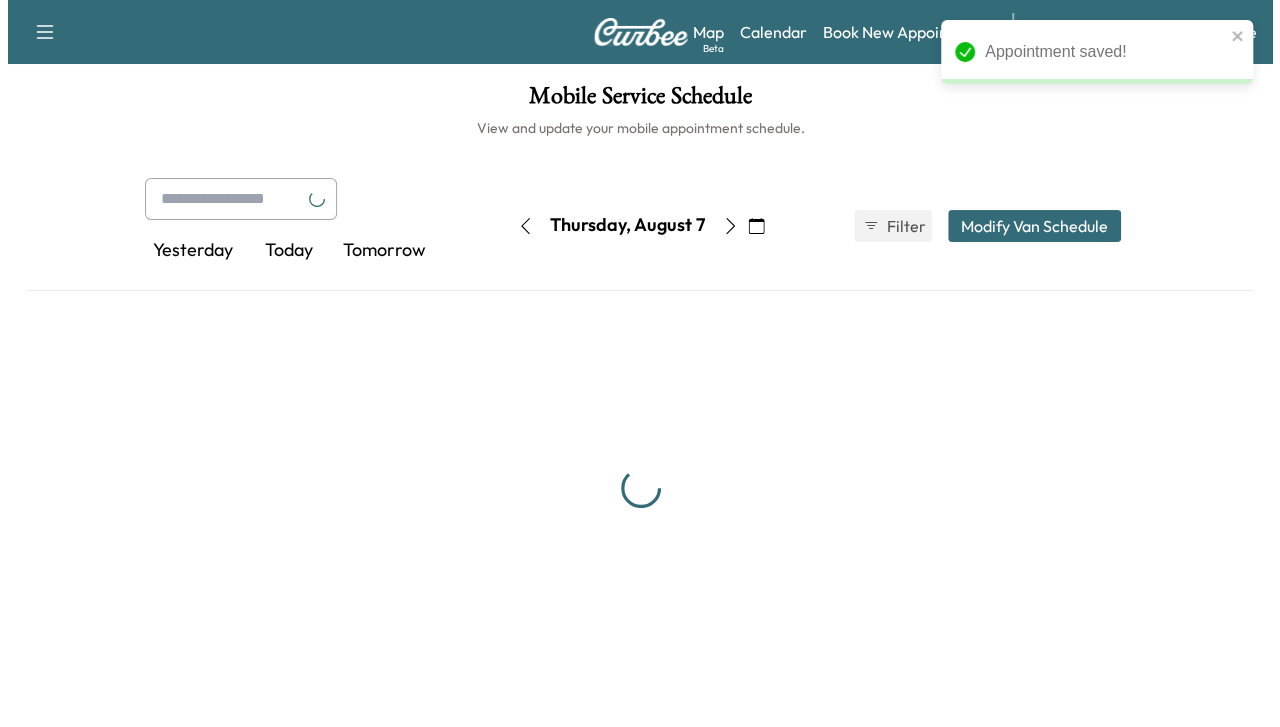 scroll, scrollTop: 0, scrollLeft: 0, axis: both 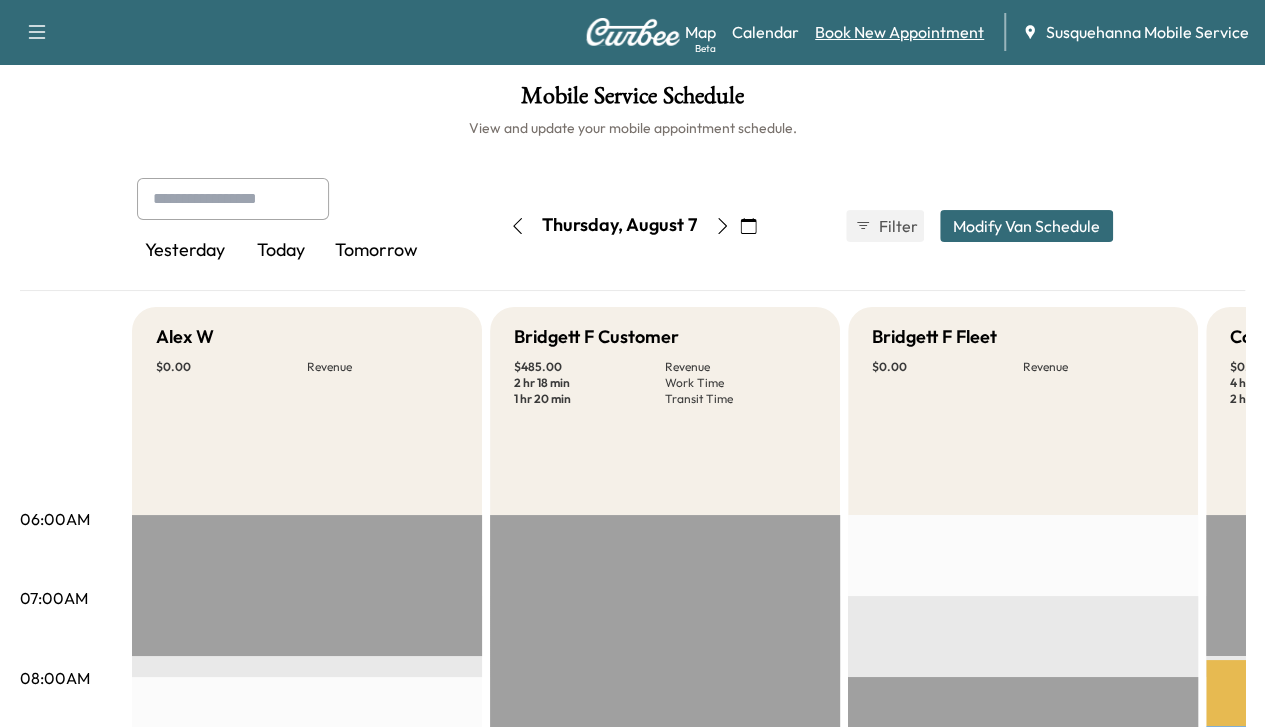 click on "Book New Appointment" at bounding box center [899, 32] 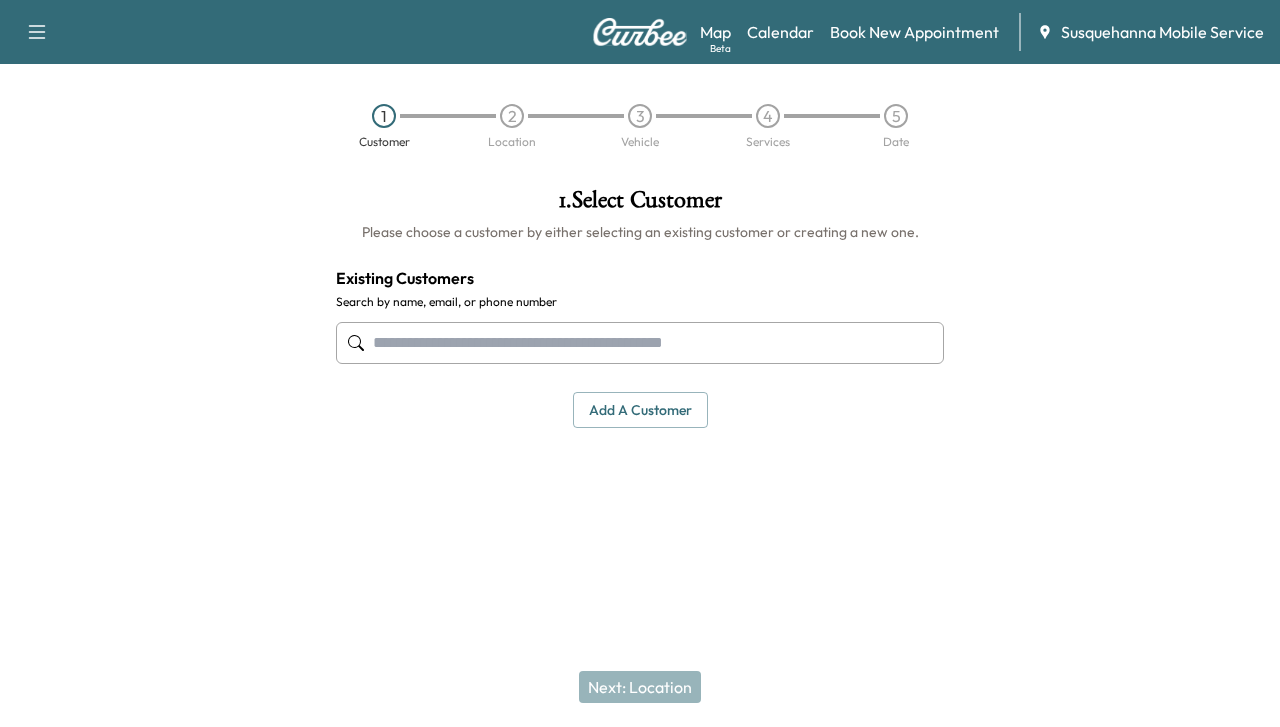 click at bounding box center (640, 343) 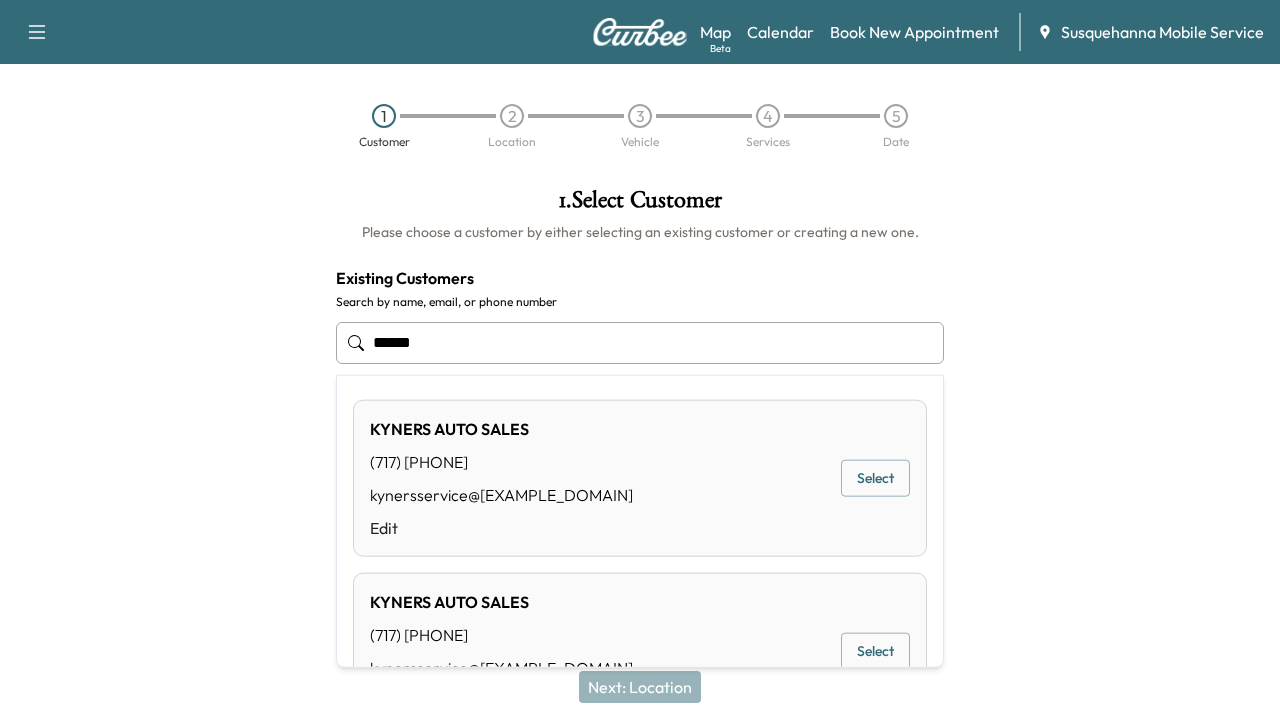 click on "Select" at bounding box center [875, 478] 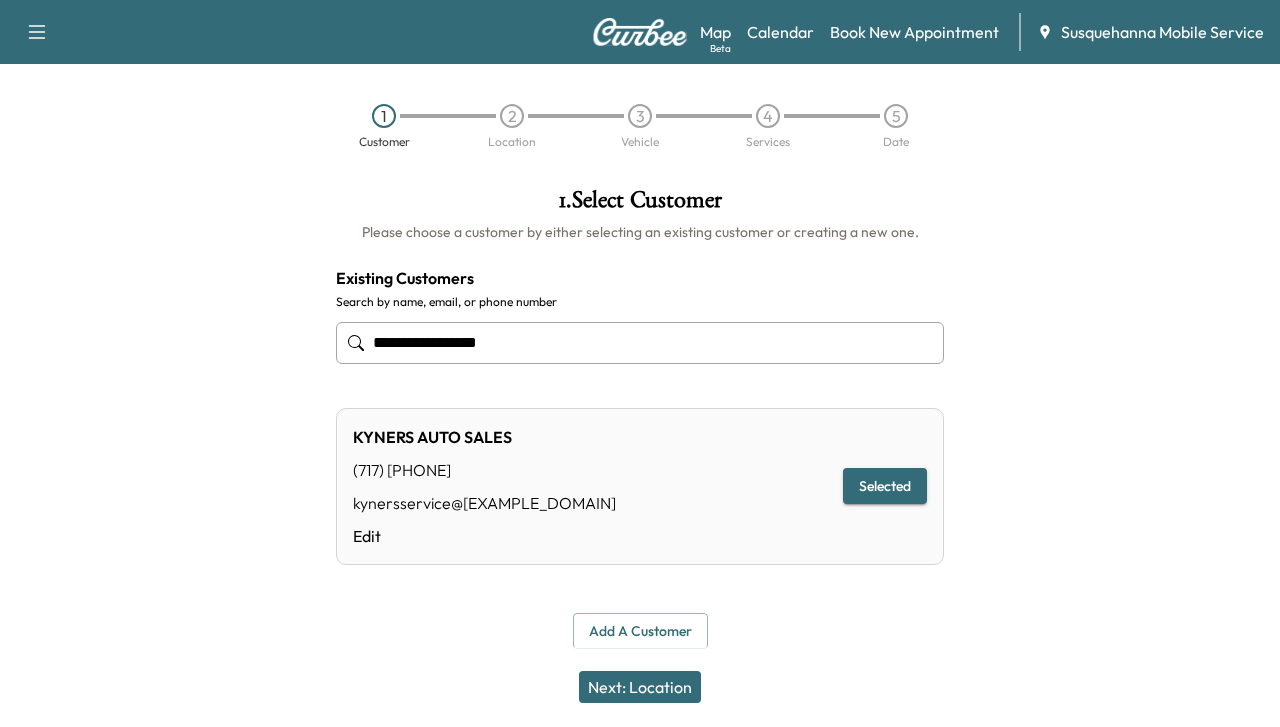 type on "**********" 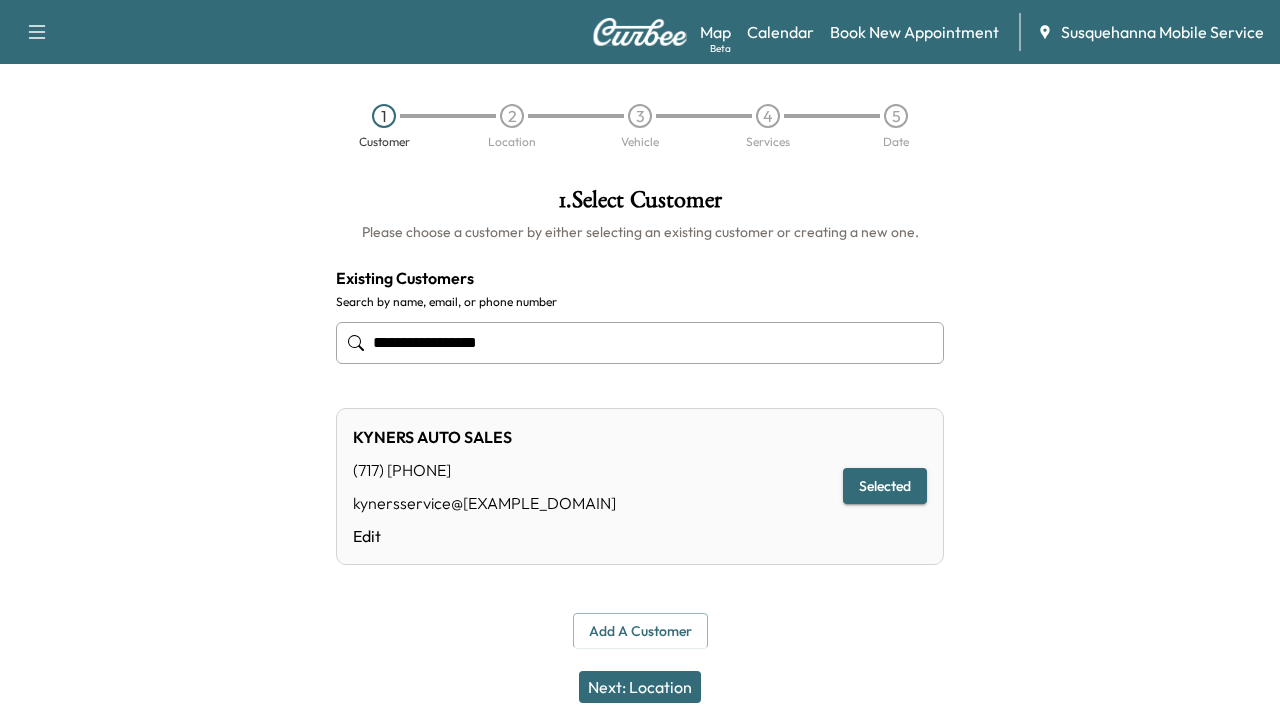 click on "Selected" at bounding box center (885, 486) 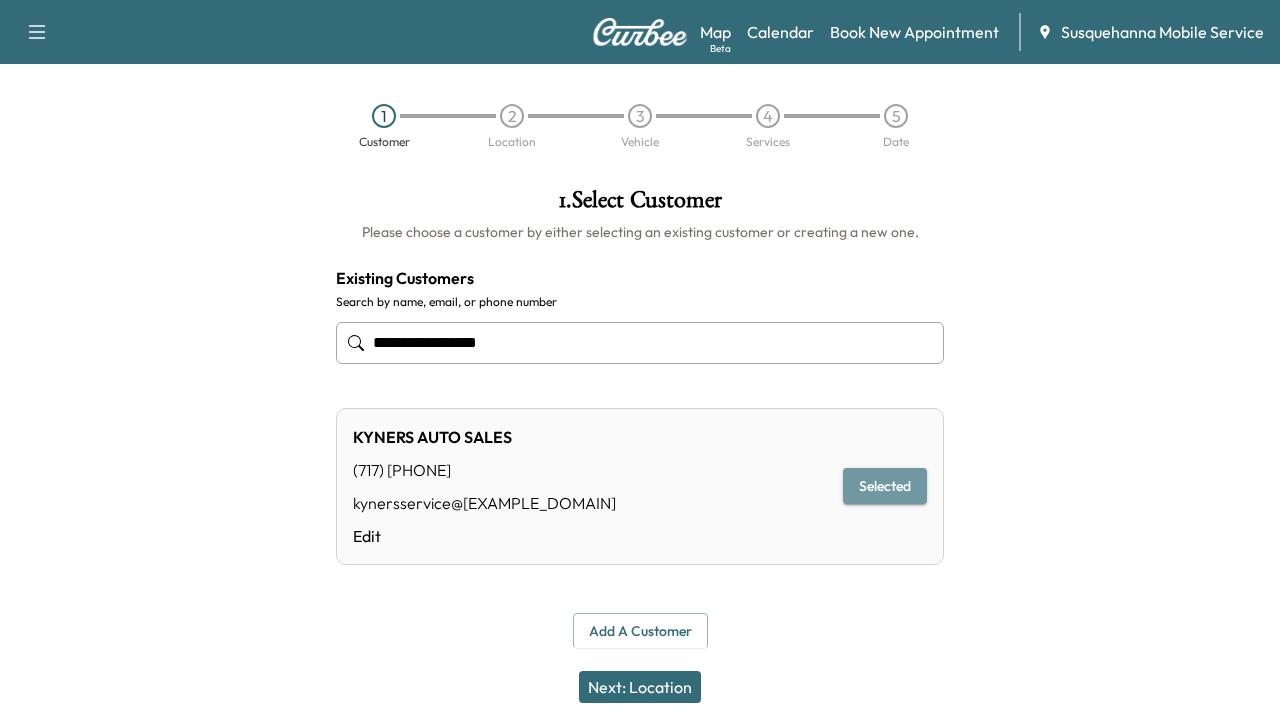 click on "Selected" at bounding box center [885, 486] 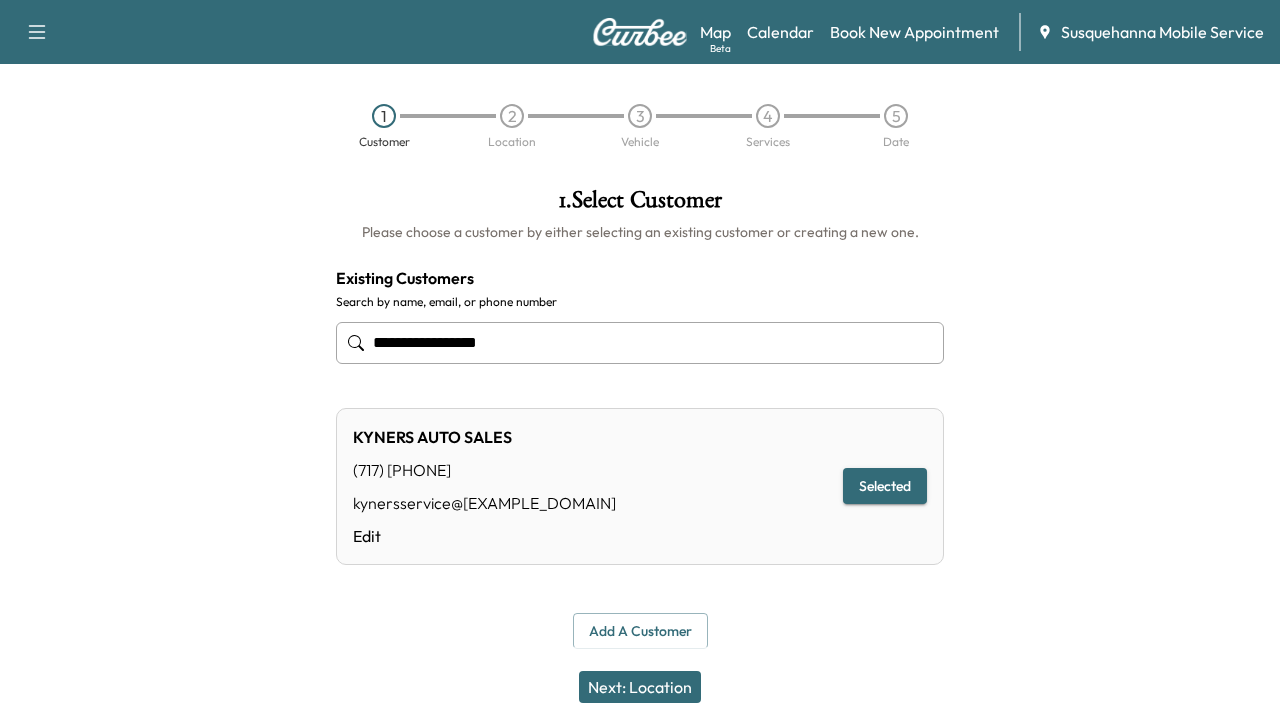 click on "Next: Location" at bounding box center [640, 687] 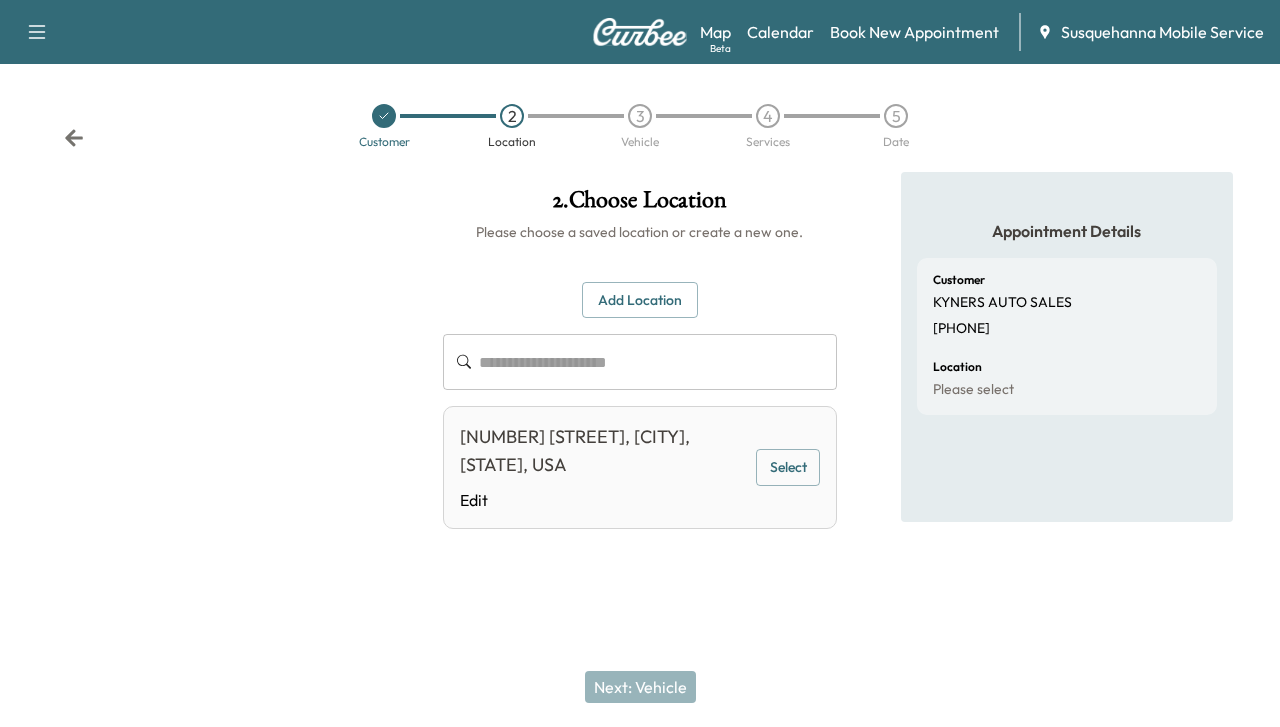 click on "[NUMBER] [STREET], [CITY], [STATE], USA Edit Select" at bounding box center (640, 467) 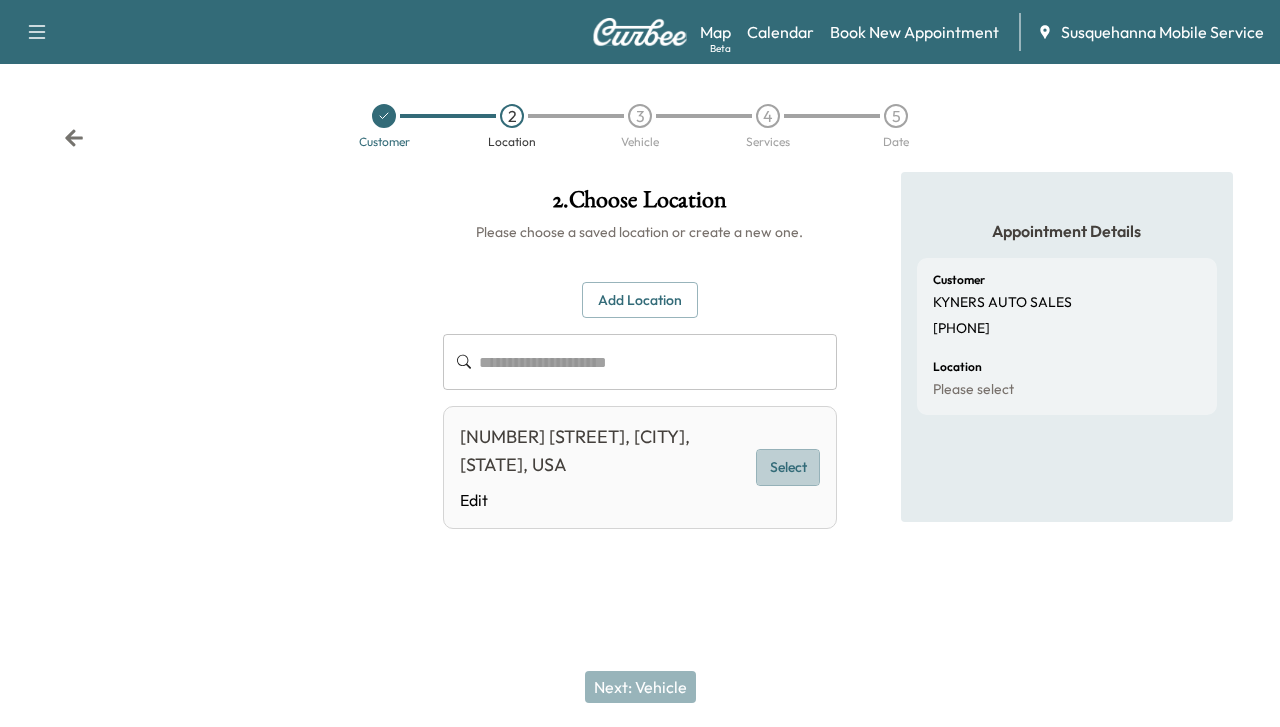 click on "Select" at bounding box center (788, 467) 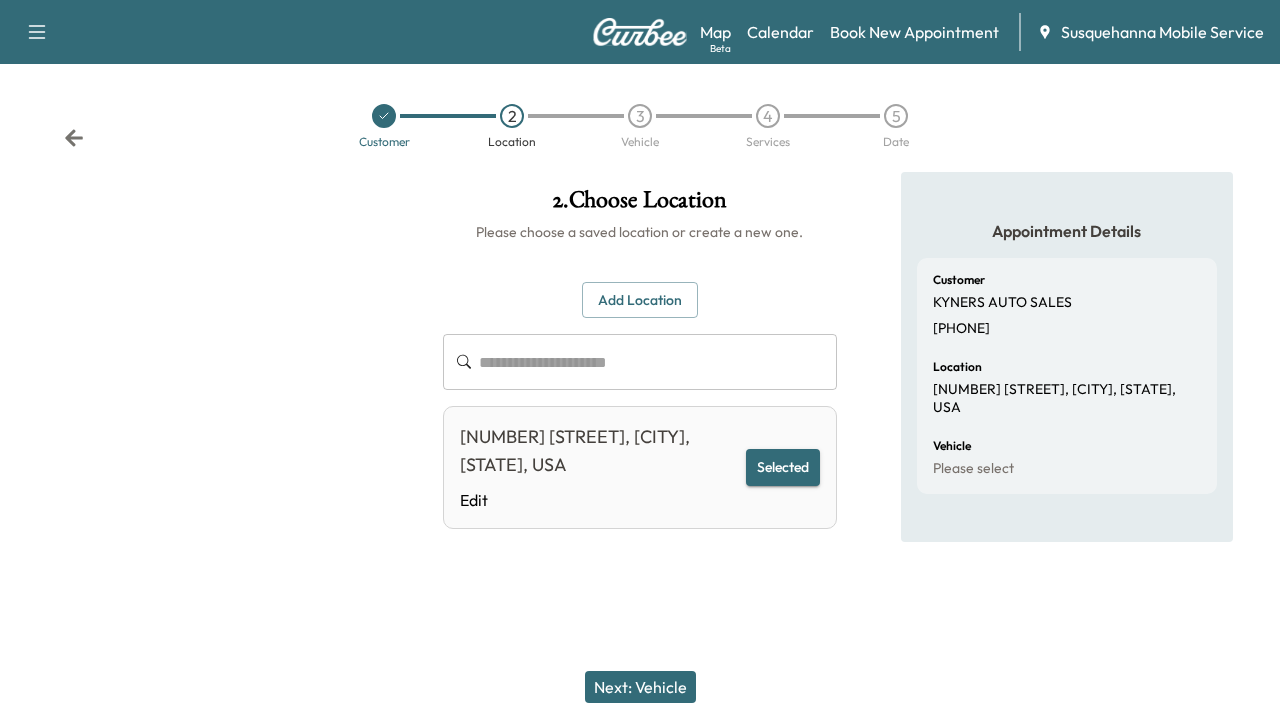 click on "Next: Vehicle" at bounding box center [640, 687] 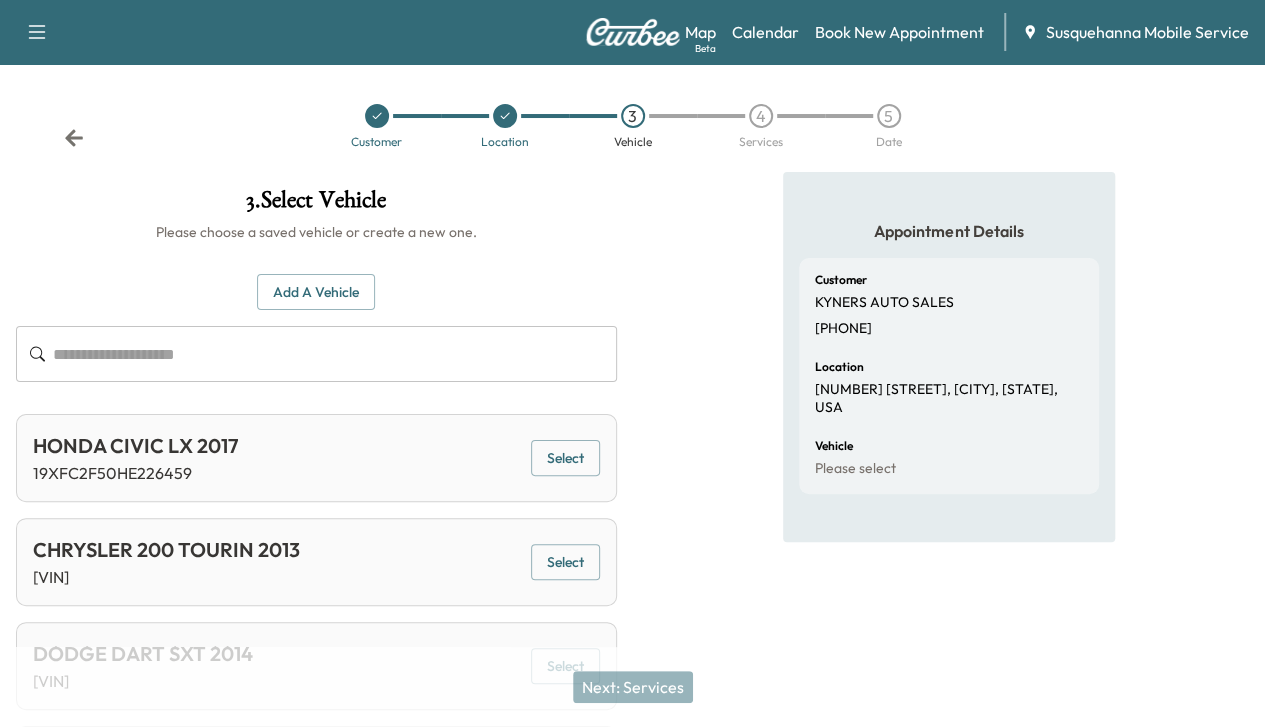 click at bounding box center [335, 354] 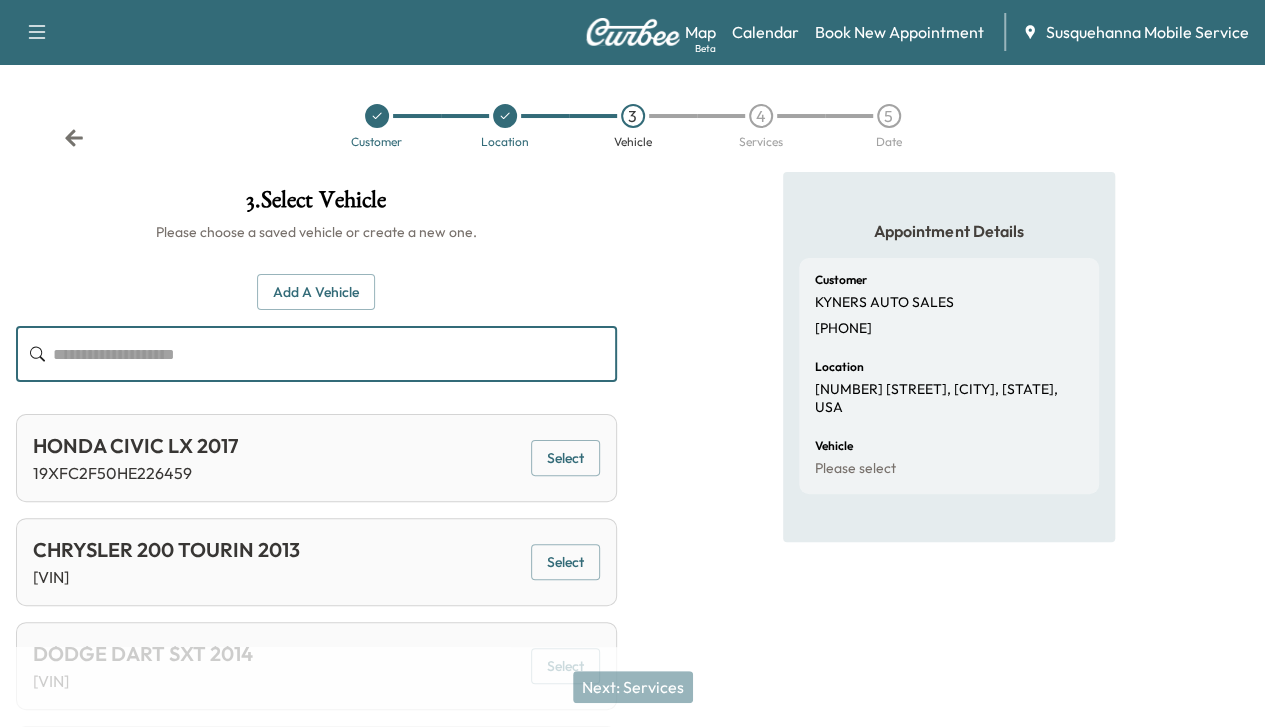 click on "Add a Vehicle" at bounding box center [316, 292] 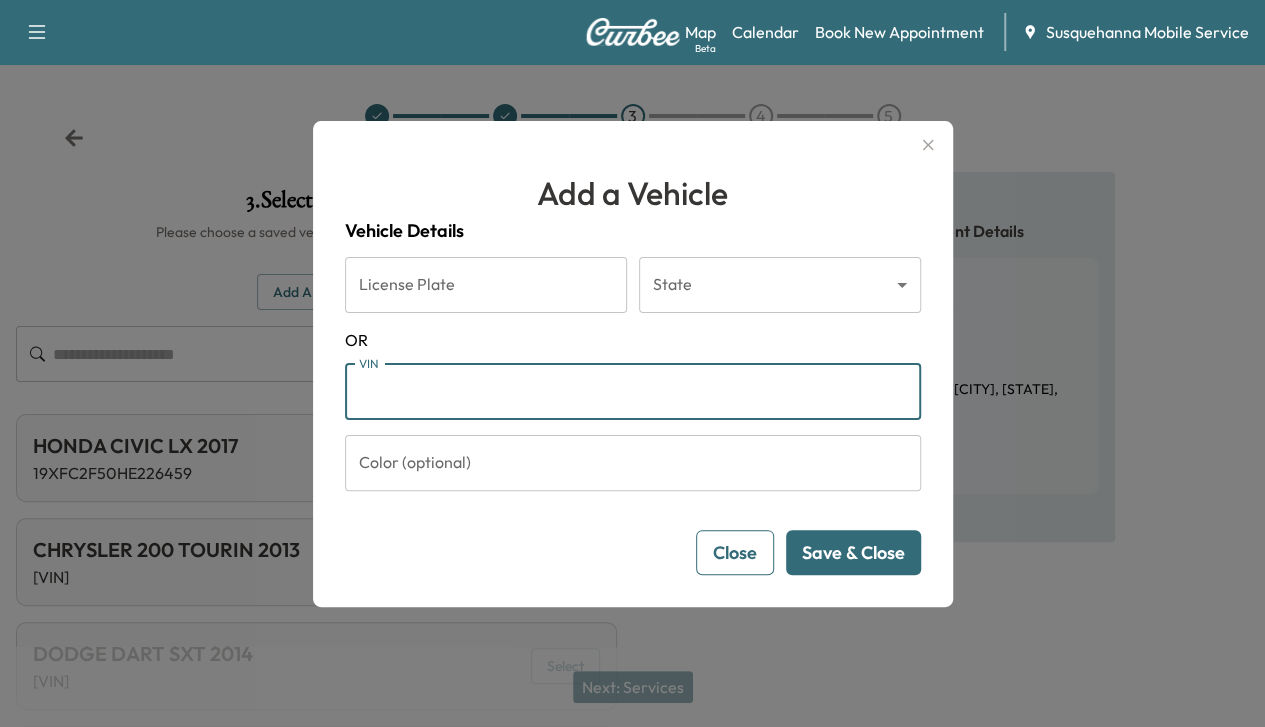 click on "VIN" at bounding box center (633, 392) 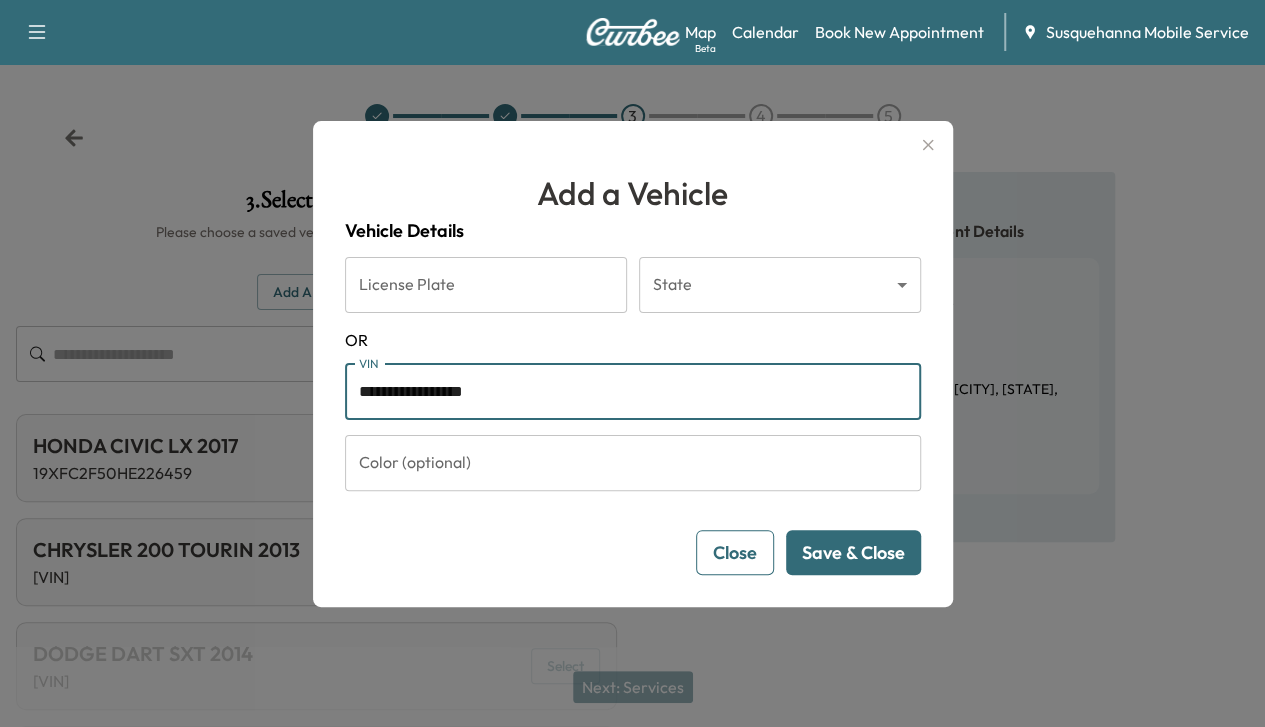 type on "**********" 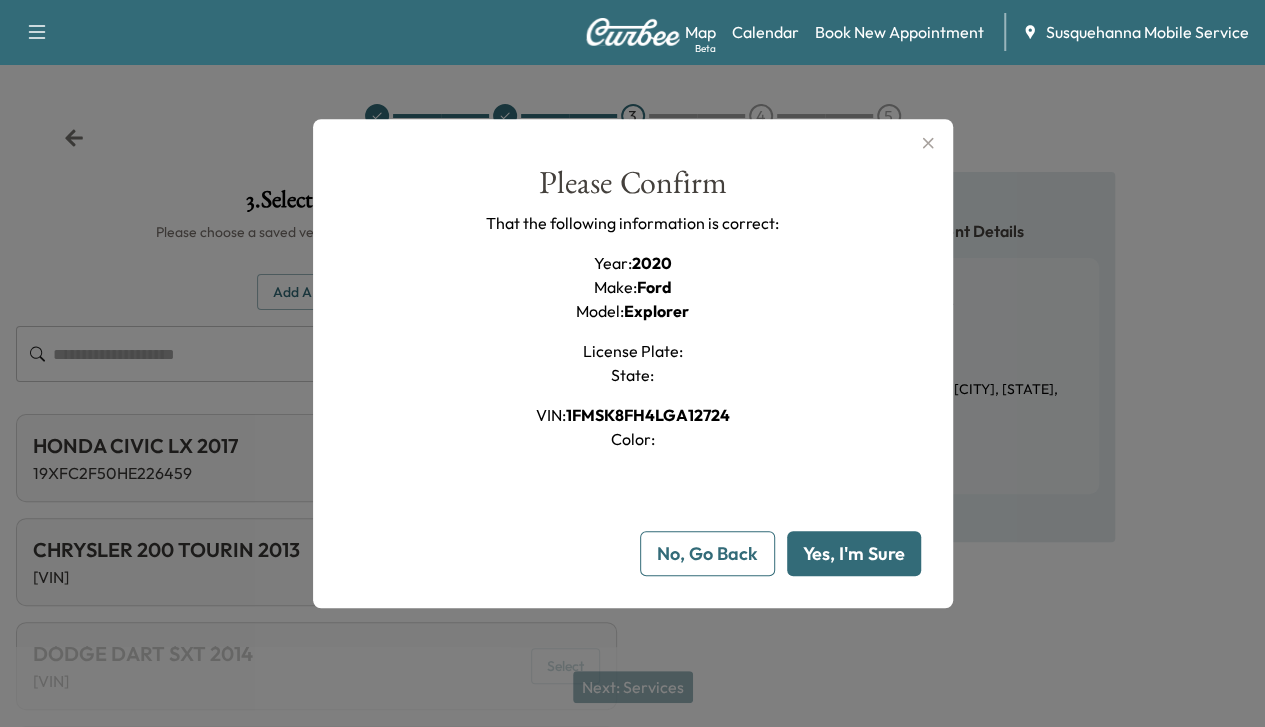 click on "Yes, I'm Sure" at bounding box center (854, 553) 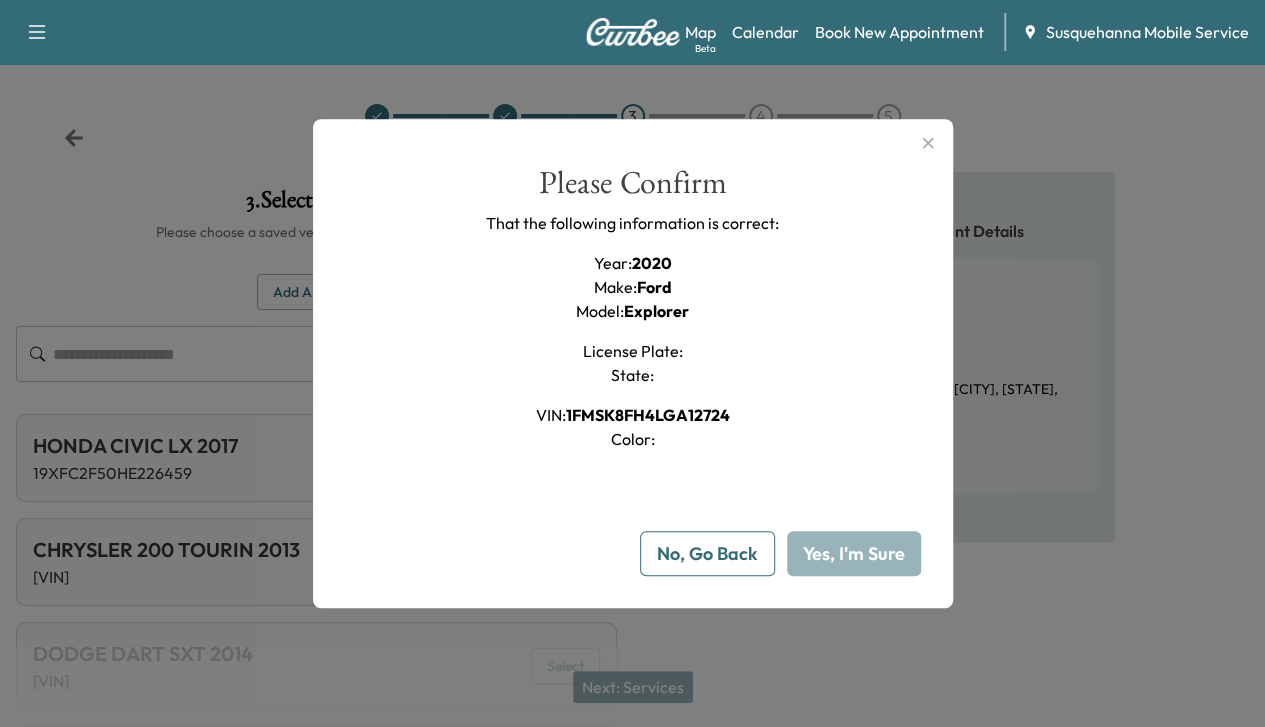 type 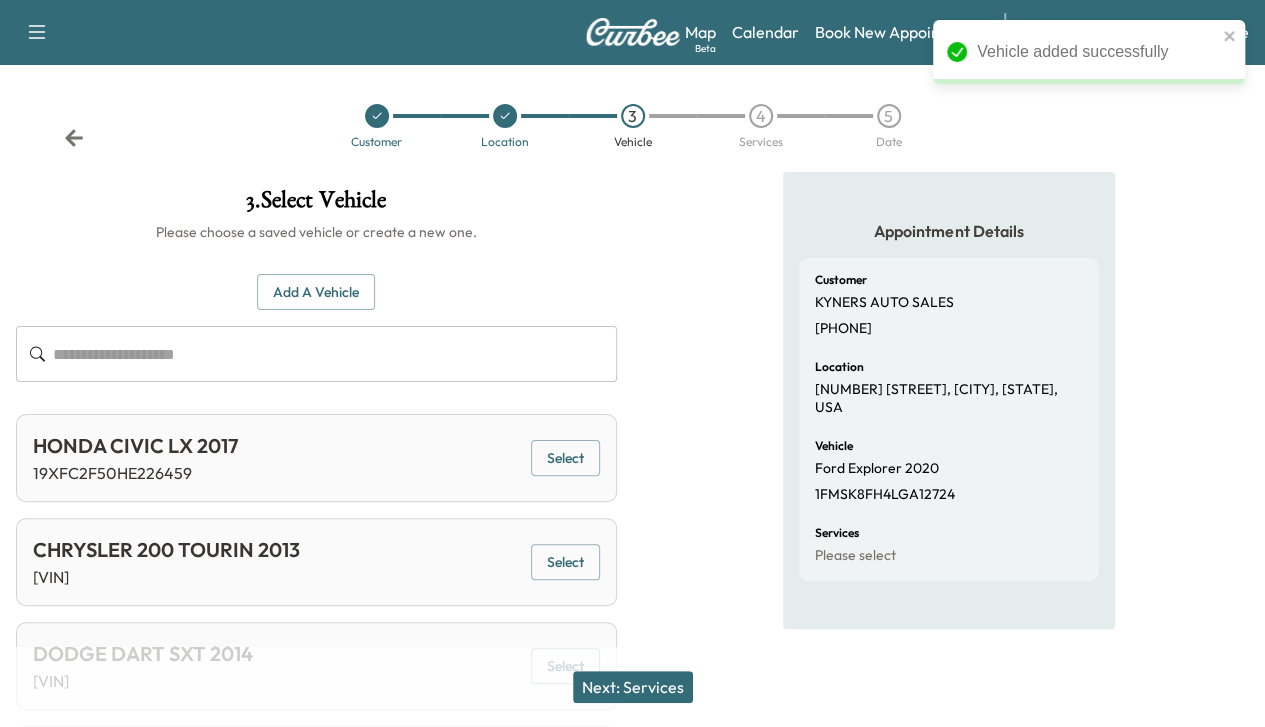 click on "Next: Services" at bounding box center (633, 687) 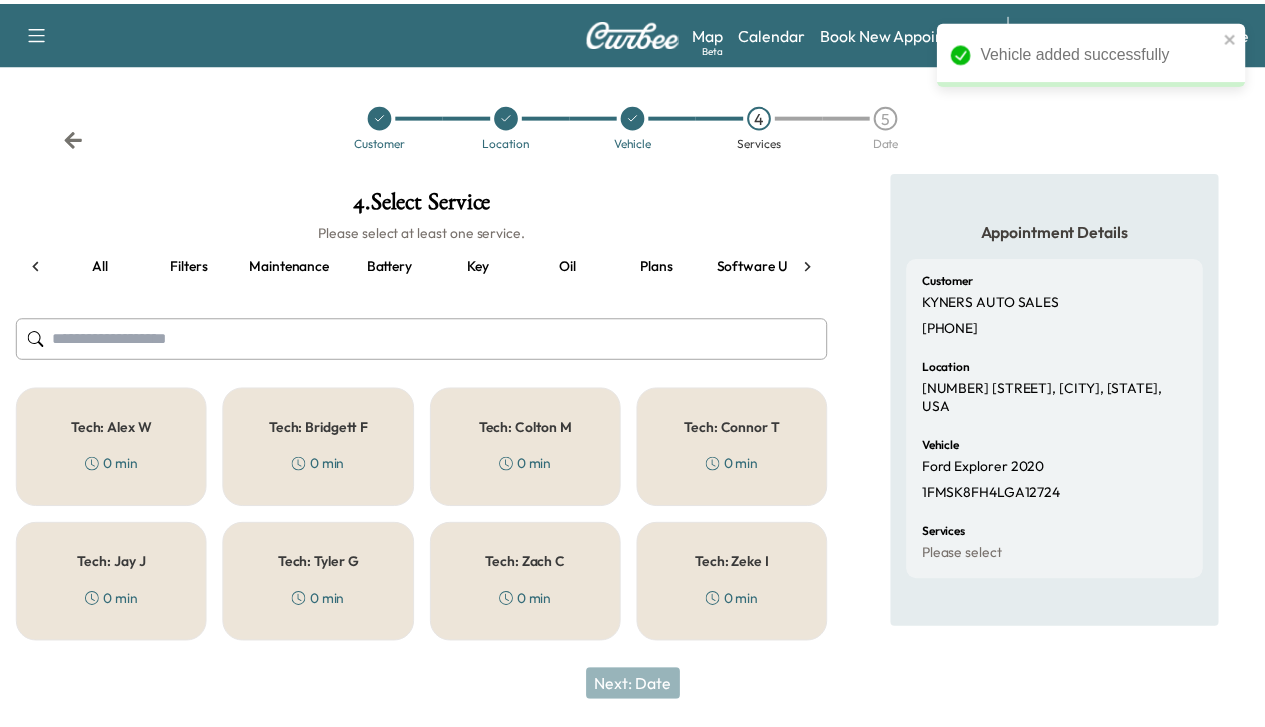 scroll, scrollTop: 0, scrollLeft: 248, axis: horizontal 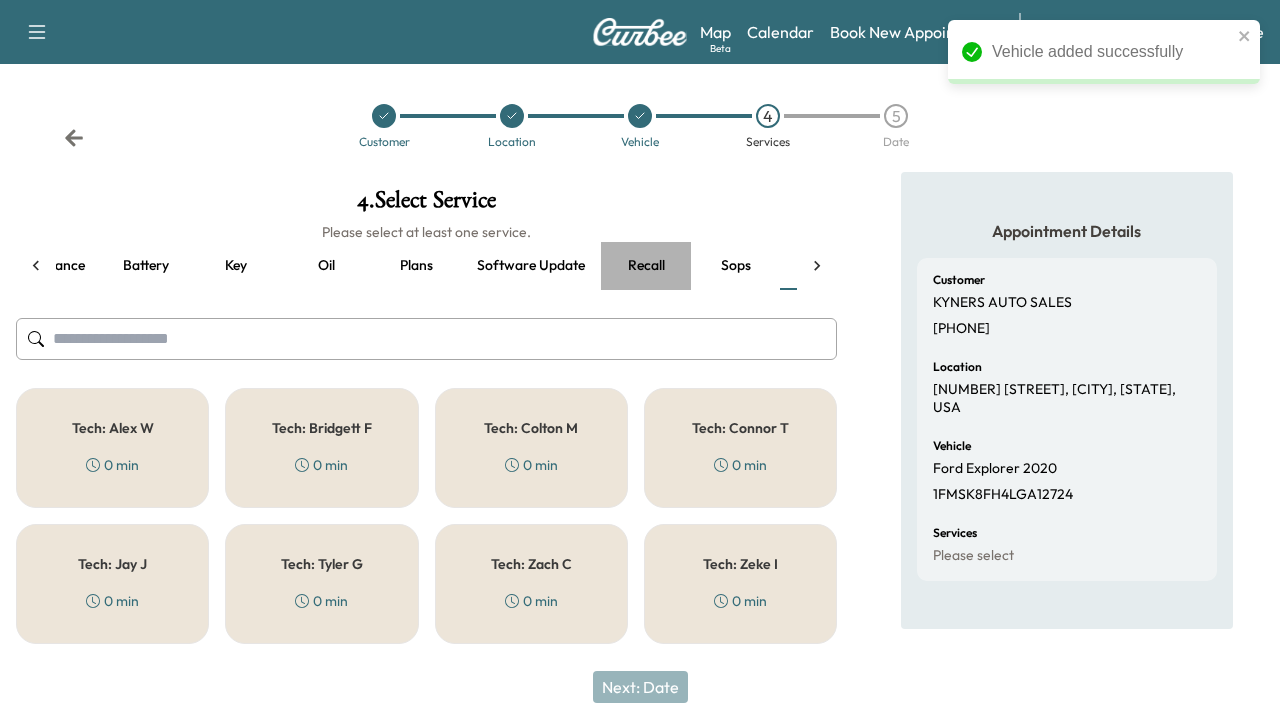 click on "Recall" at bounding box center [646, 266] 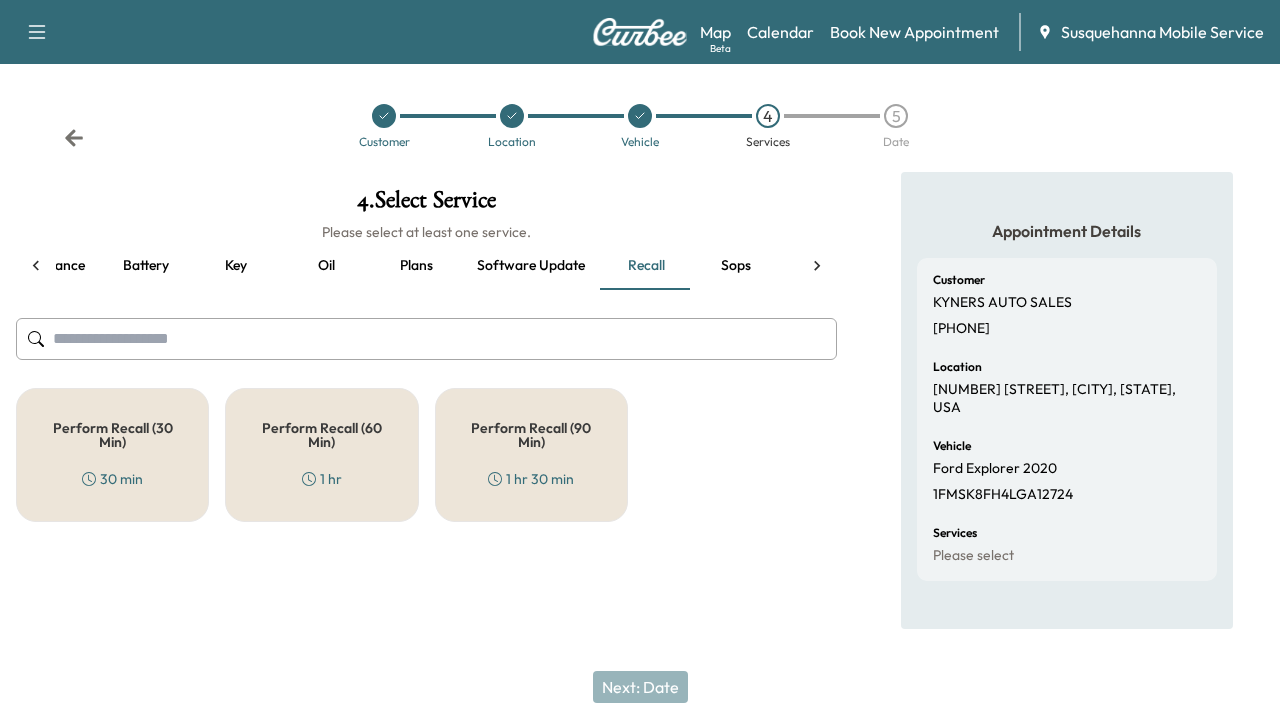 click on "Perform Recall (60 Min)" at bounding box center (321, 435) 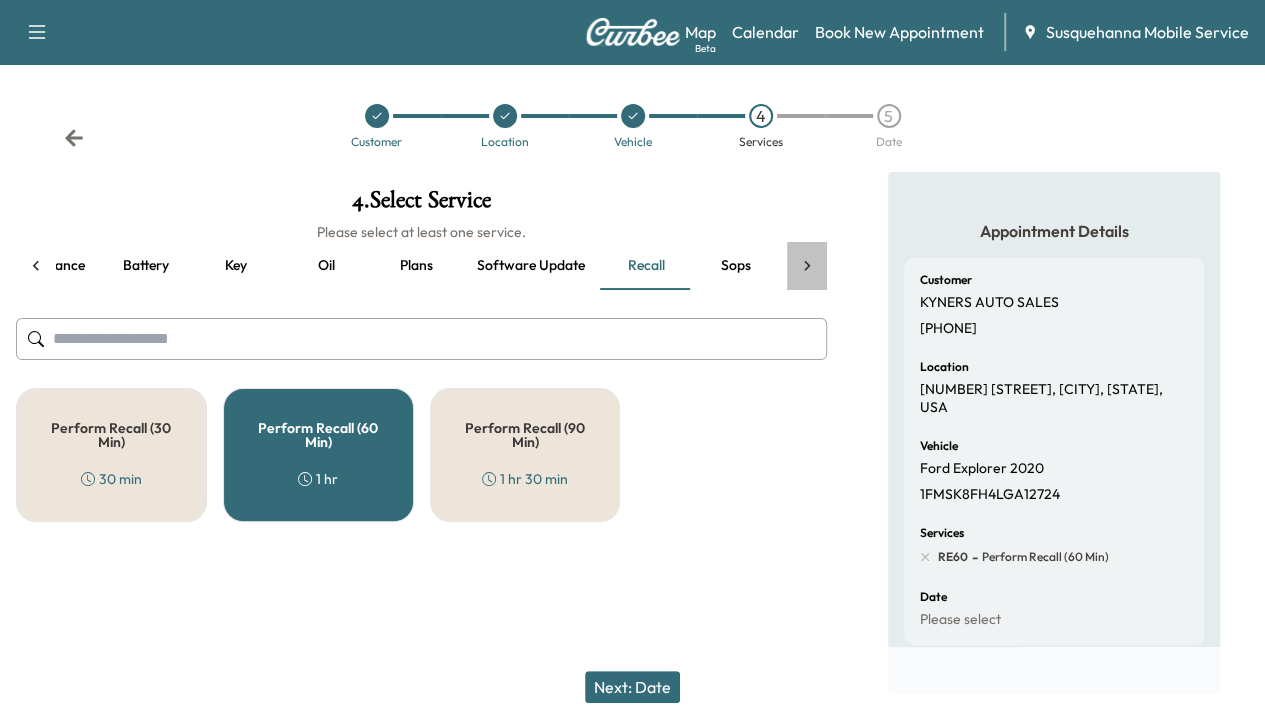 click at bounding box center (807, 266) 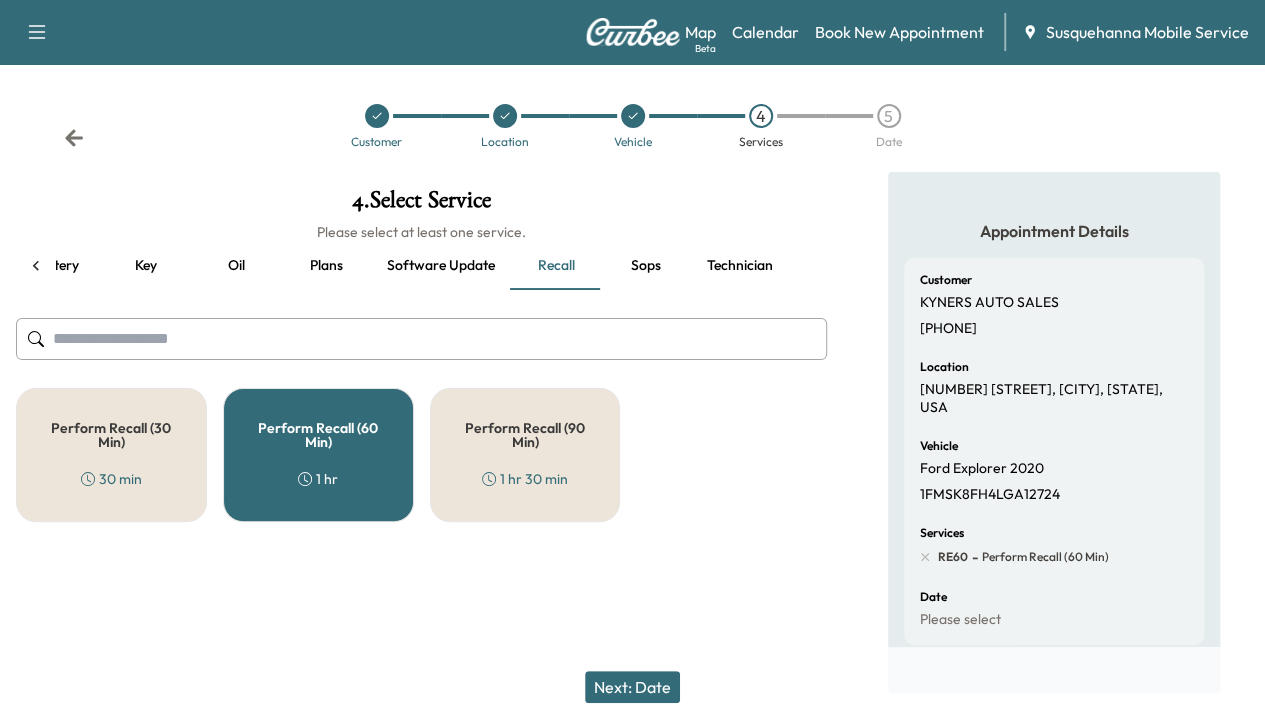 click on "Technician" at bounding box center [740, 266] 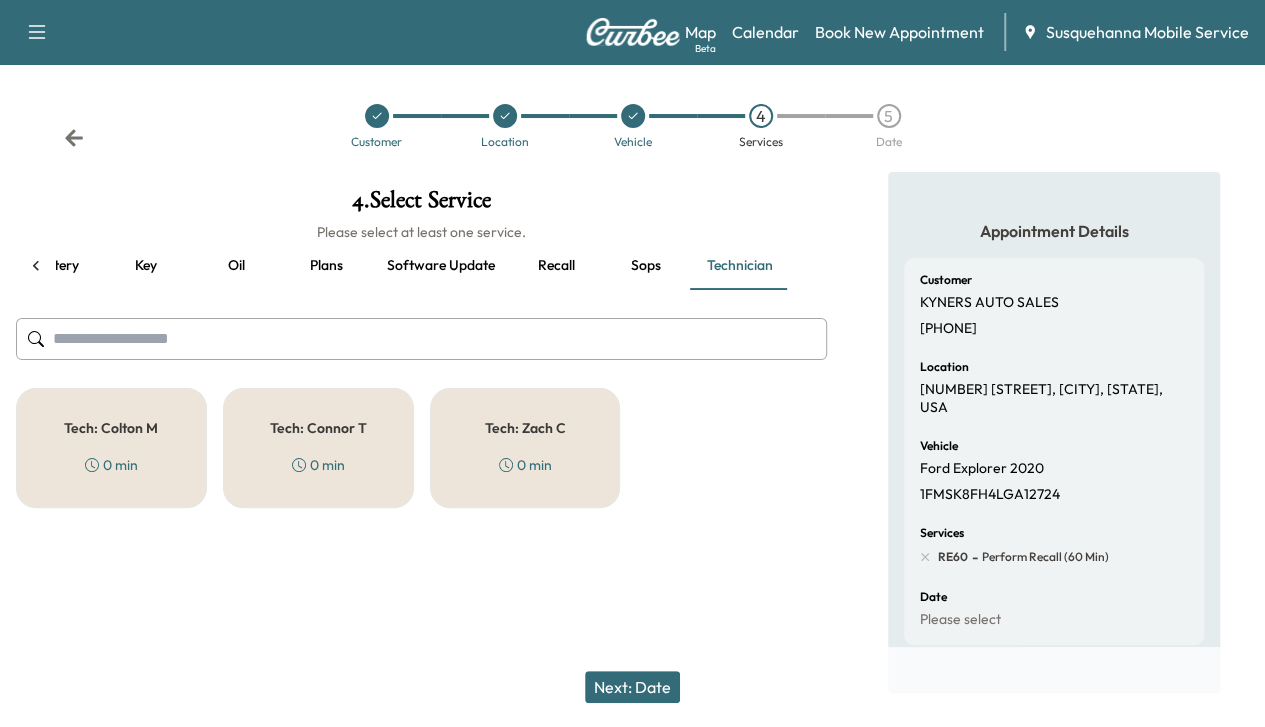 click on "Tech: Connor T 0 min" at bounding box center [318, 448] 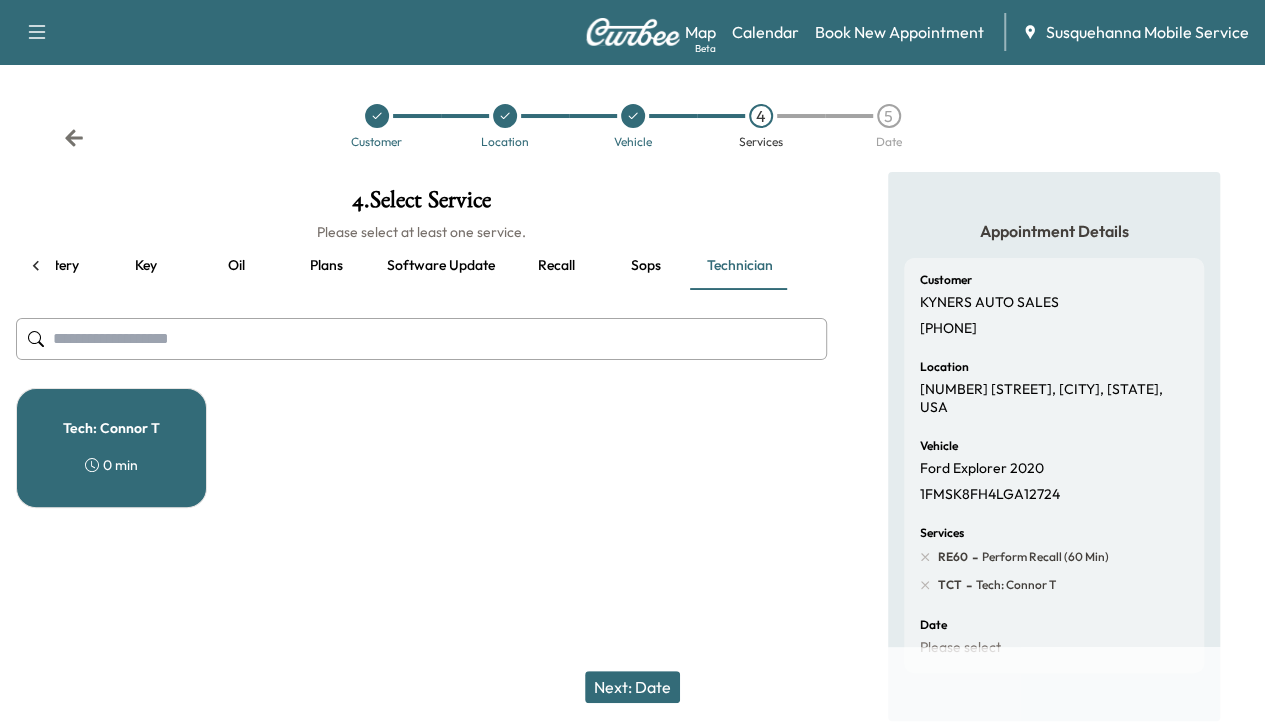 click on "Next: Date" at bounding box center (632, 687) 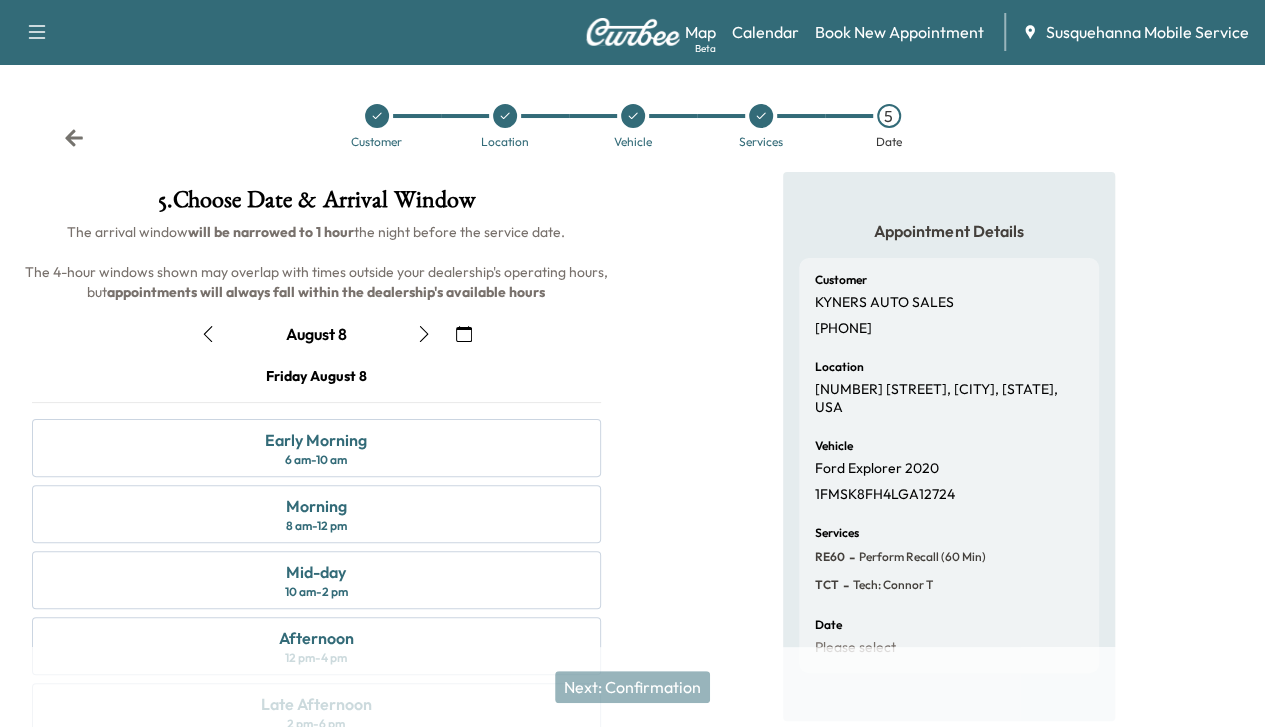 click at bounding box center [208, 334] 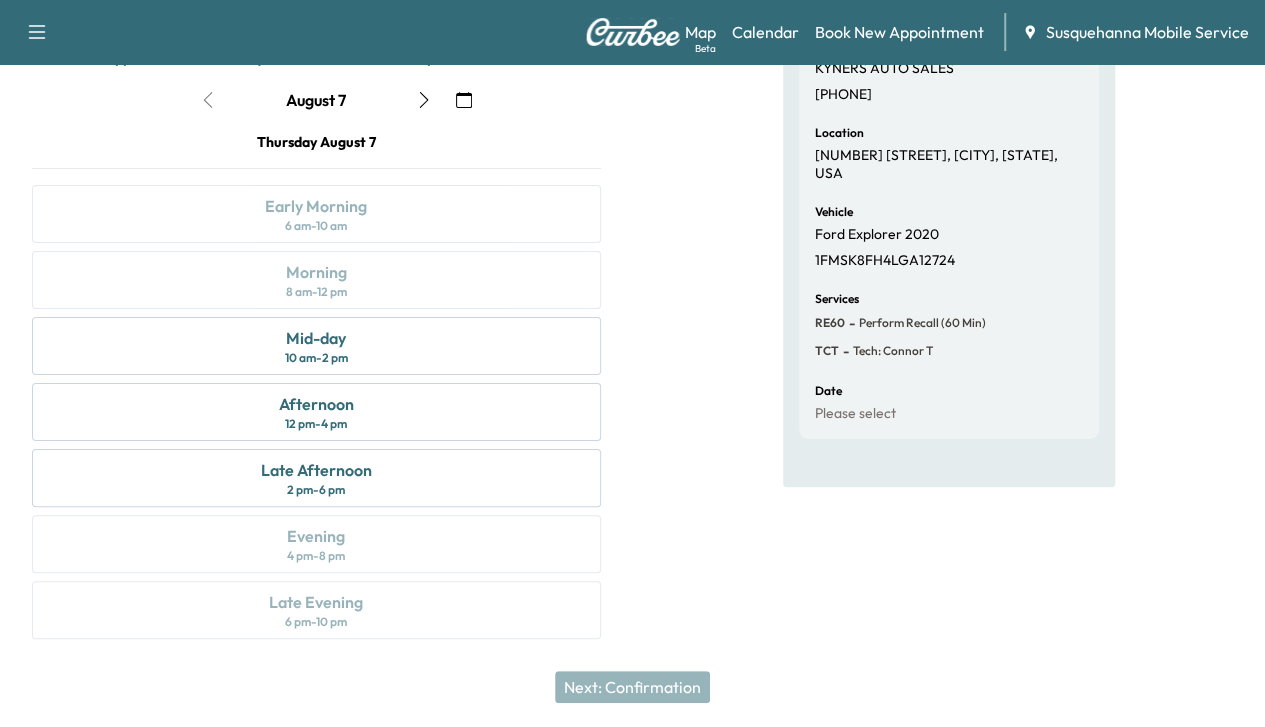 scroll, scrollTop: 237, scrollLeft: 0, axis: vertical 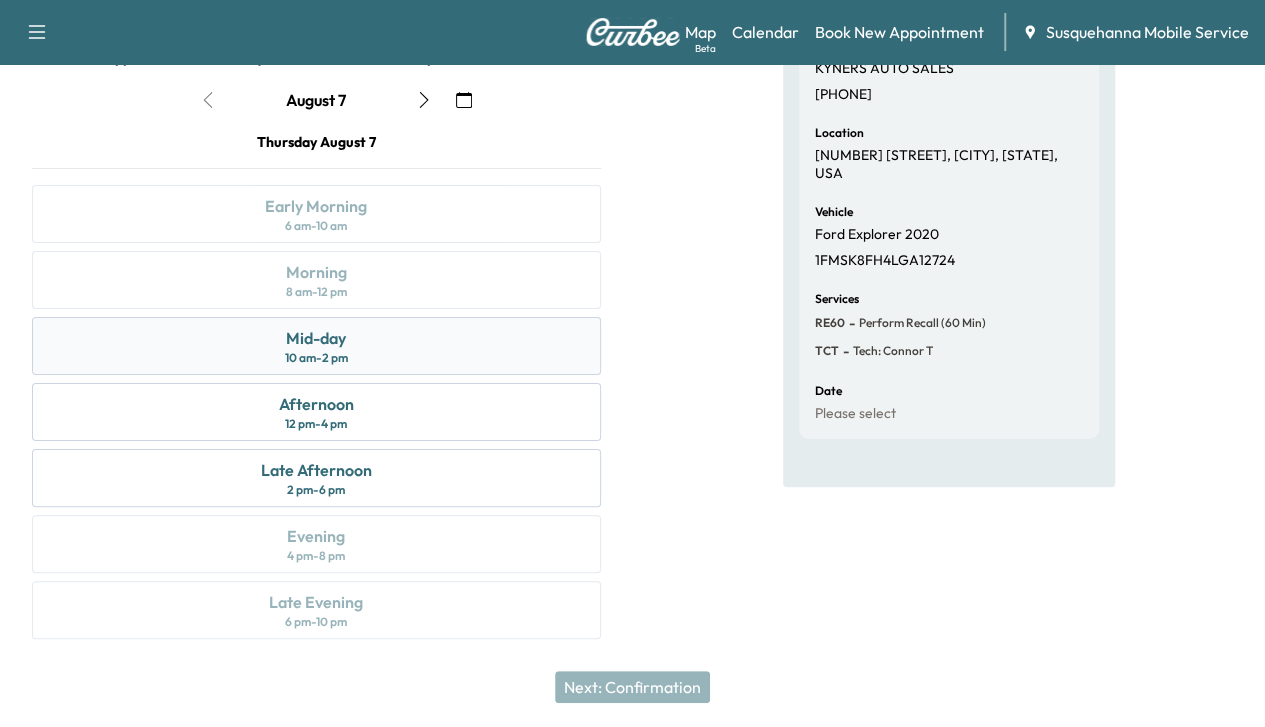 click on "Mid-day" at bounding box center [316, 338] 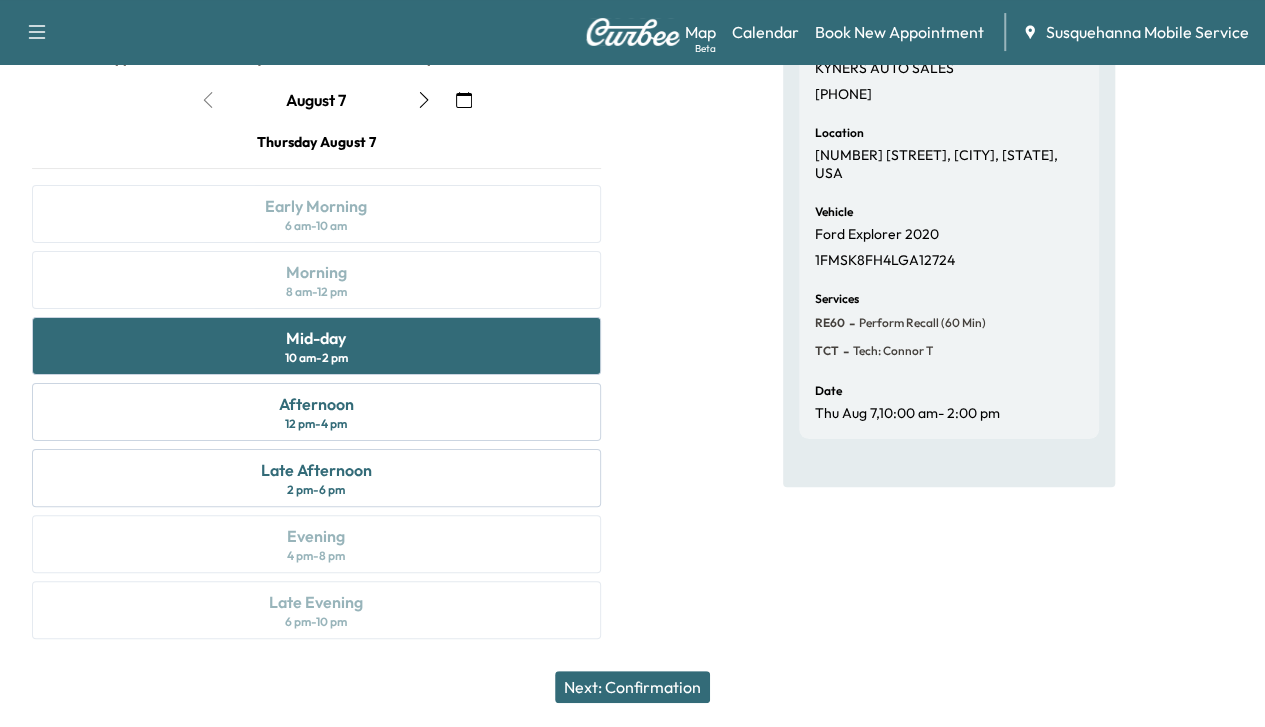 click on "Next: Confirmation" at bounding box center (632, 687) 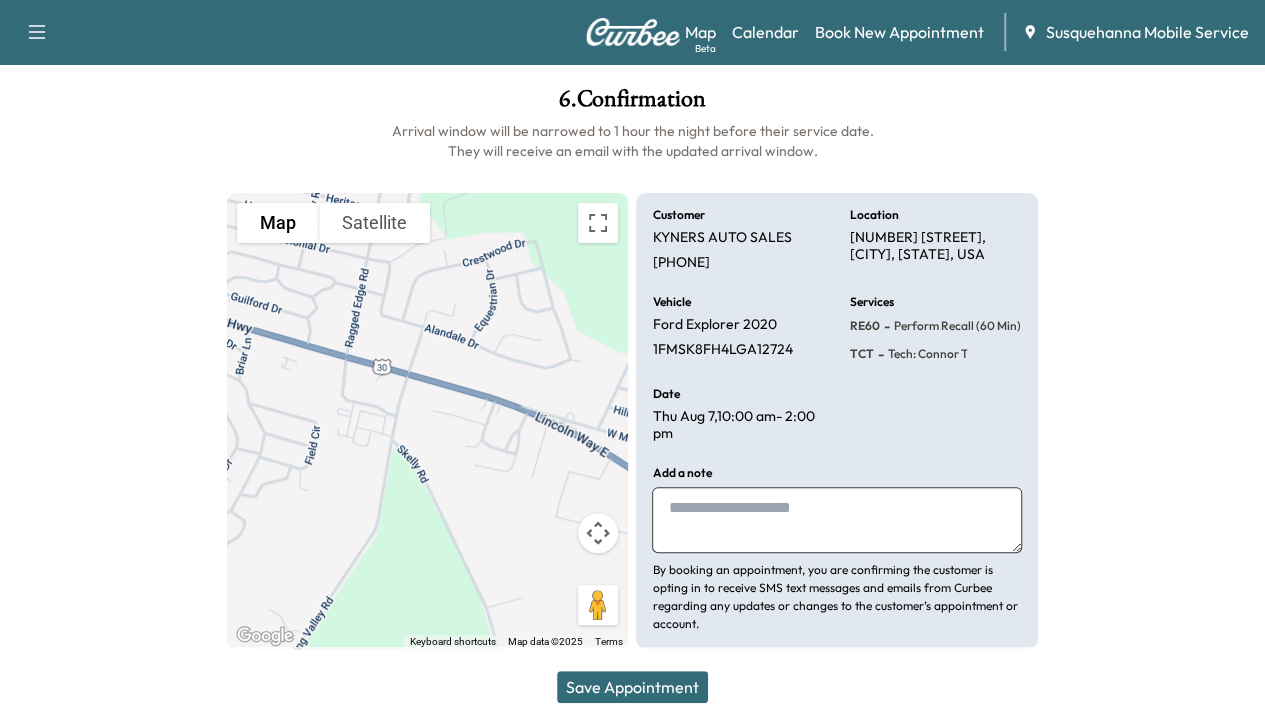 drag, startPoint x: 628, startPoint y: 681, endPoint x: 580, endPoint y: 681, distance: 48 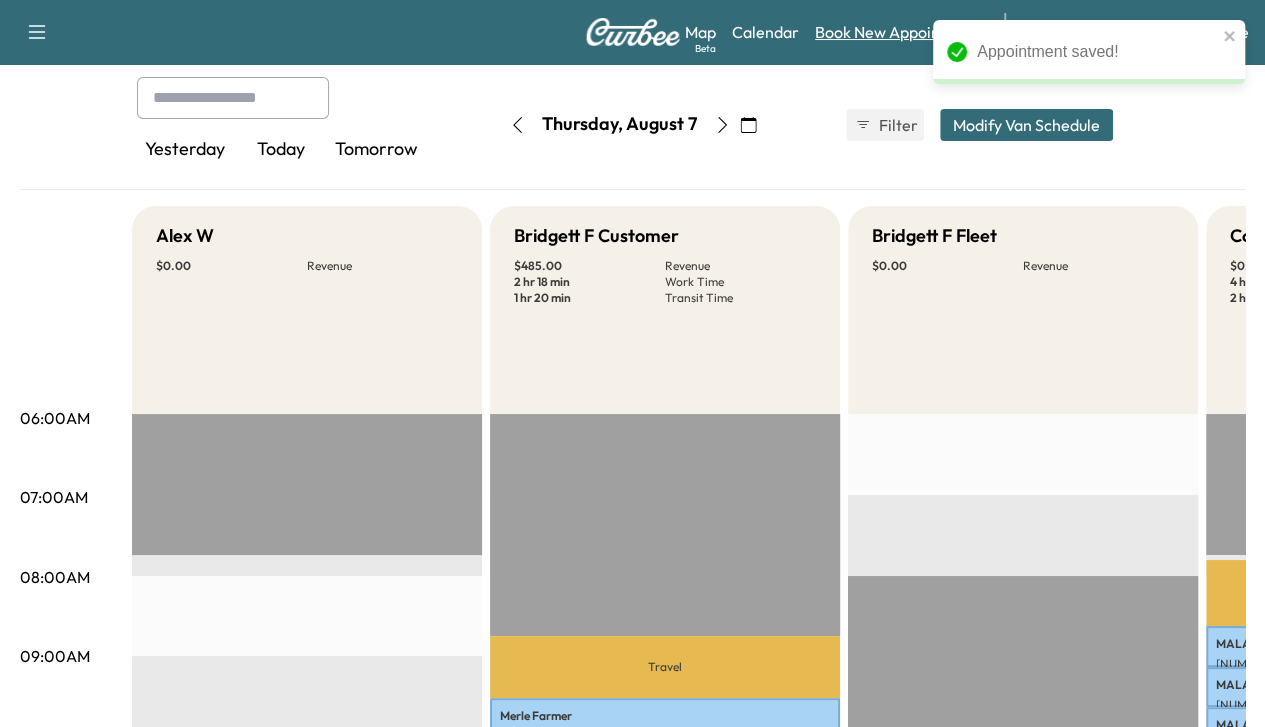click on "Book New Appointment" at bounding box center (899, 32) 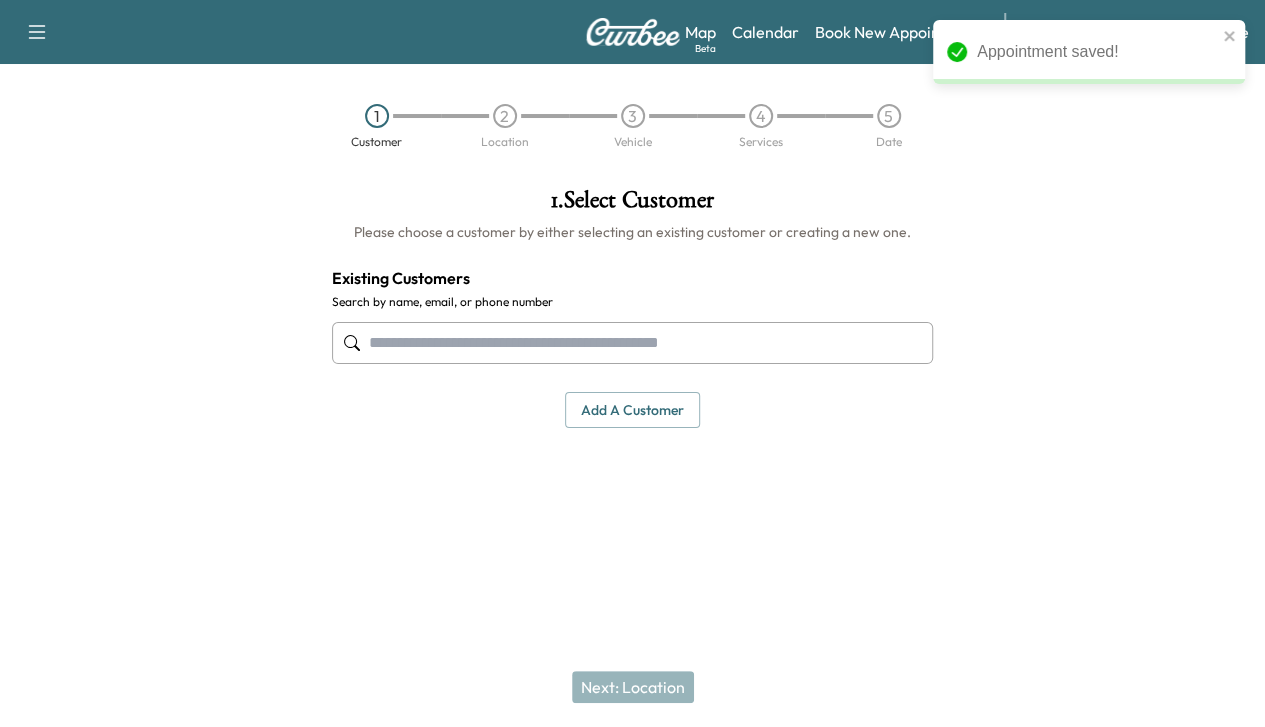 scroll, scrollTop: 0, scrollLeft: 0, axis: both 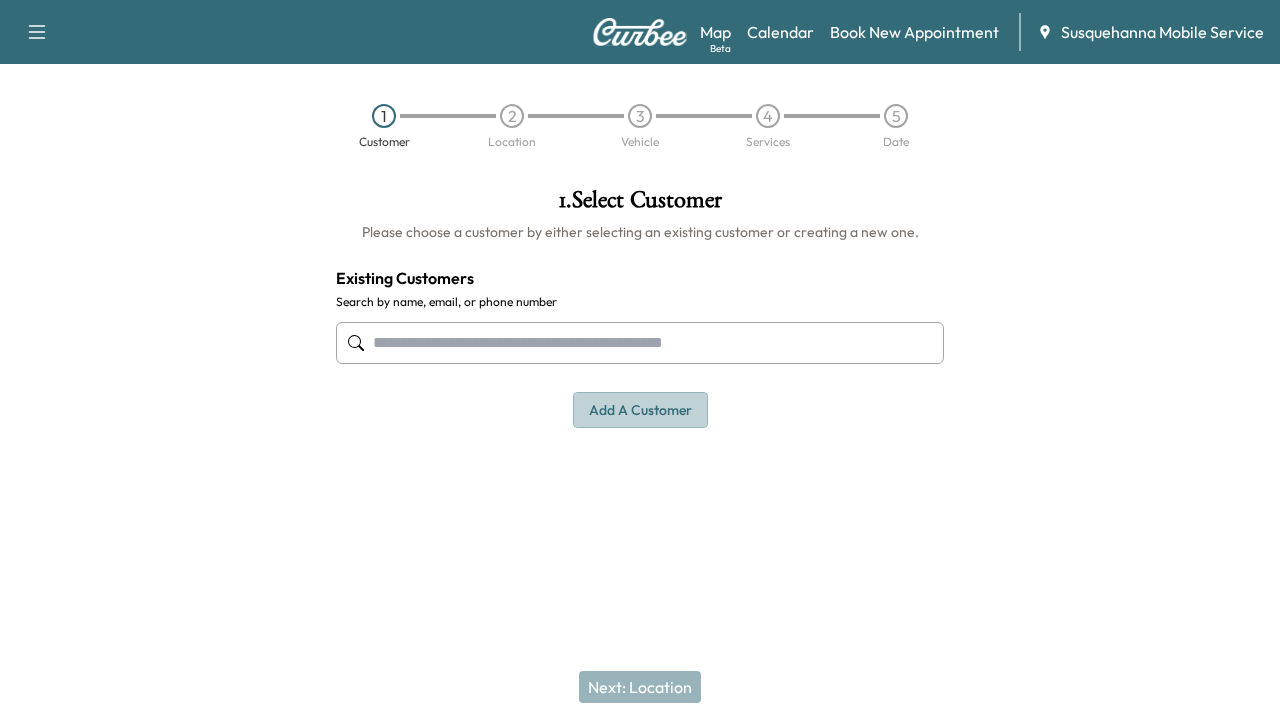 click on "Add a customer" at bounding box center (640, 410) 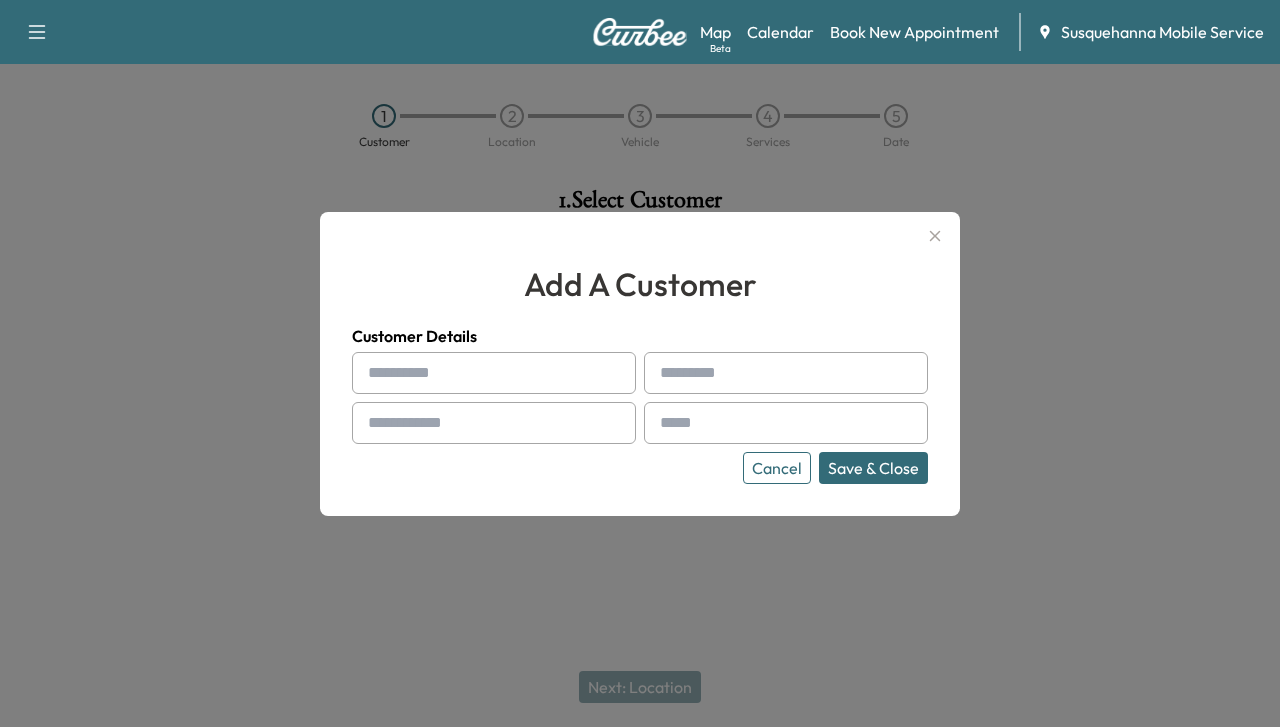 click on "Cancel" at bounding box center [777, 468] 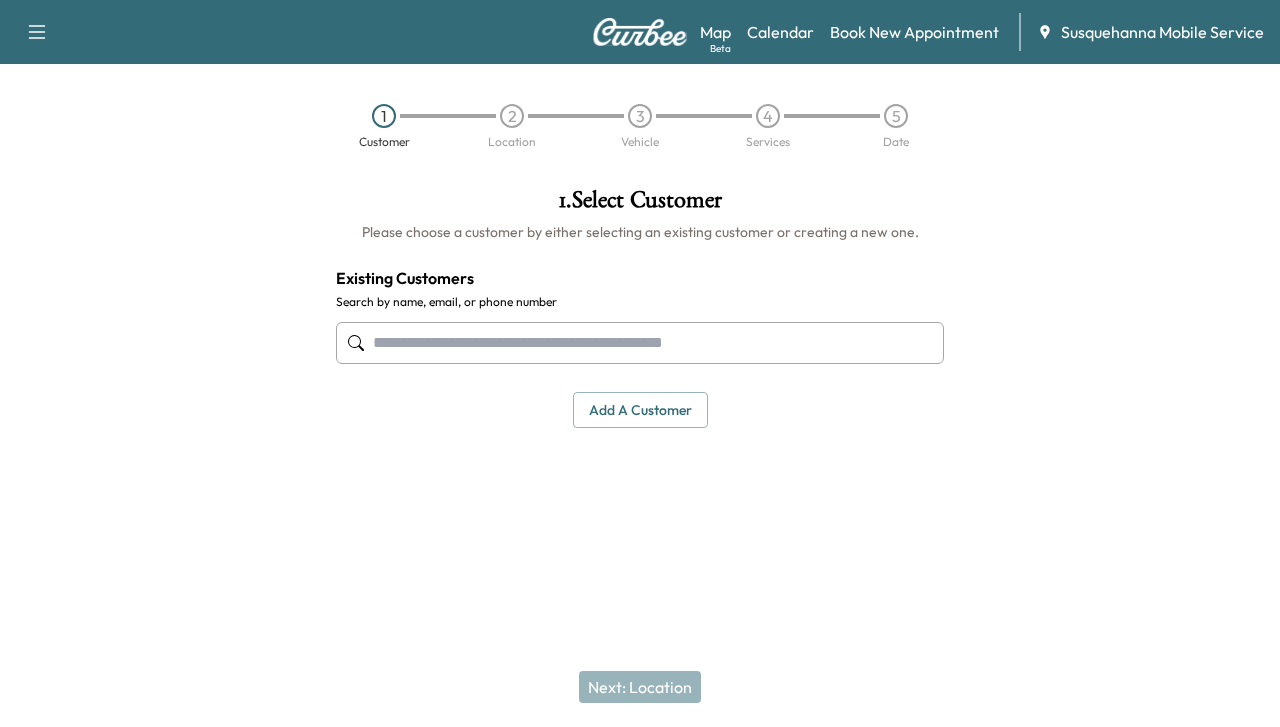 click at bounding box center (640, 343) 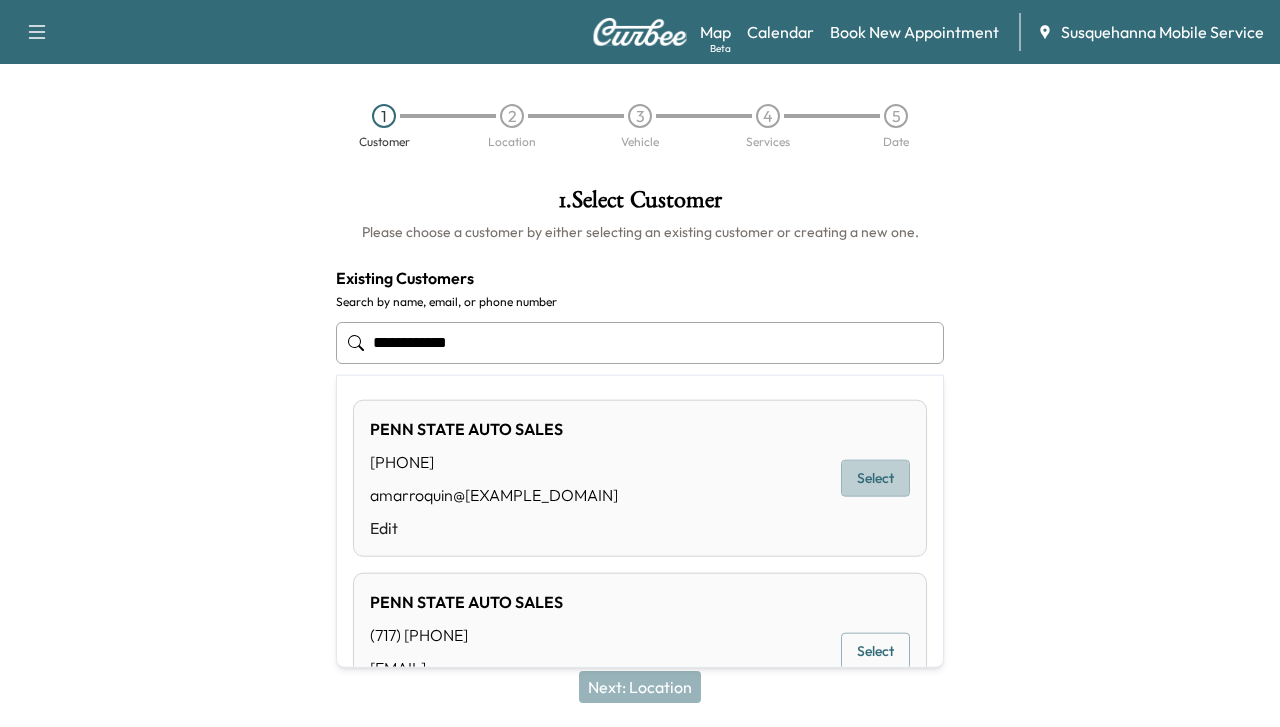 click on "Select" at bounding box center (875, 478) 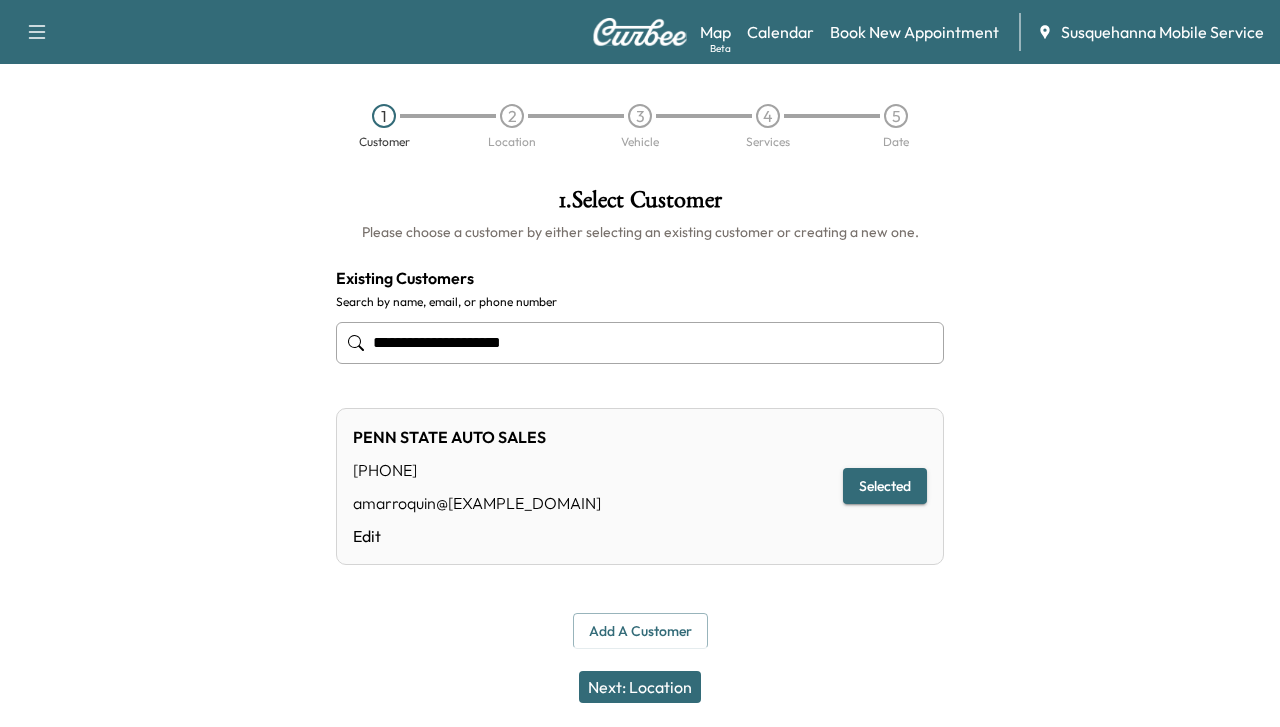 type on "**********" 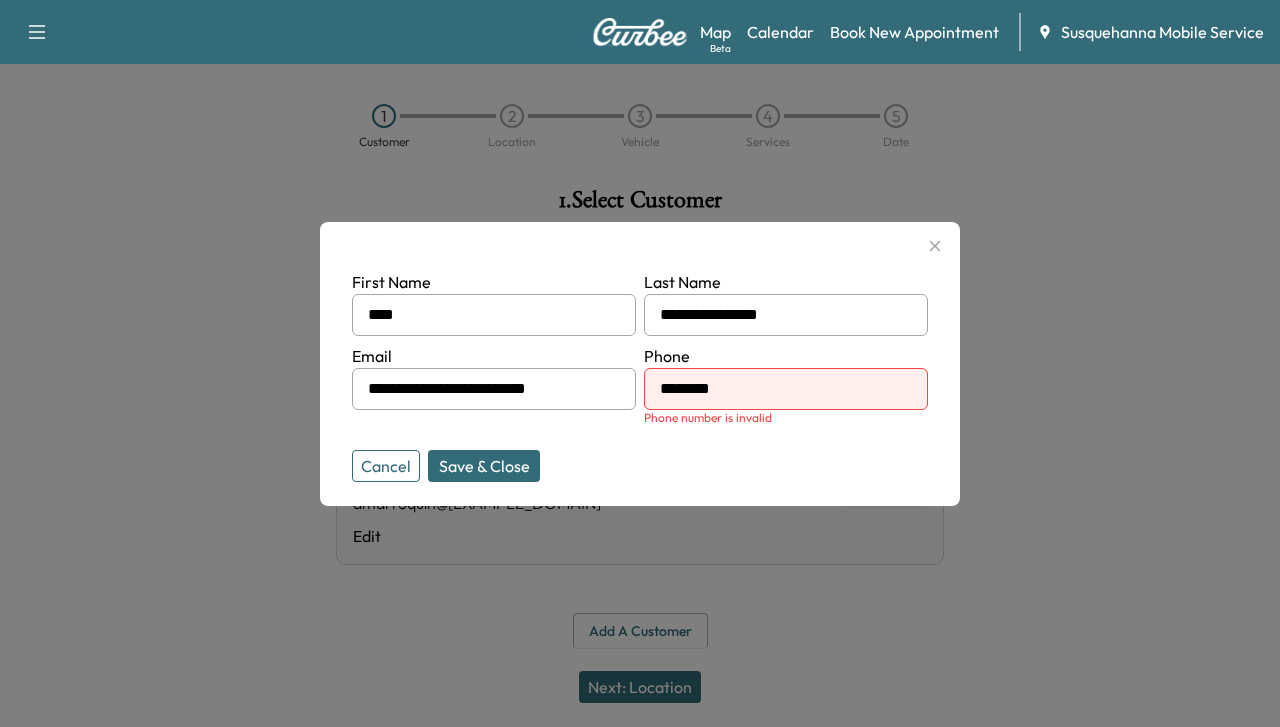 click 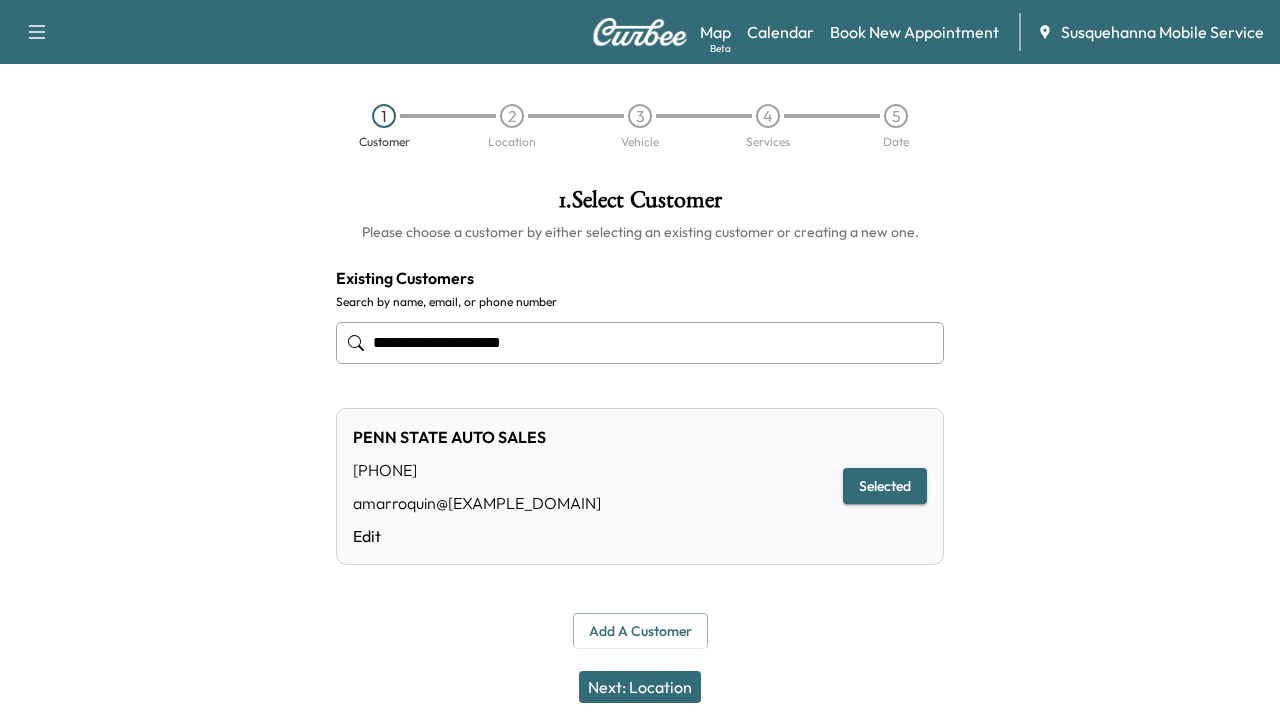 click on "1" at bounding box center (384, 116) 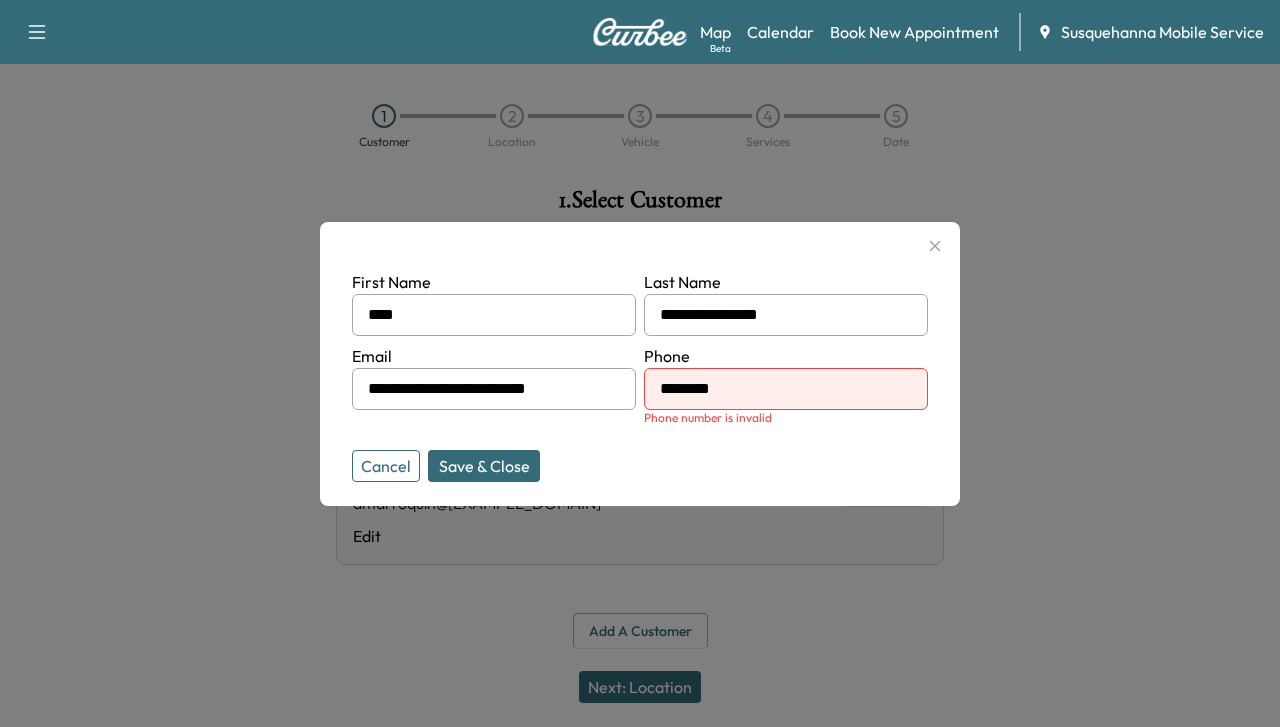 click on "********" at bounding box center [786, 389] 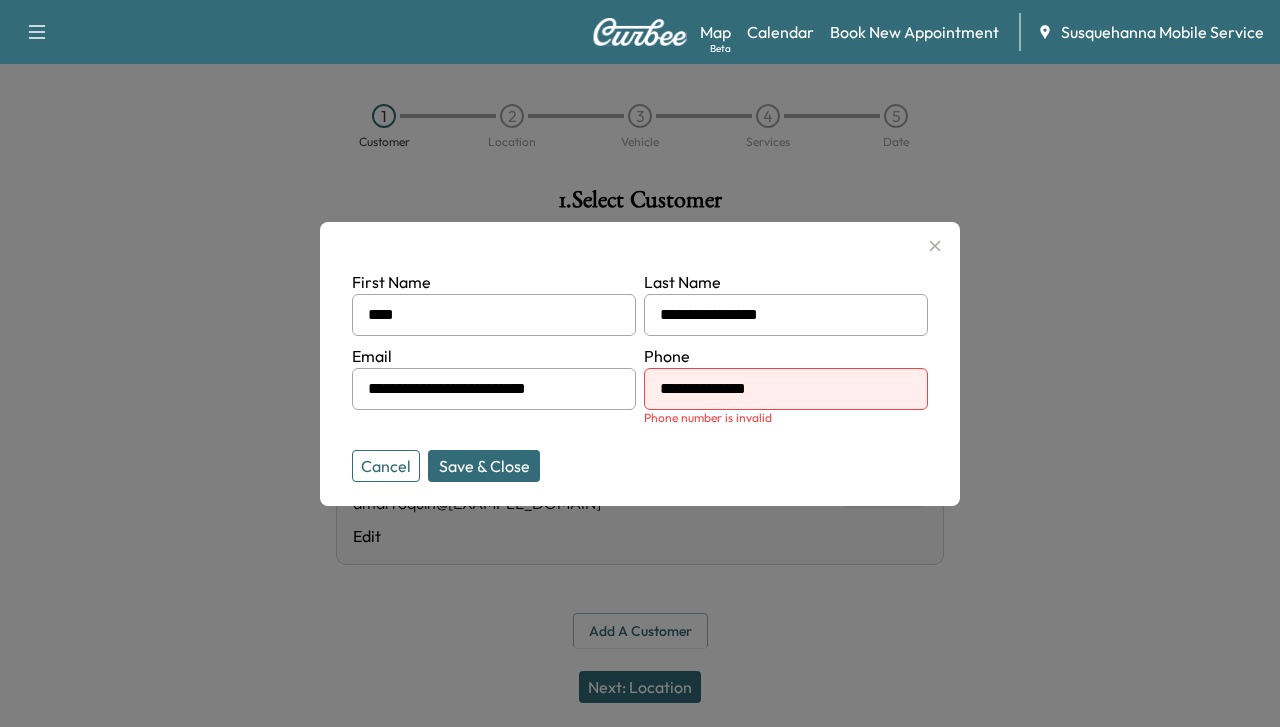 type on "**********" 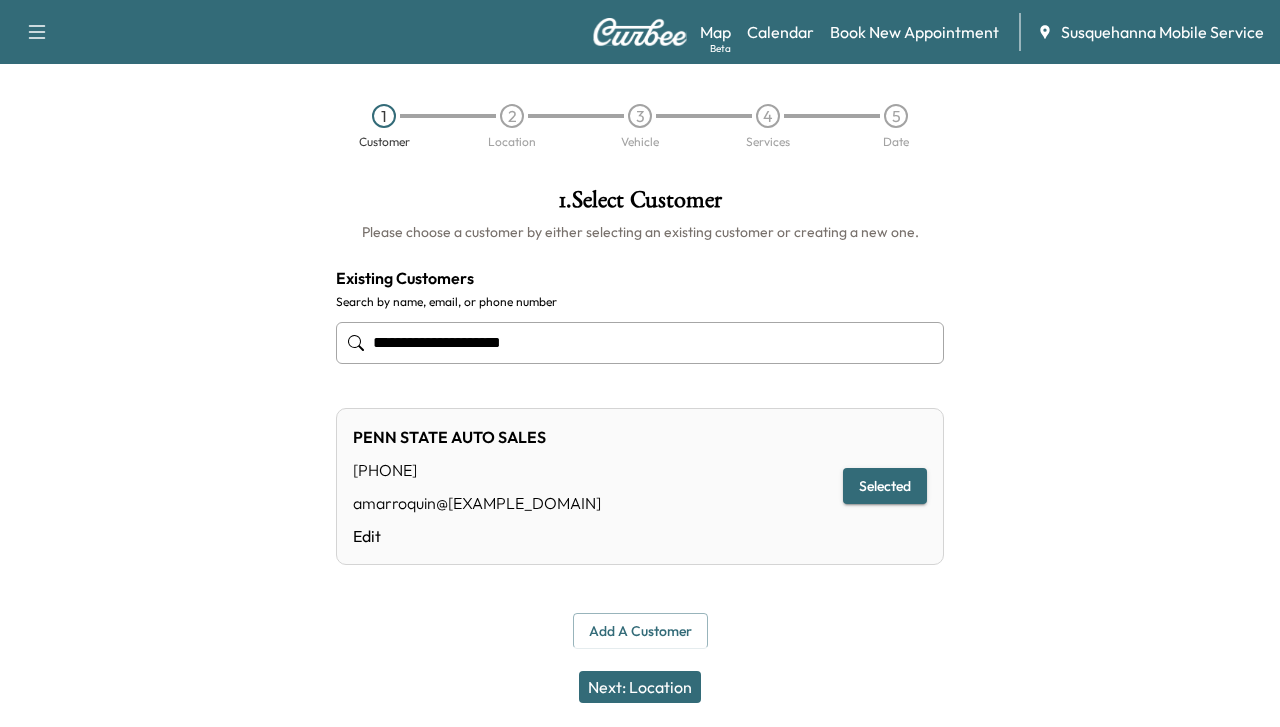 click on "Next: Location" at bounding box center (640, 687) 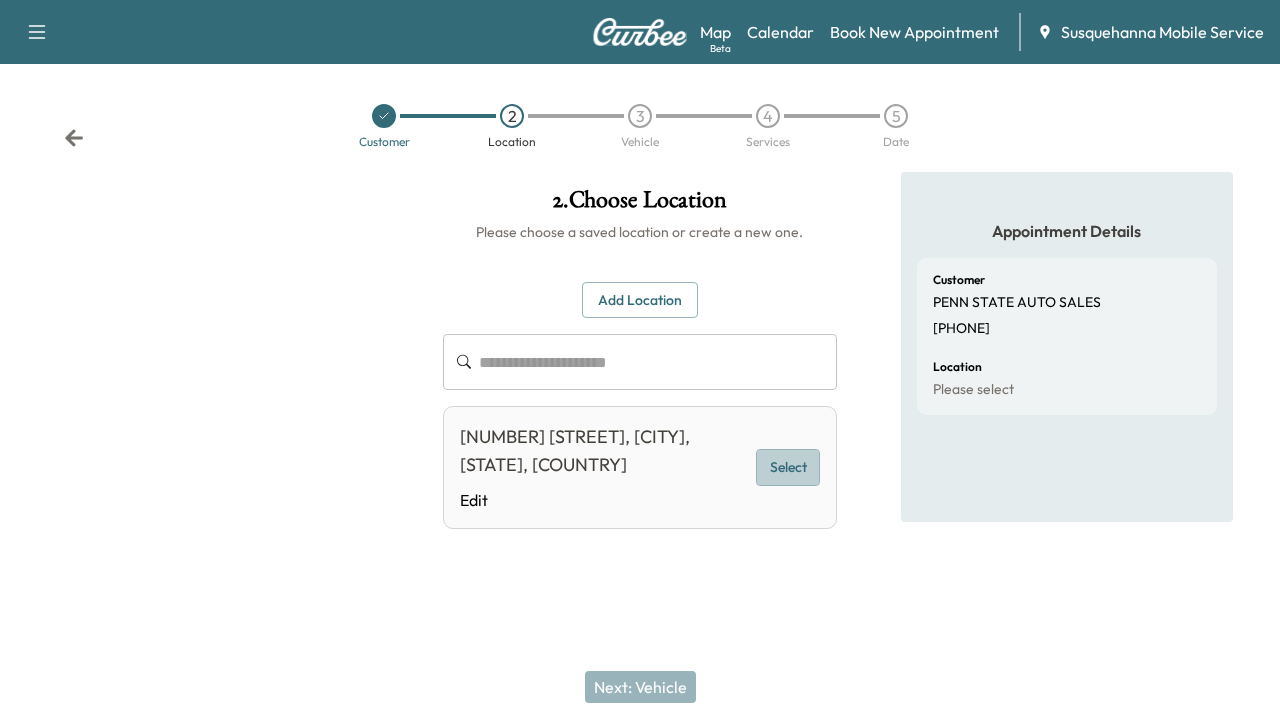 click on "Select" at bounding box center (788, 467) 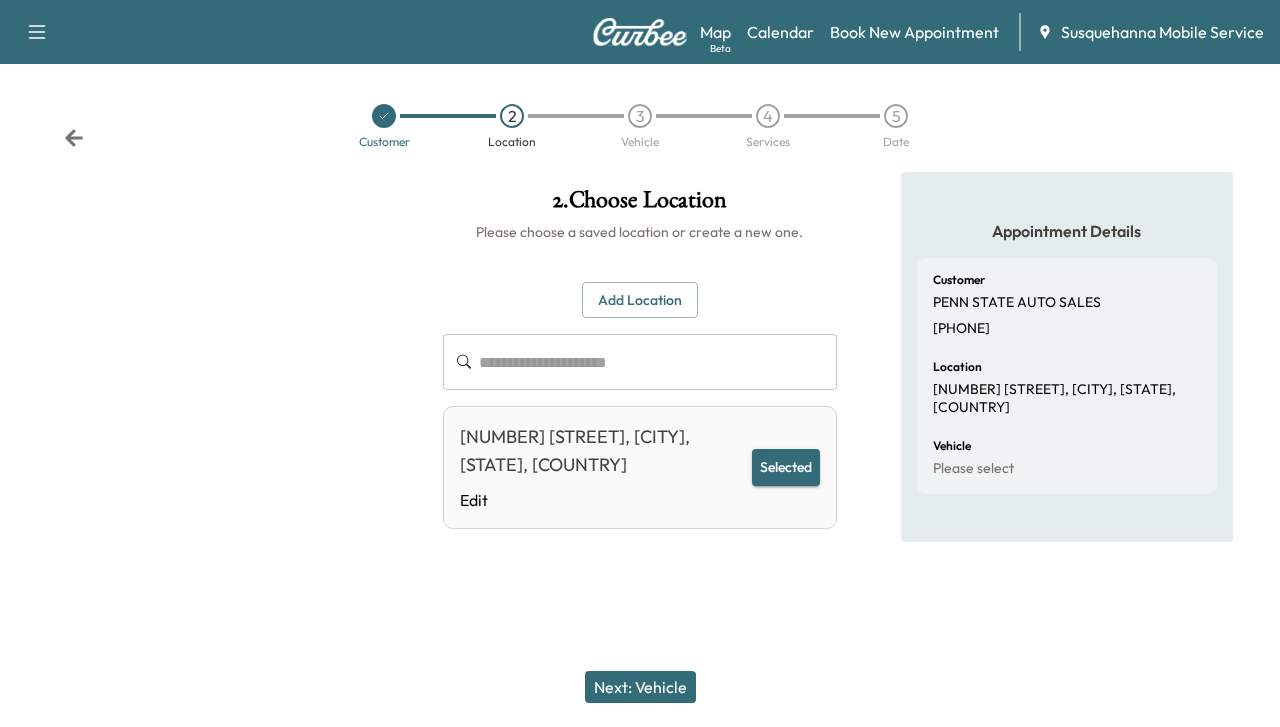 click on "Next: Vehicle" at bounding box center (640, 687) 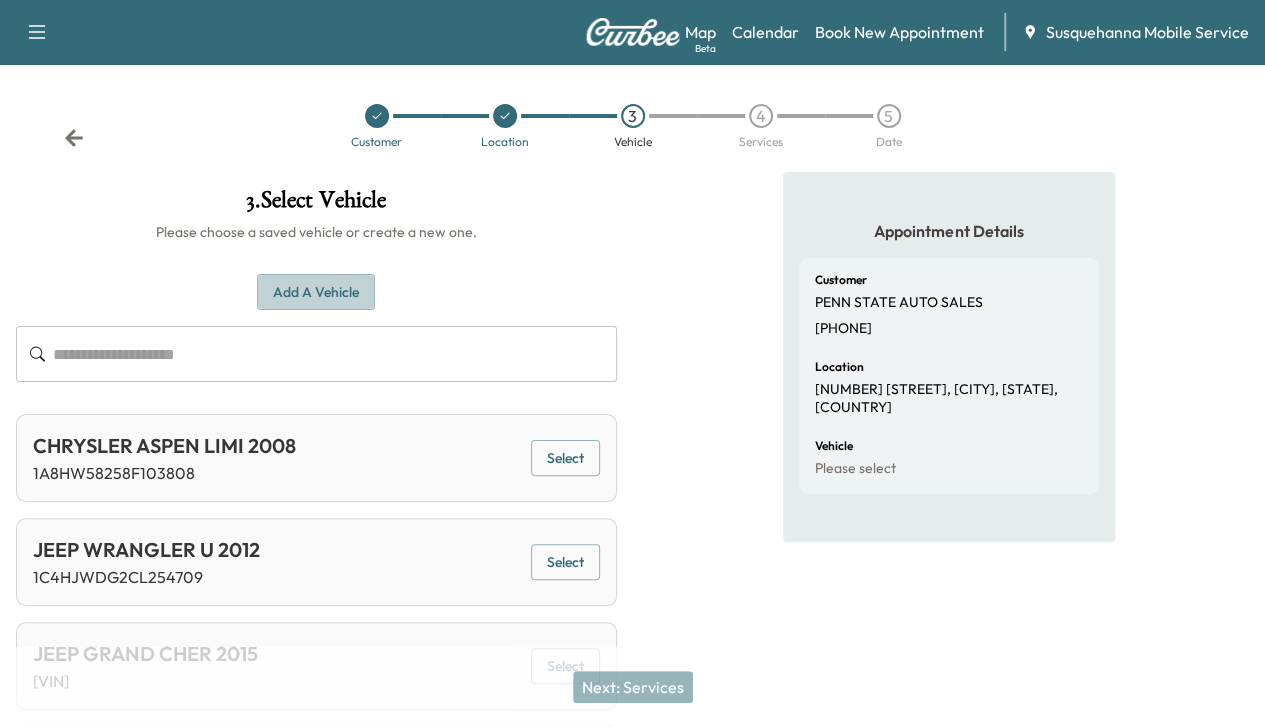 click on "Add a Vehicle" at bounding box center (316, 292) 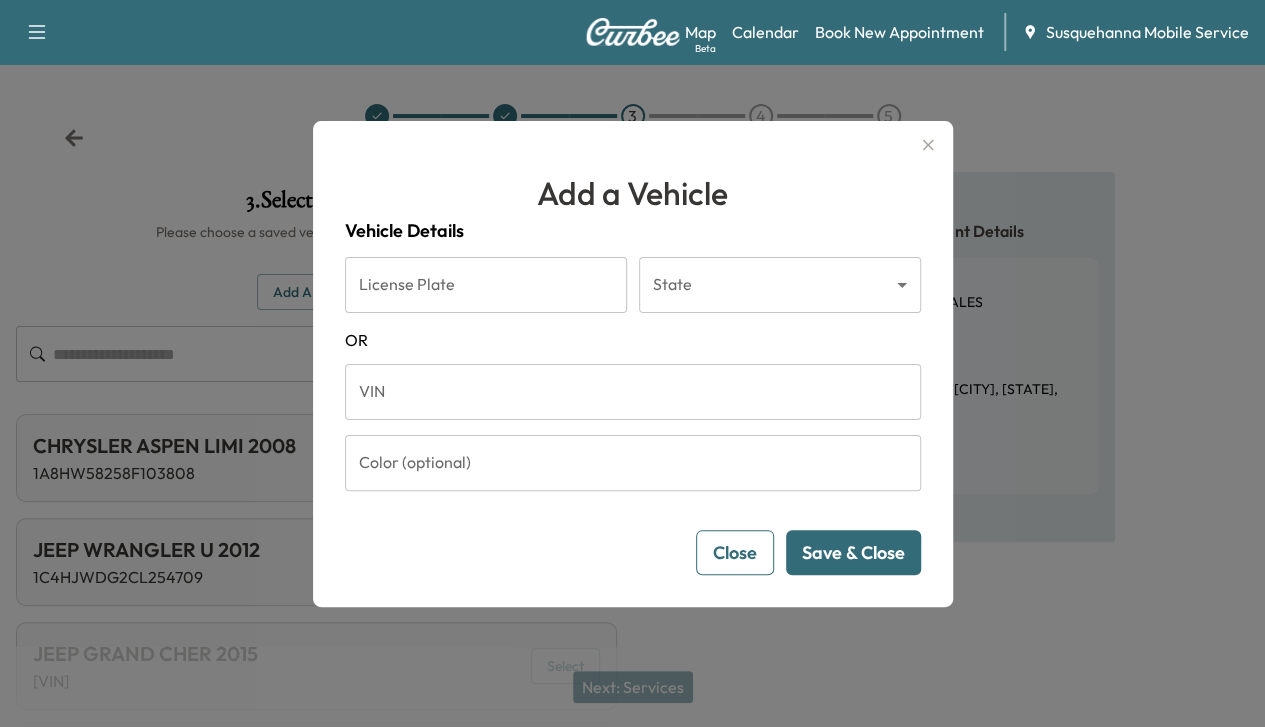 click on "VIN" at bounding box center (633, 392) 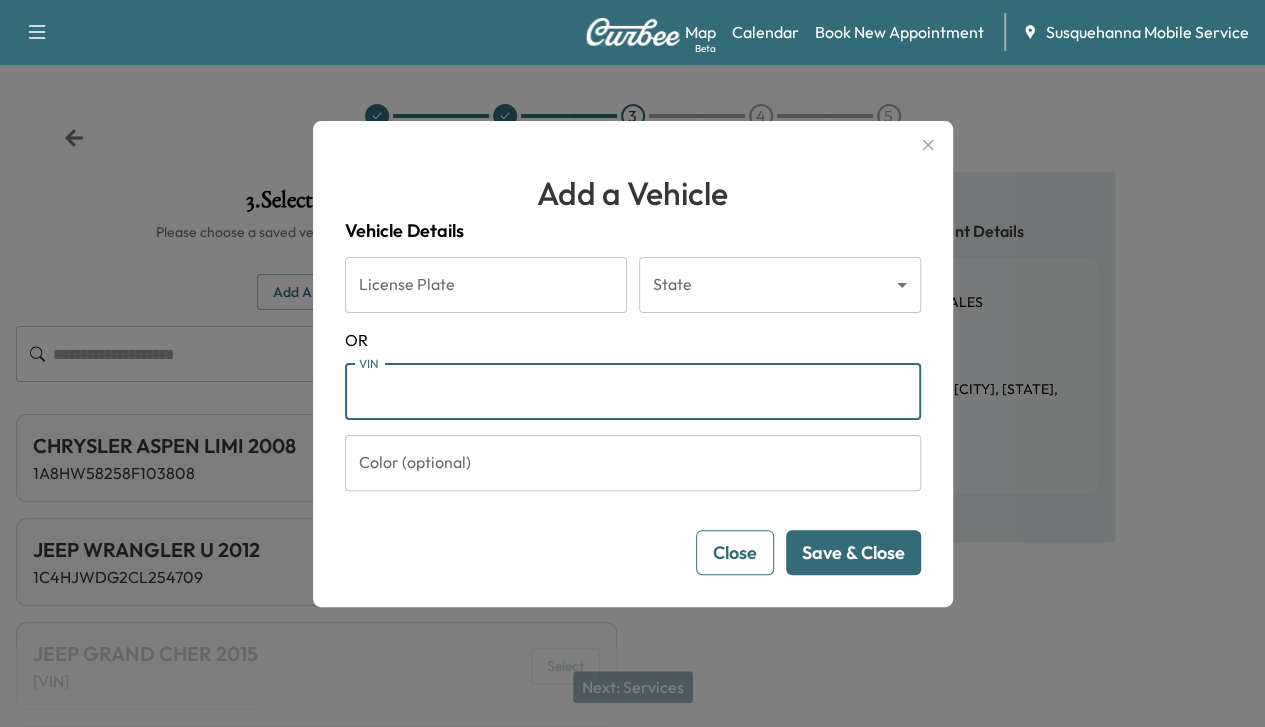 paste on "**********" 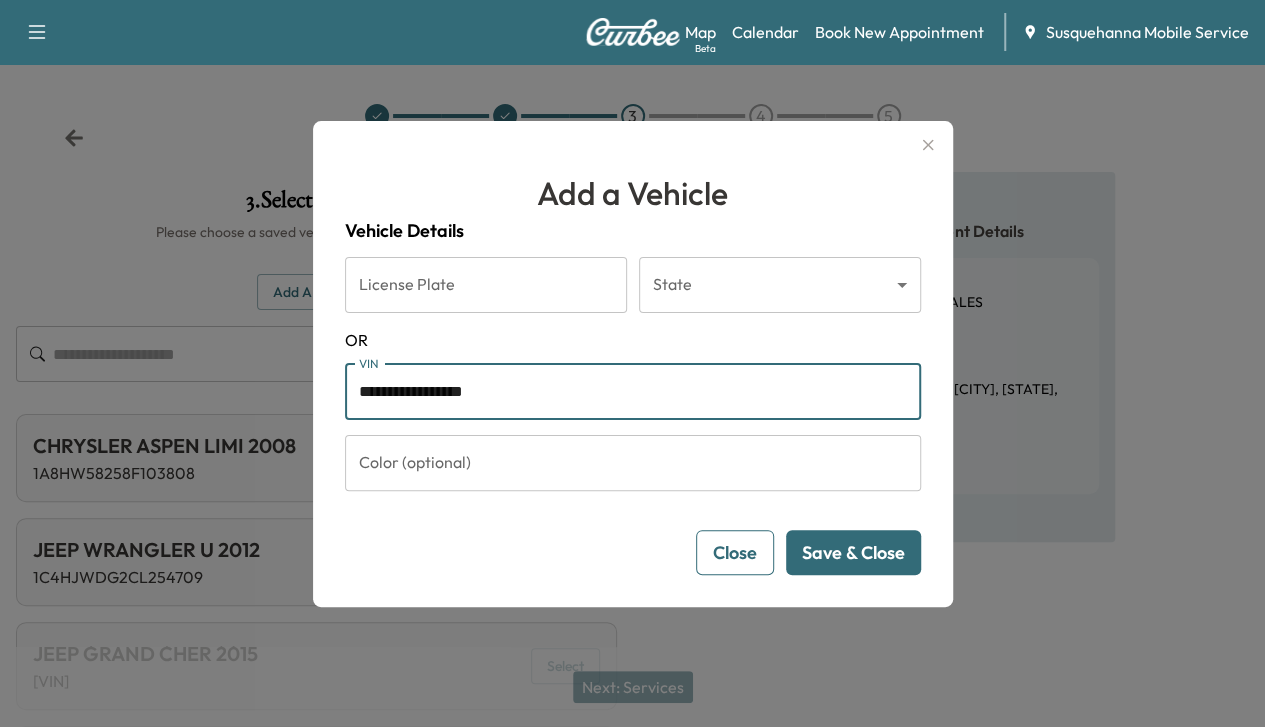 type on "**********" 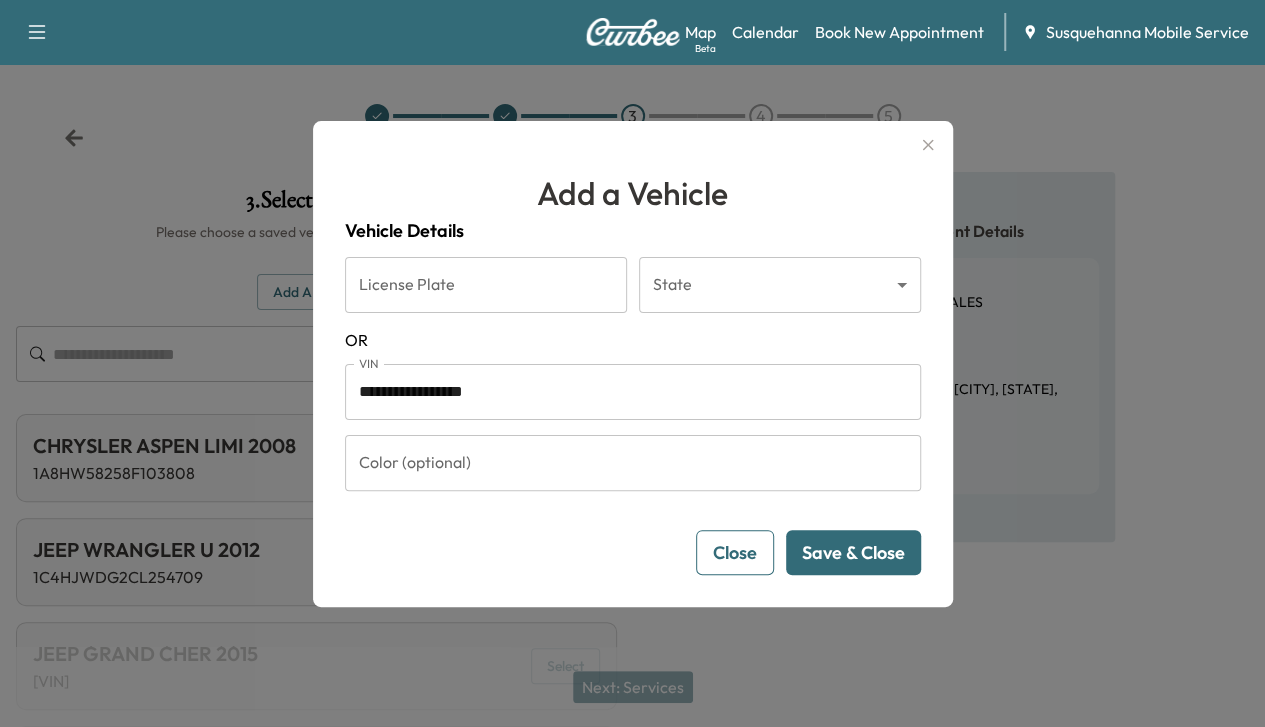 click on "Save & Close" at bounding box center [853, 552] 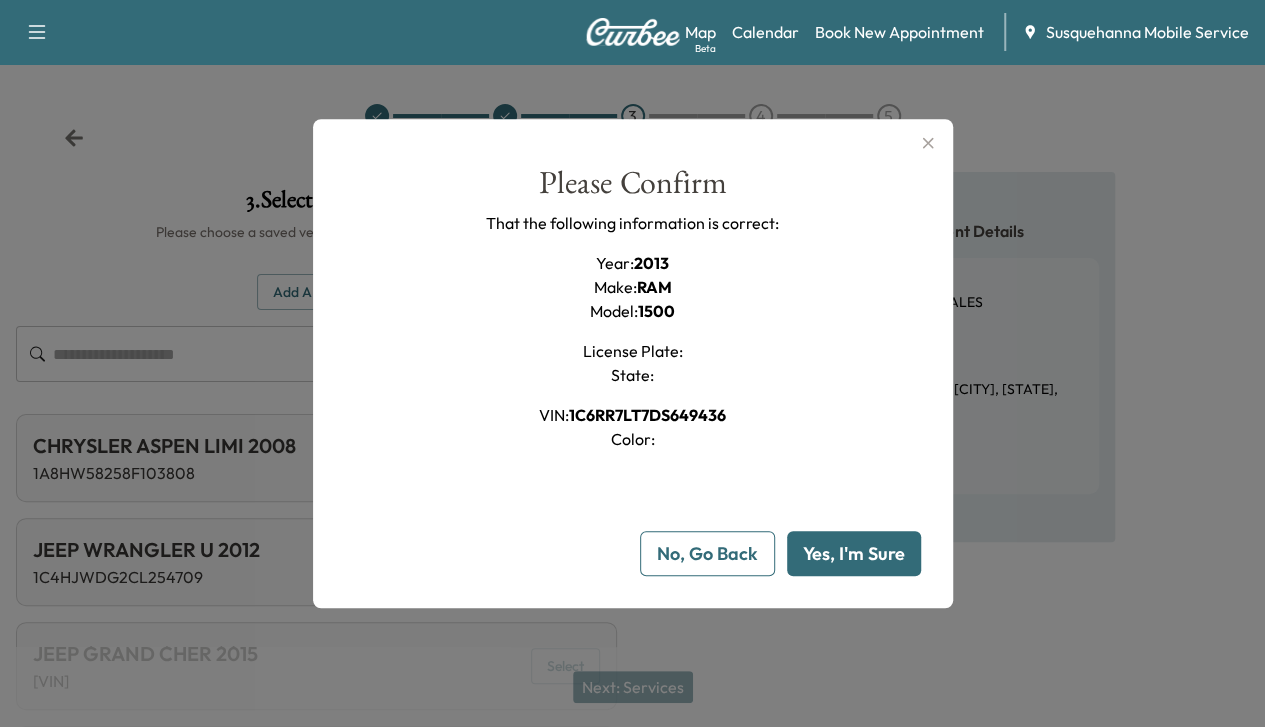 click on "Yes, I'm Sure" at bounding box center (854, 553) 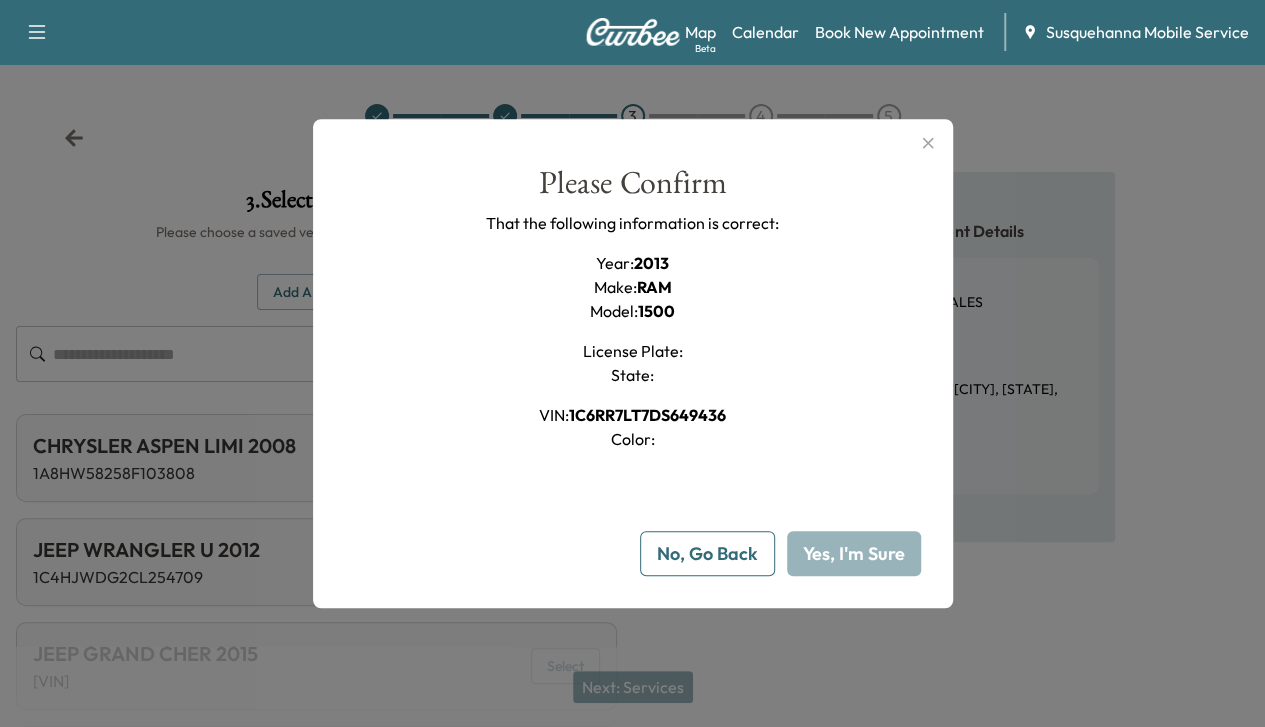 type 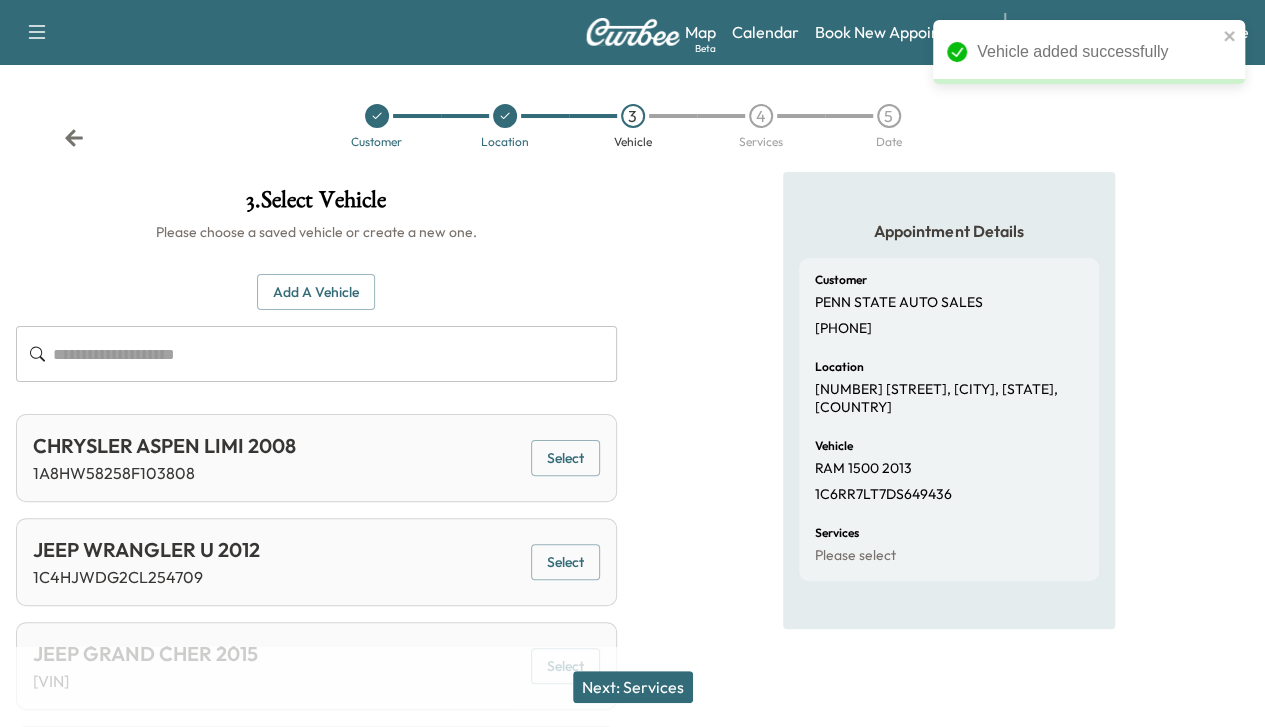 click on "Next: Services" at bounding box center [633, 687] 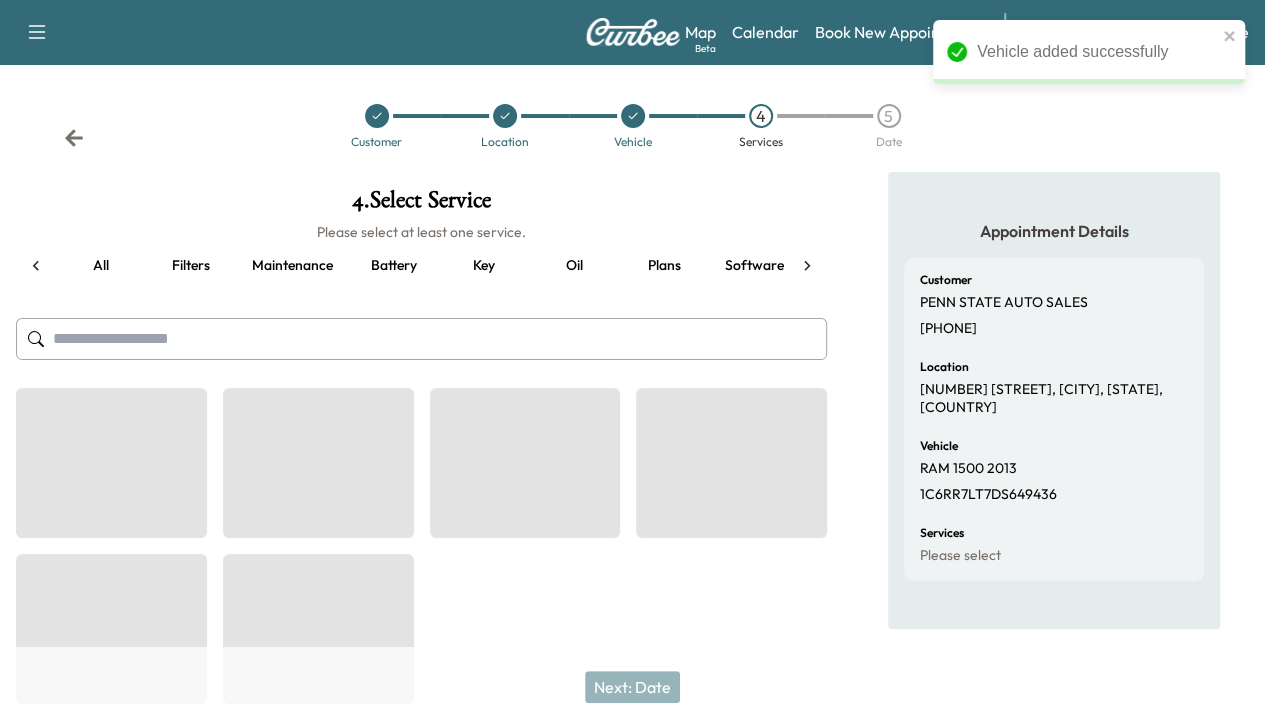 scroll, scrollTop: 0, scrollLeft: 258, axis: horizontal 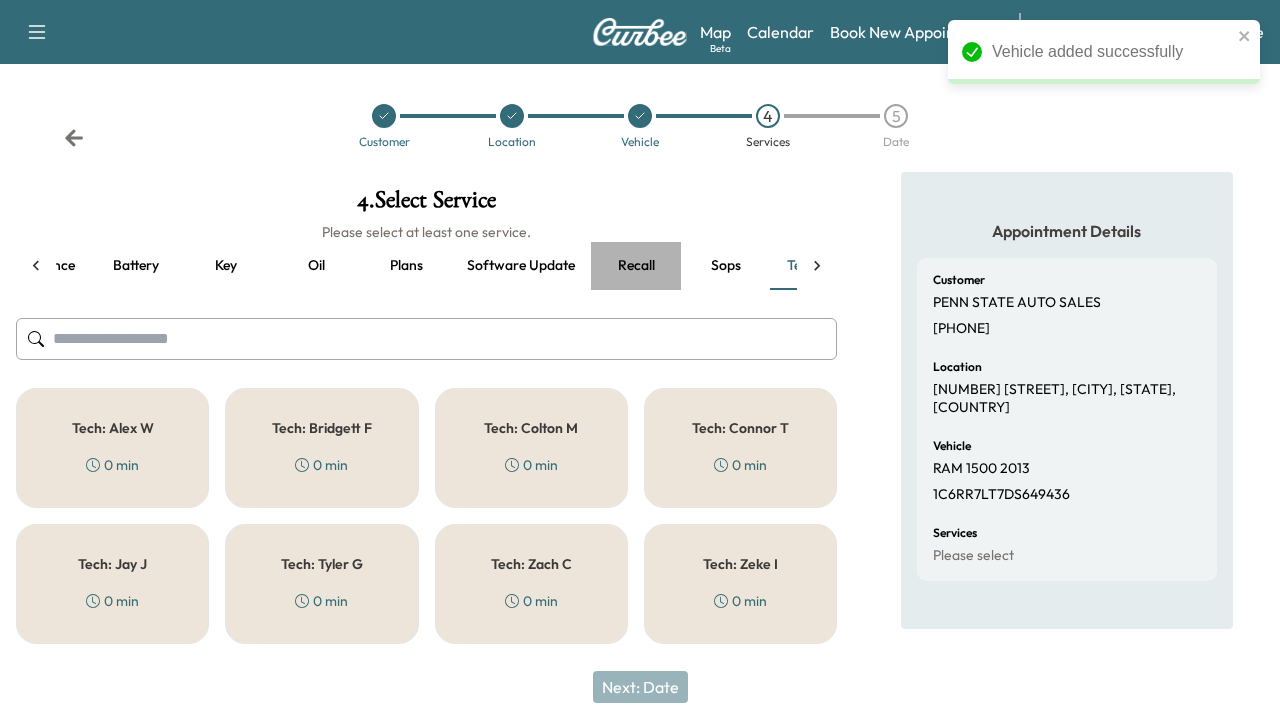 click on "Recall" at bounding box center [636, 266] 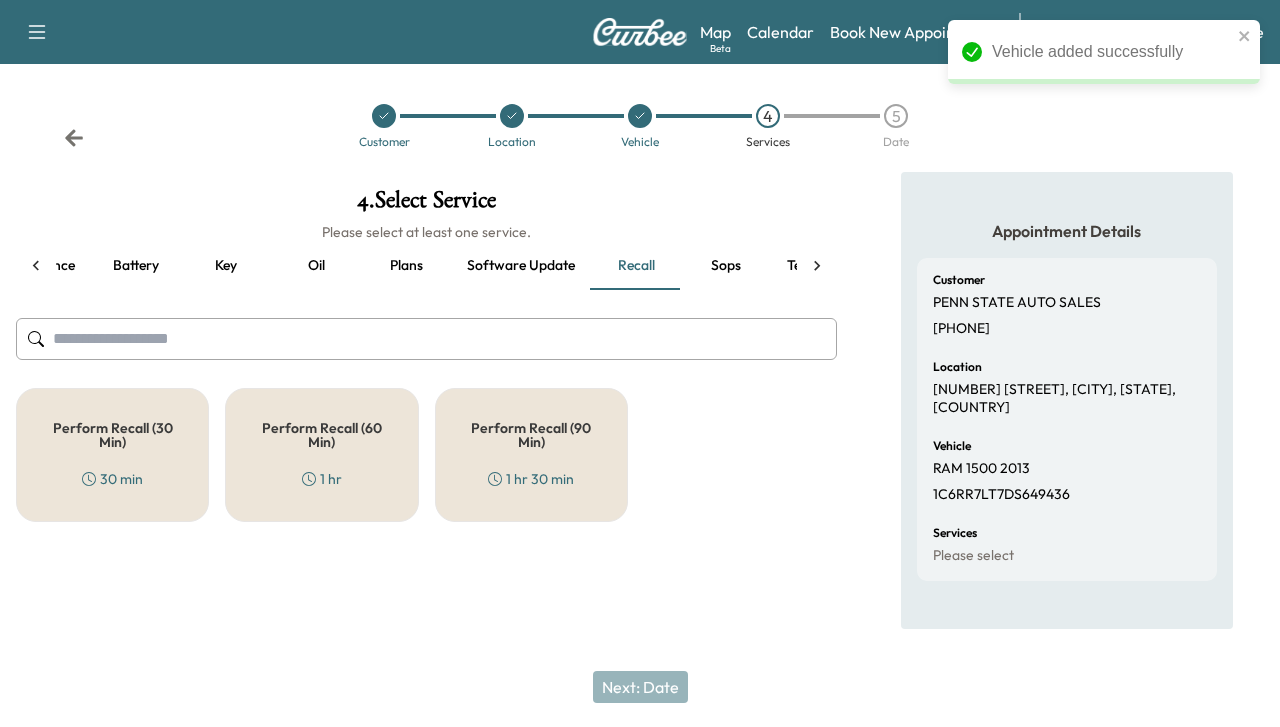 click on "Perform Recall (30 Min) 30 min" at bounding box center [112, 455] 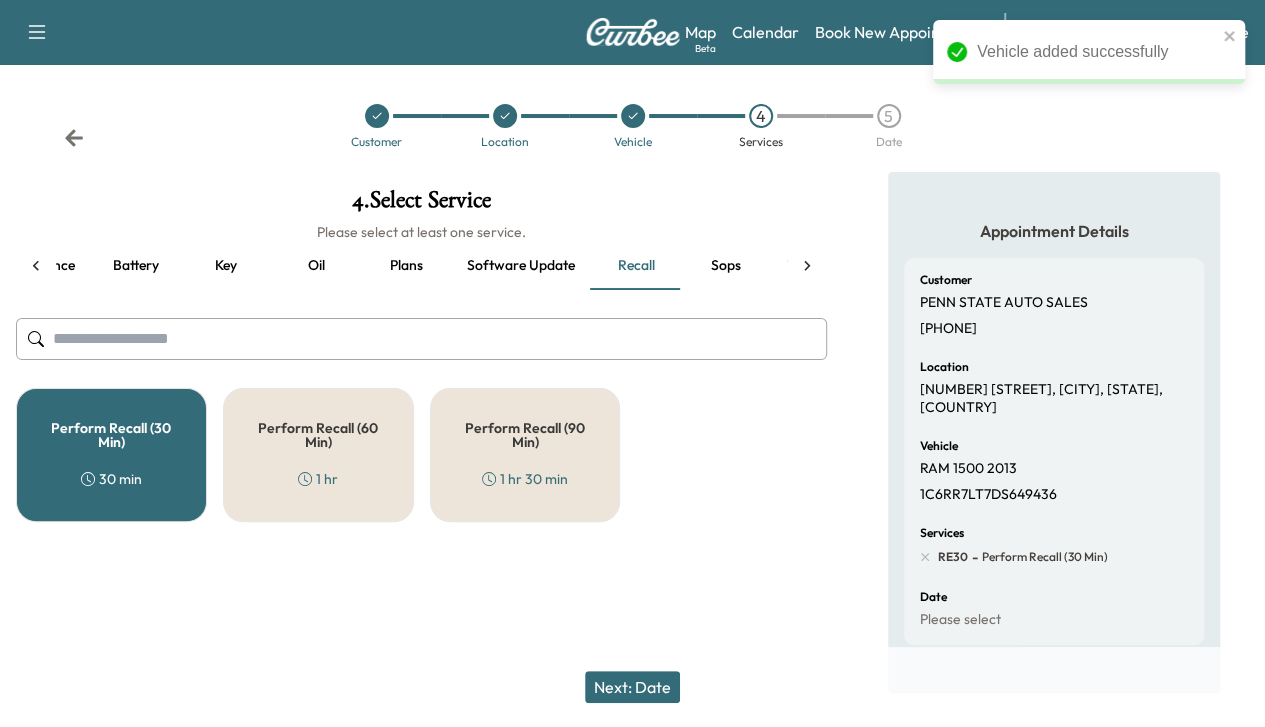 click 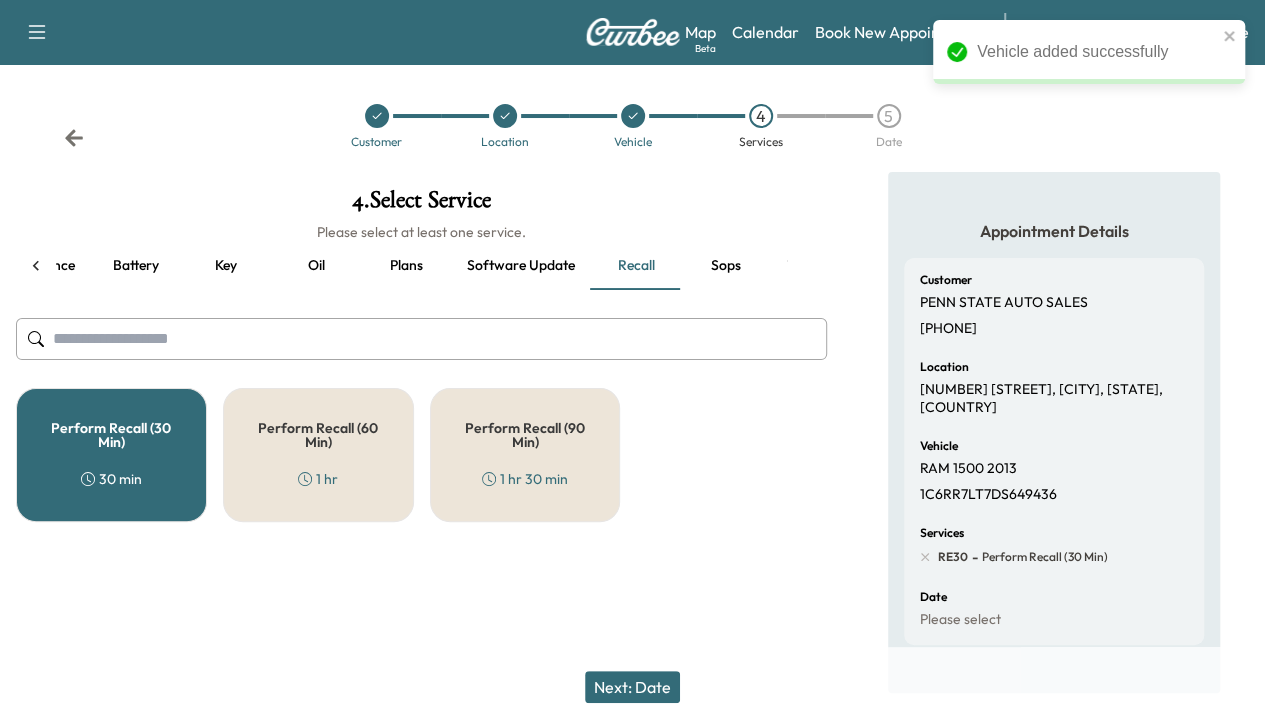 scroll, scrollTop: 0, scrollLeft: 338, axis: horizontal 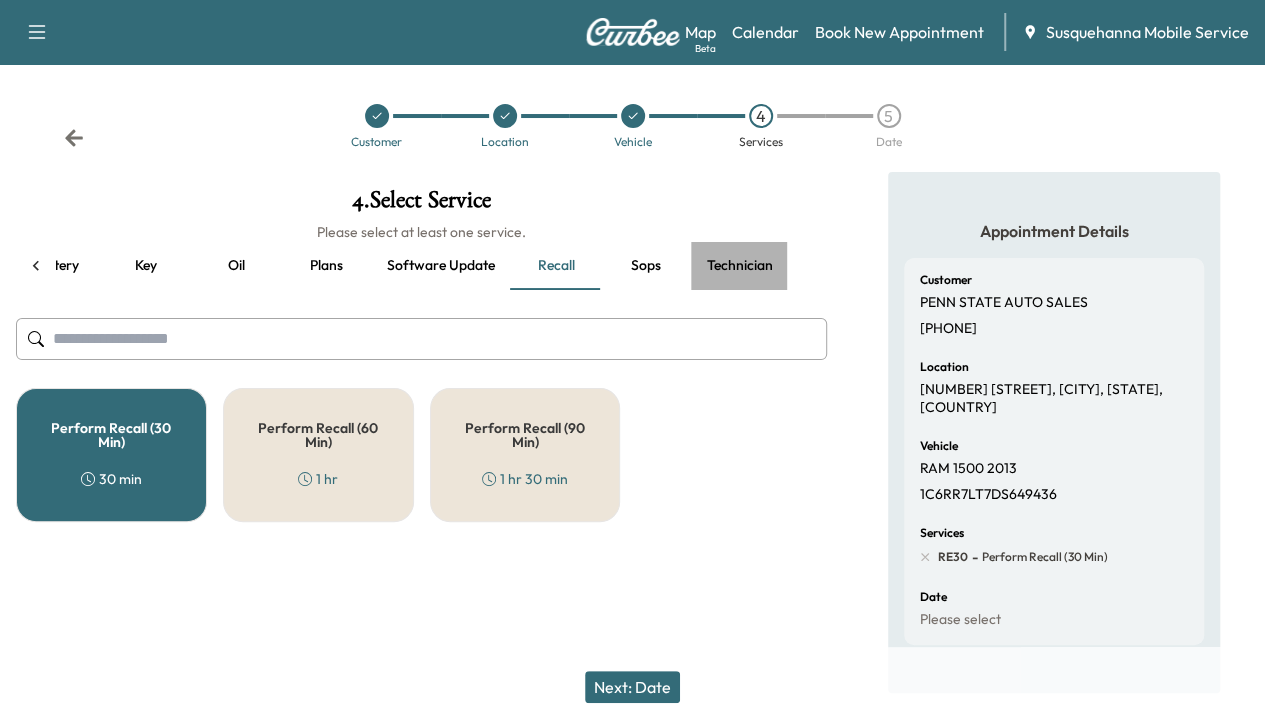 click on "Technician" at bounding box center (740, 266) 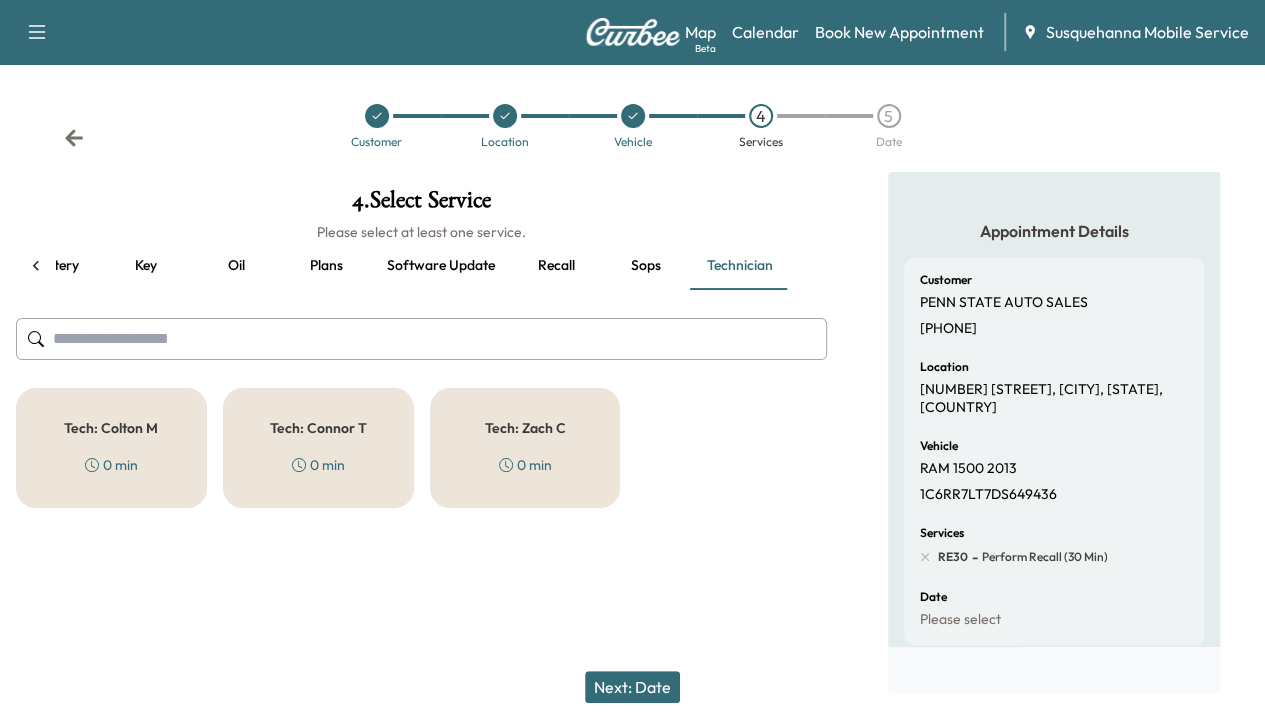 click on "Tech: Connor T" at bounding box center (318, 428) 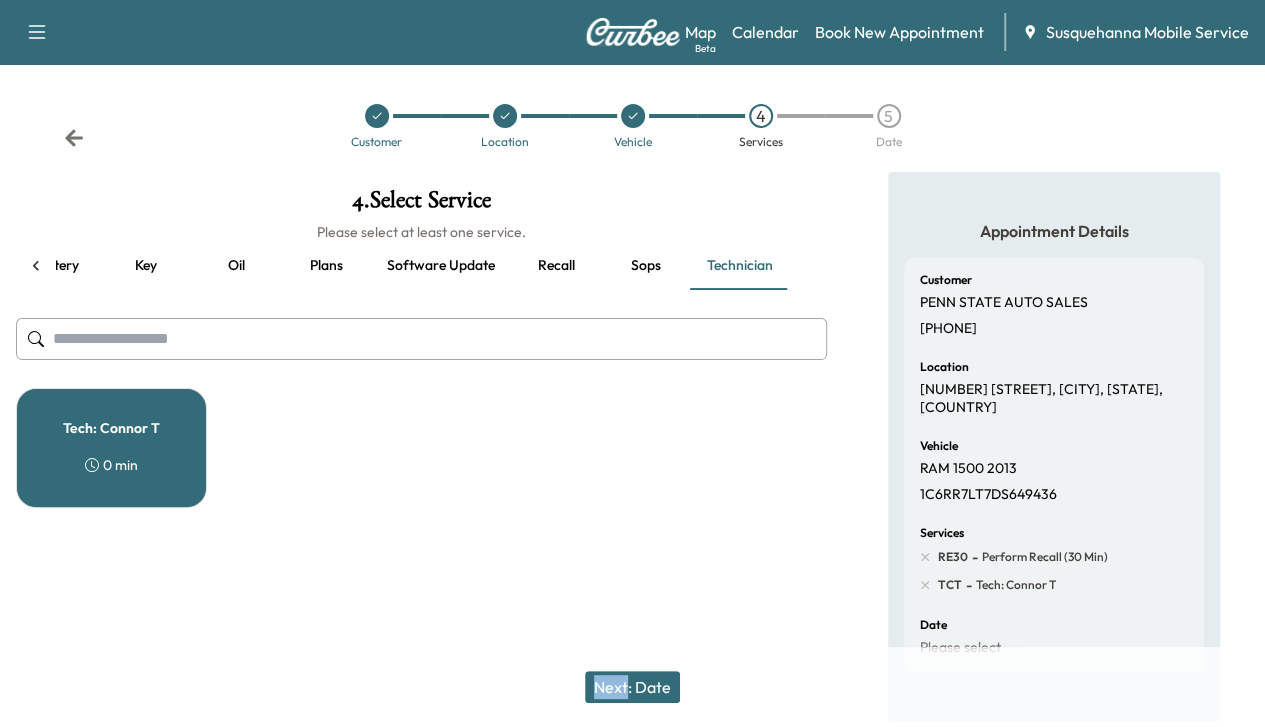 click on "Tech: Connor T 0 min" at bounding box center [421, 448] 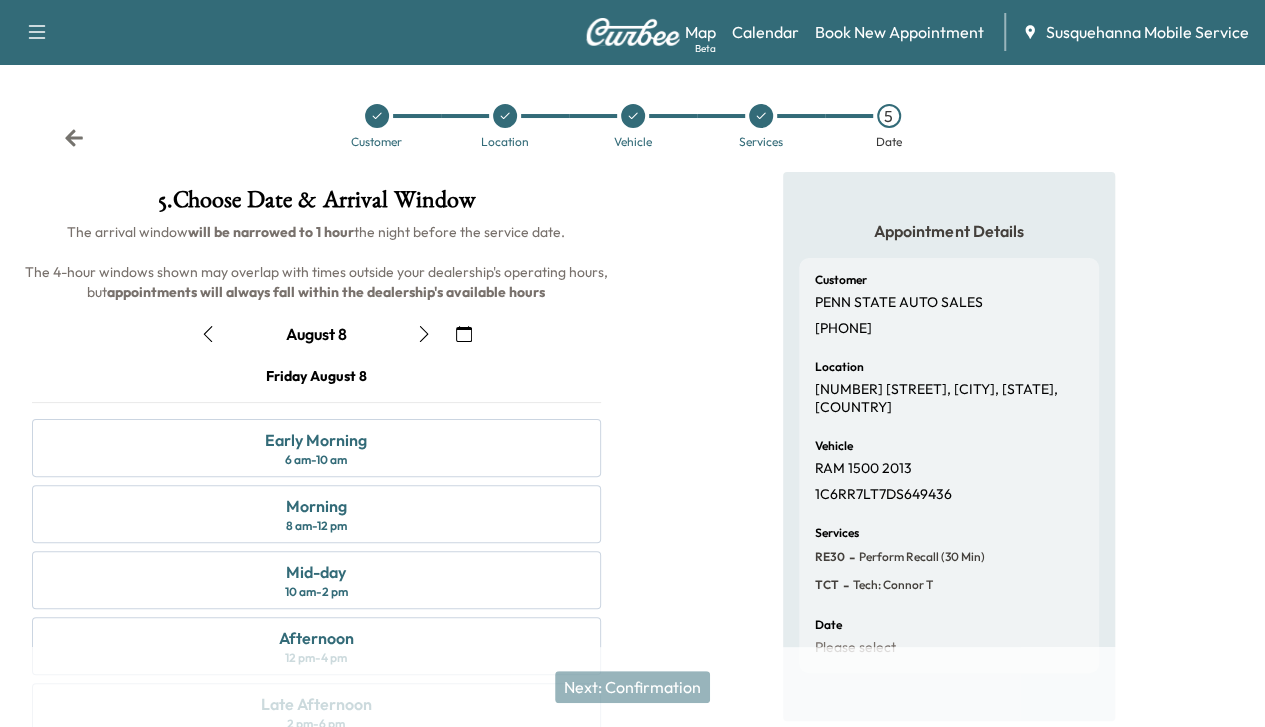 click 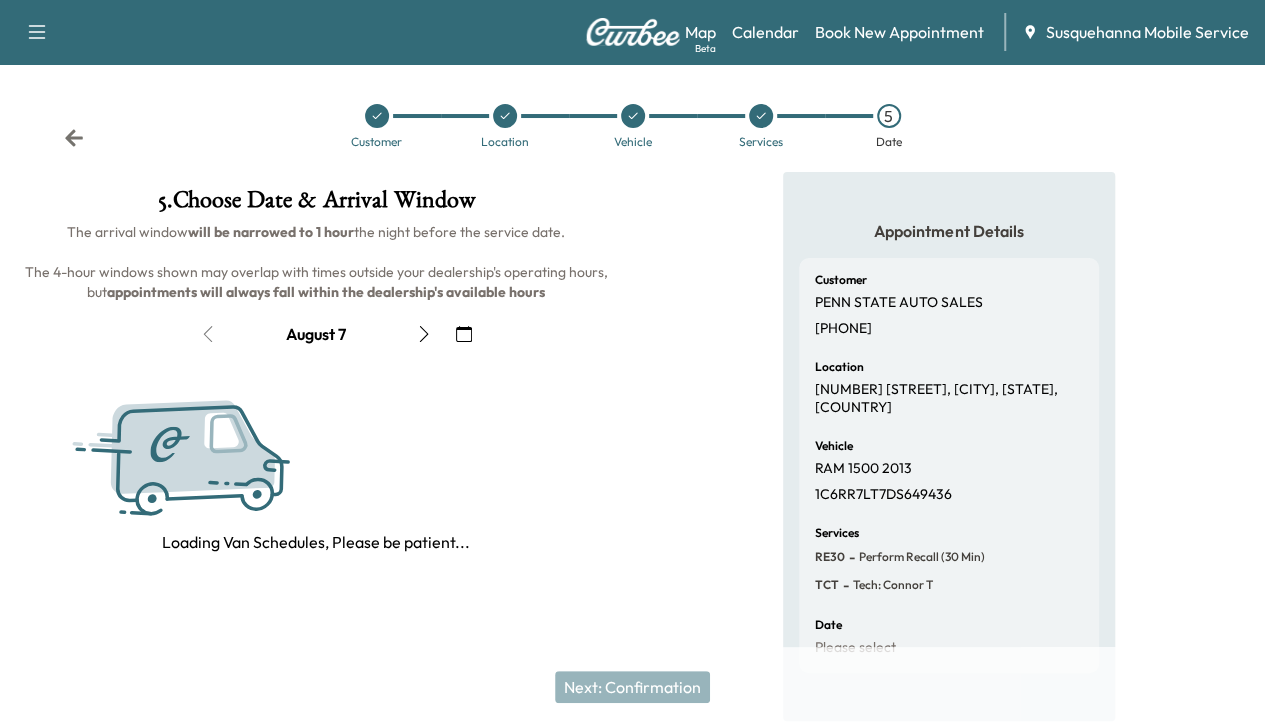 scroll, scrollTop: 57, scrollLeft: 0, axis: vertical 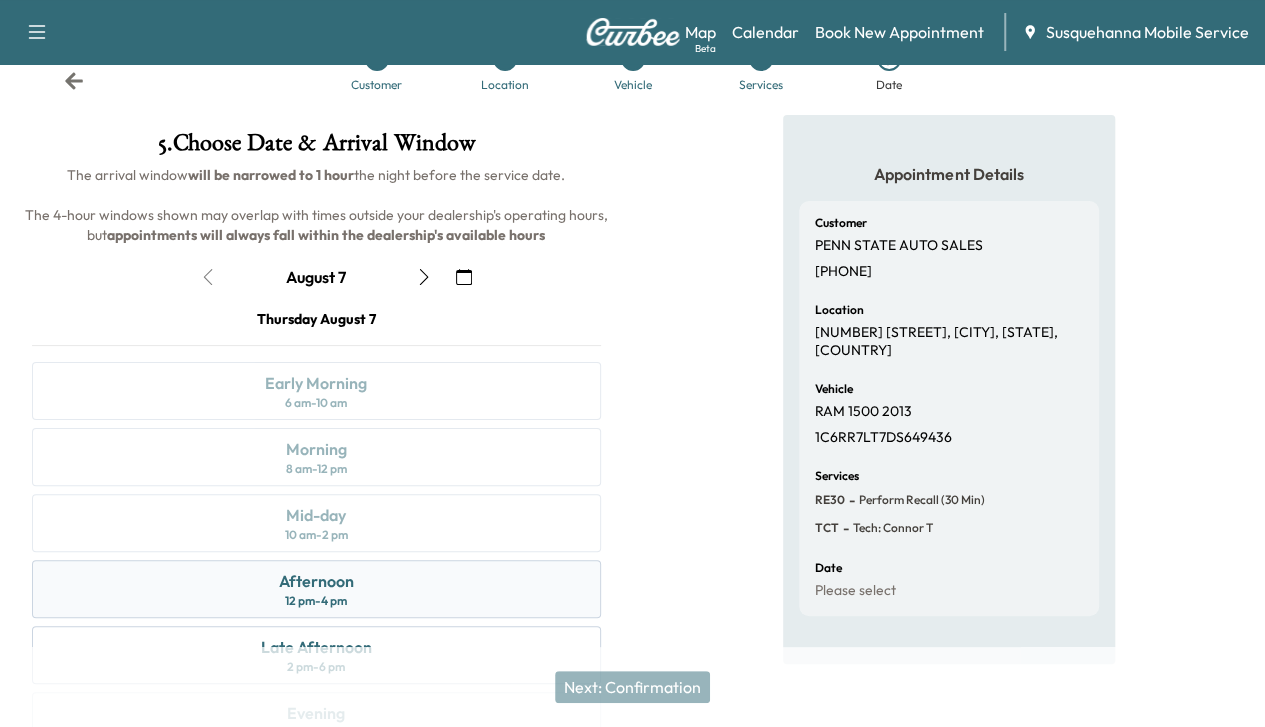 click on "Afternoon 12 pm  -  4 pm" at bounding box center (316, 589) 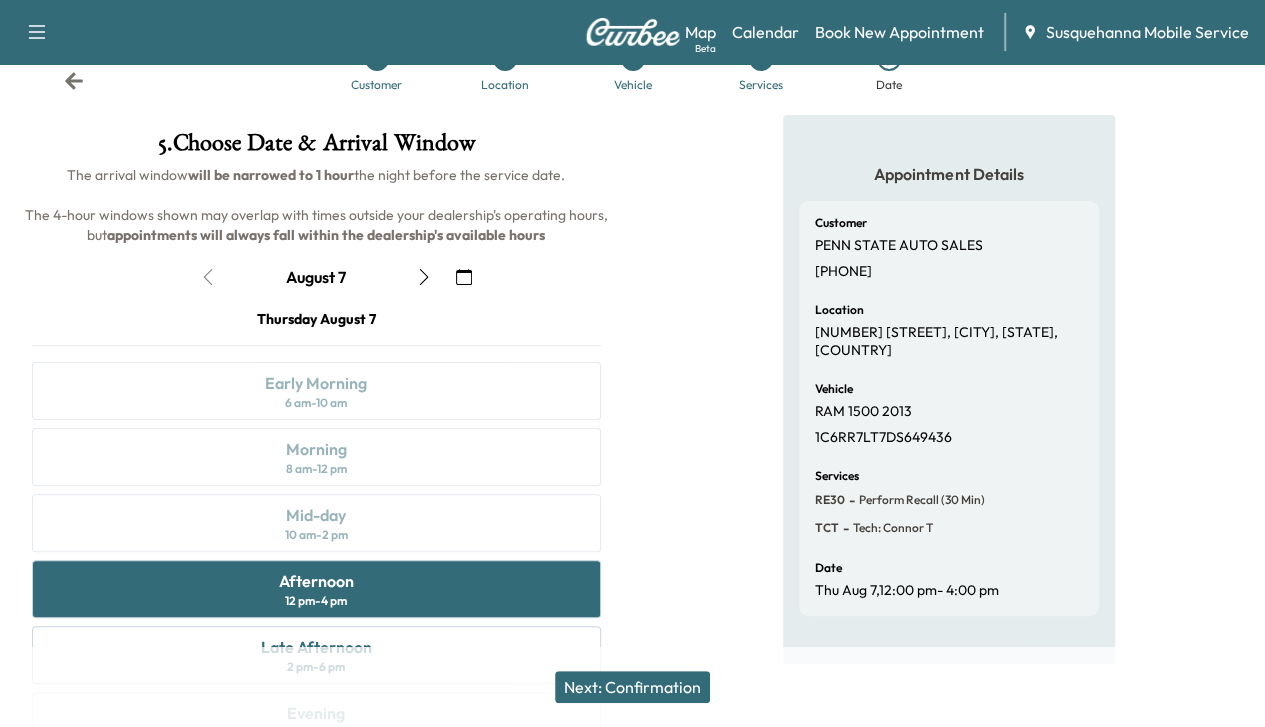click on "Next: Confirmation" at bounding box center (632, 687) 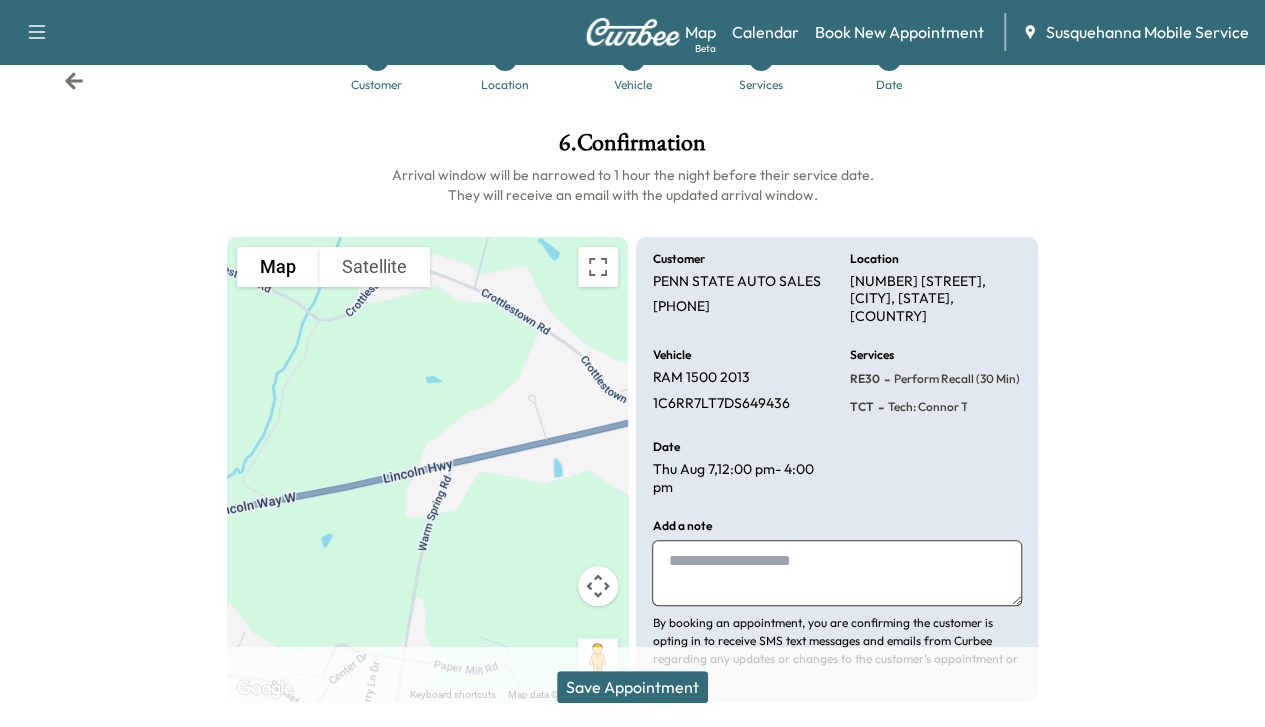 click on "Save Appointment" at bounding box center [632, 687] 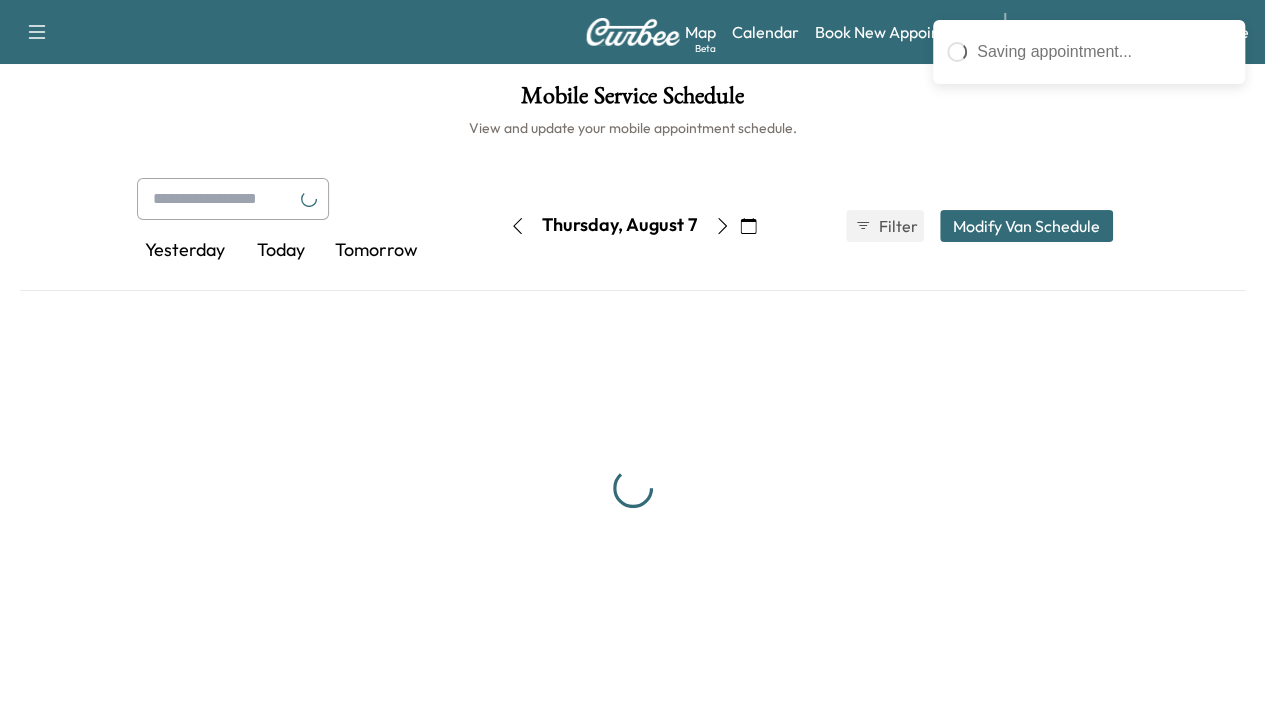 scroll, scrollTop: 0, scrollLeft: 0, axis: both 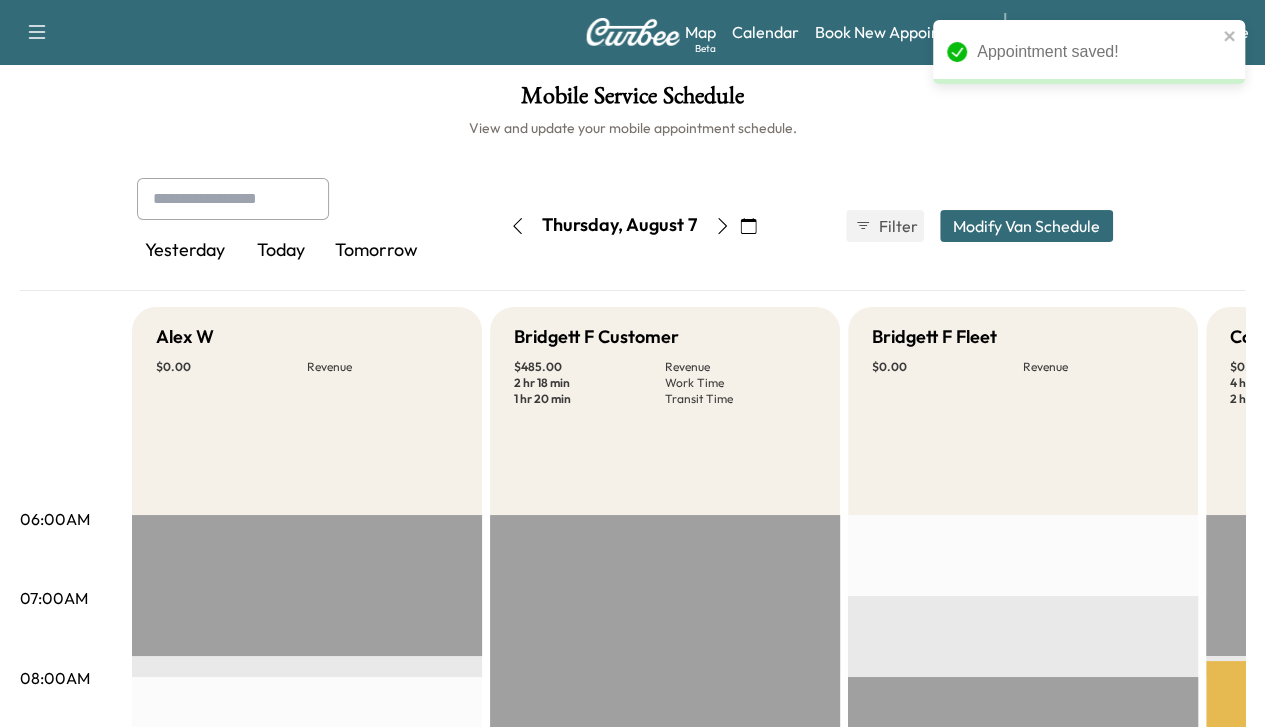 click on "View and update your mobile appointment schedule." at bounding box center [632, 128] 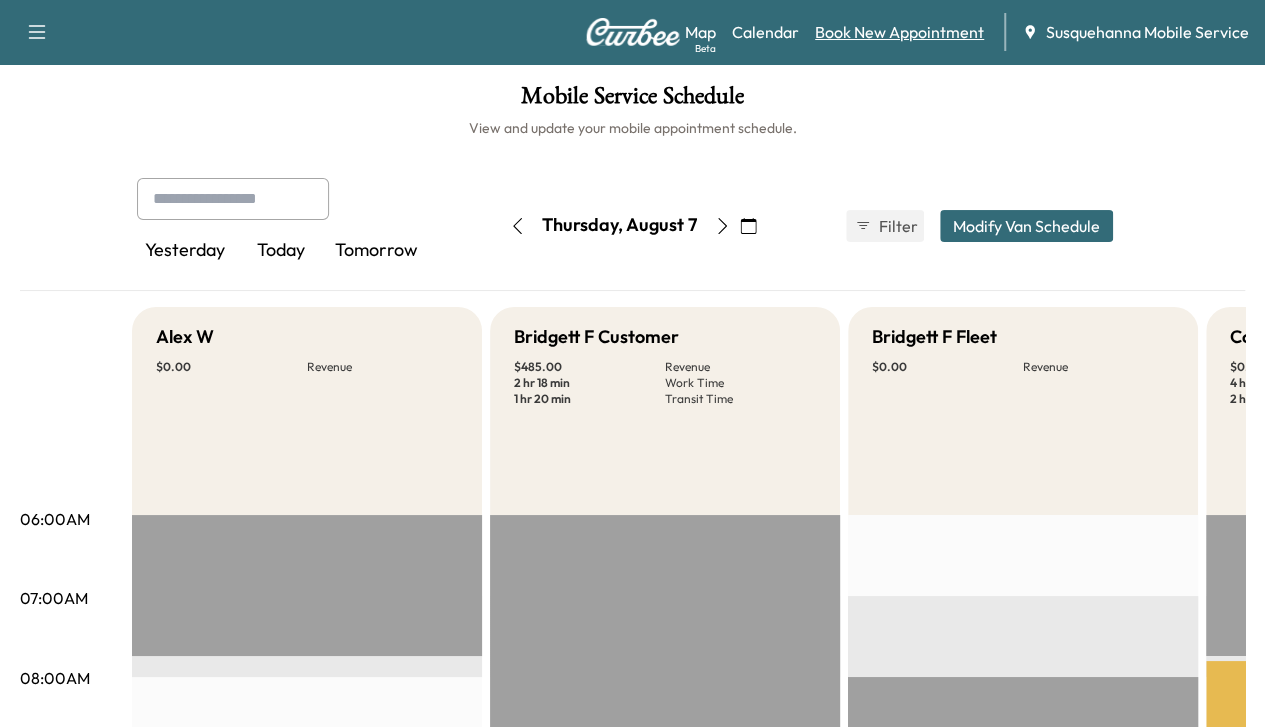 click on "Book New Appointment" at bounding box center (899, 32) 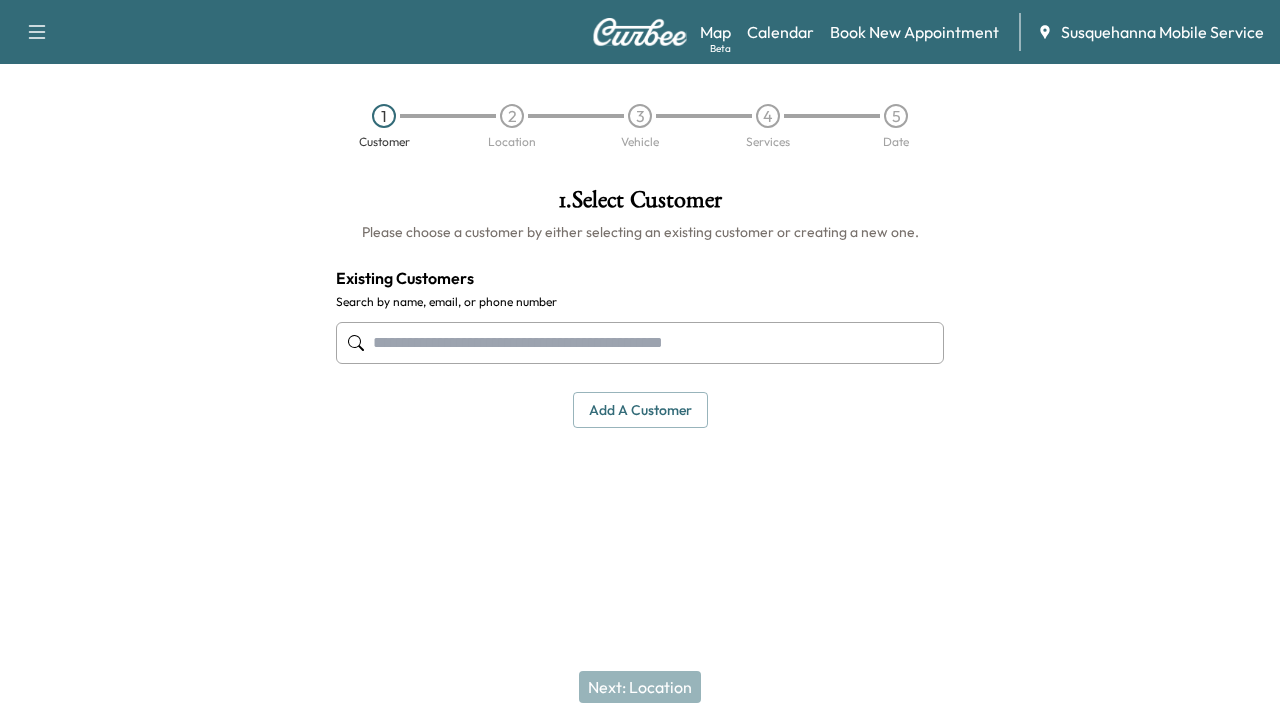 click at bounding box center (640, 343) 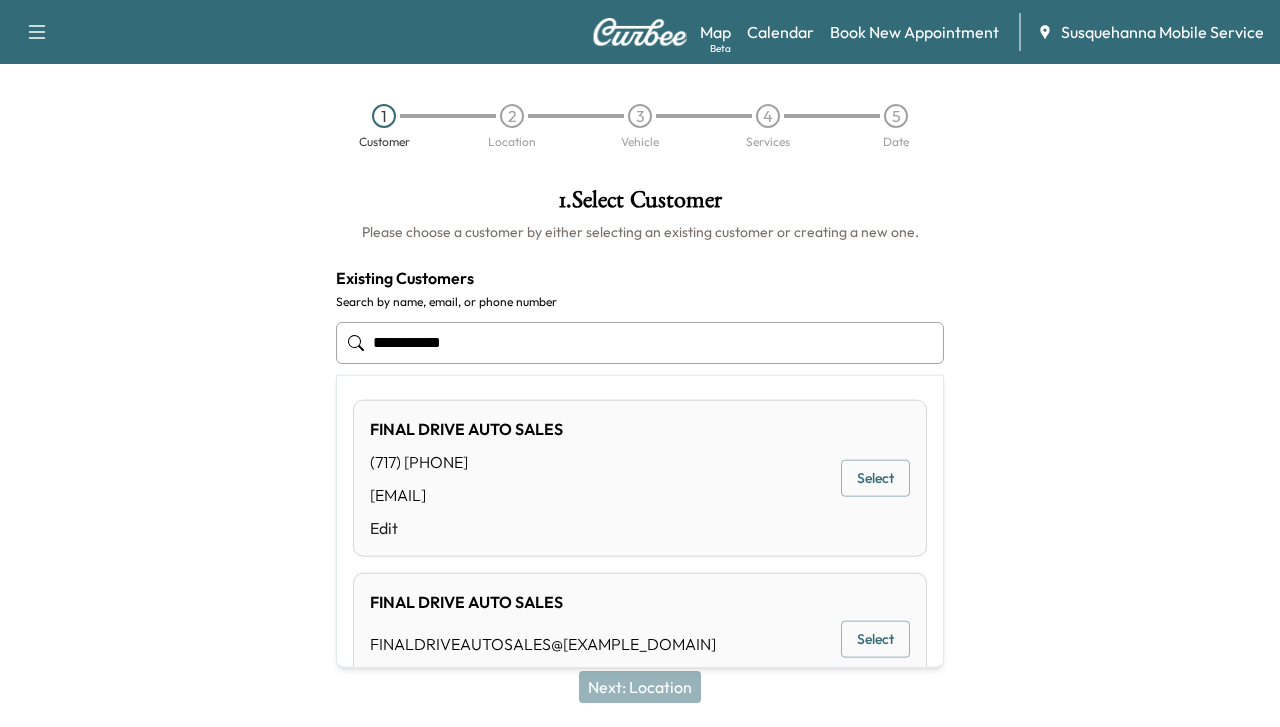 click on "Select" at bounding box center [875, 478] 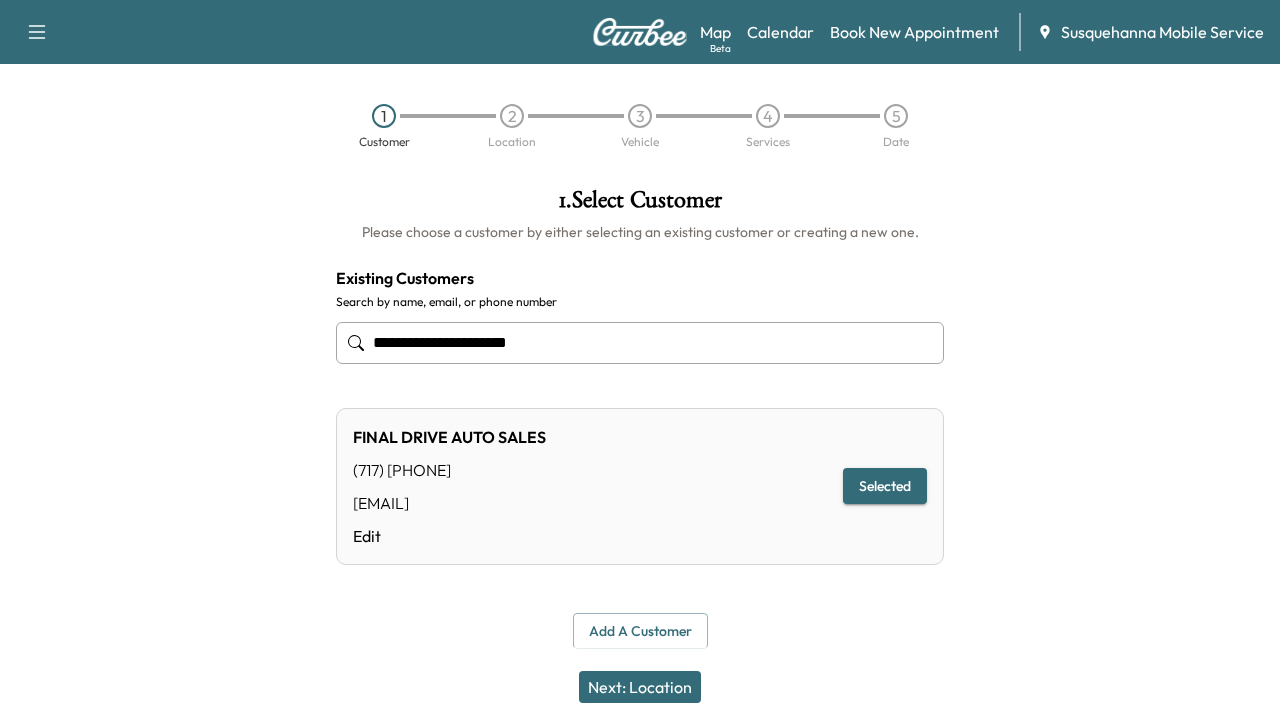 type on "**********" 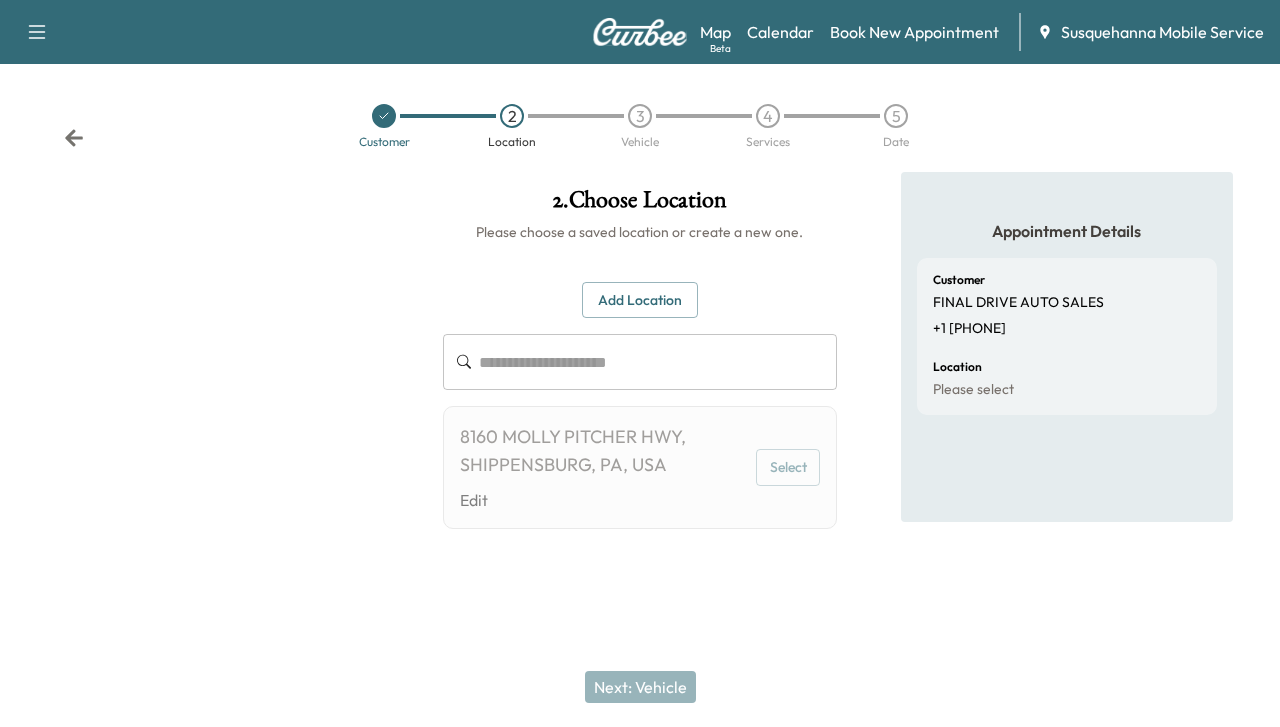 click on "Select" at bounding box center (788, 467) 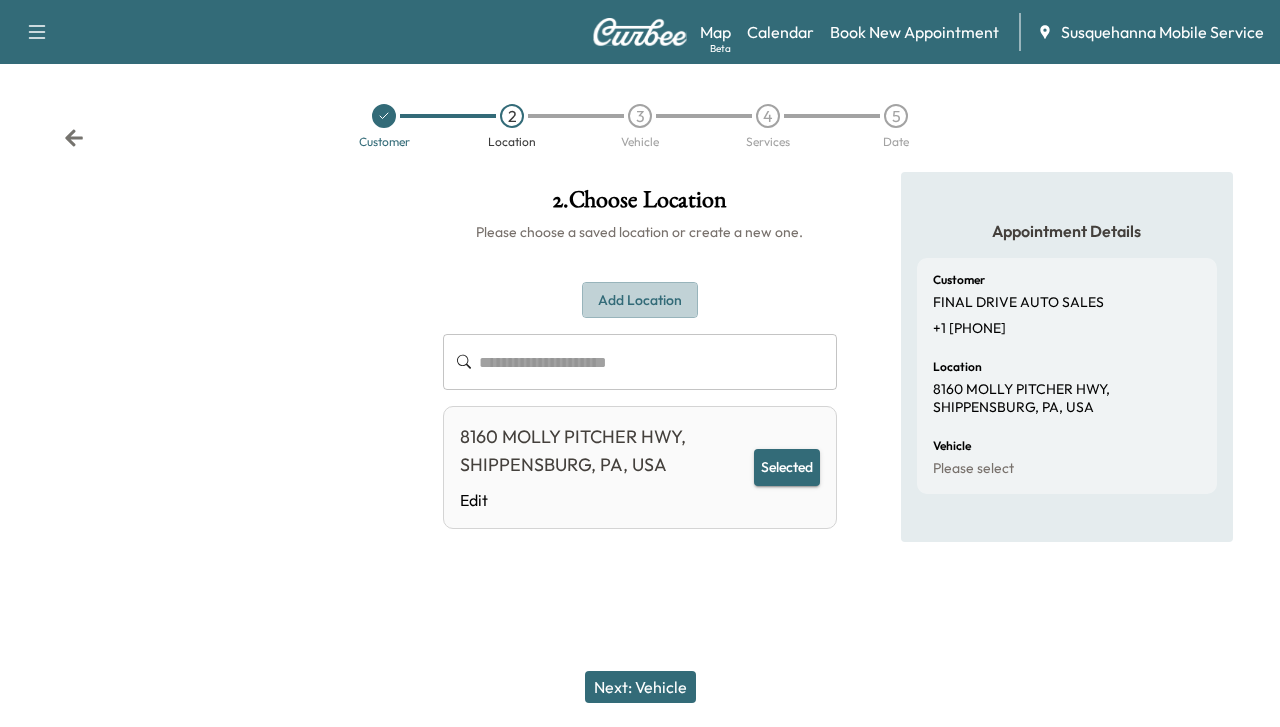 click on "Add Location" at bounding box center [640, 300] 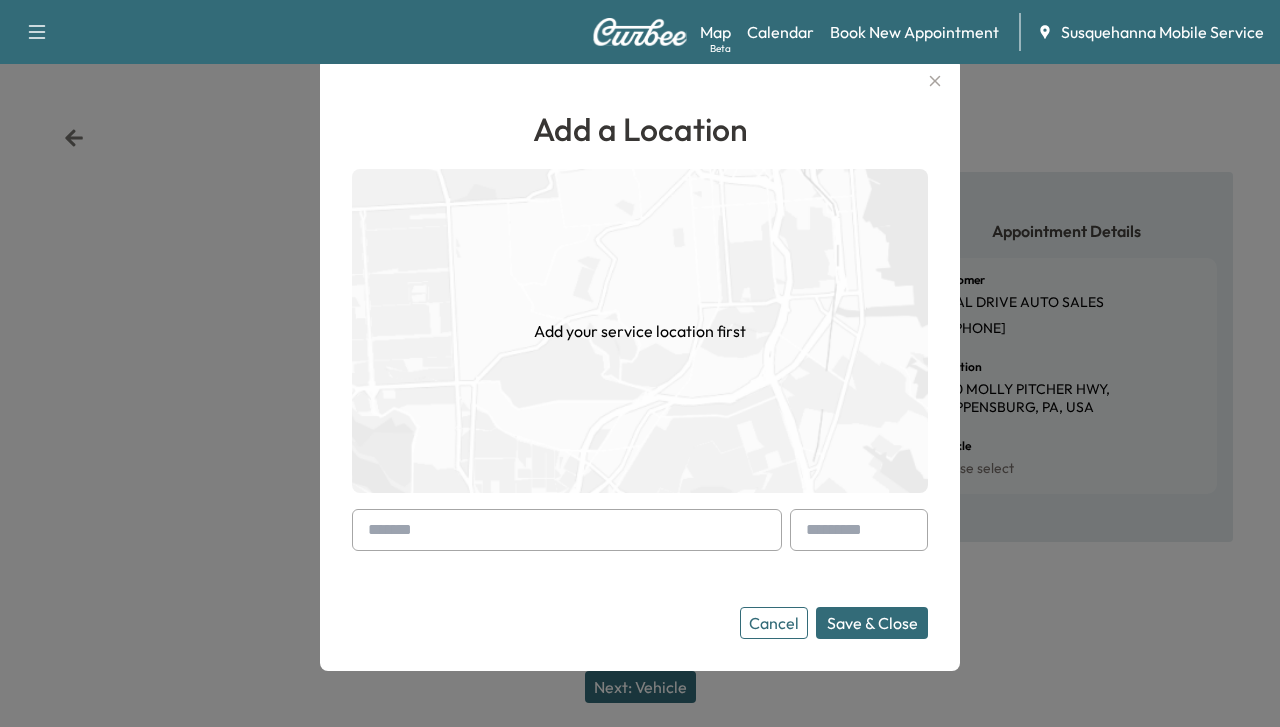 click on "Cancel" at bounding box center (774, 623) 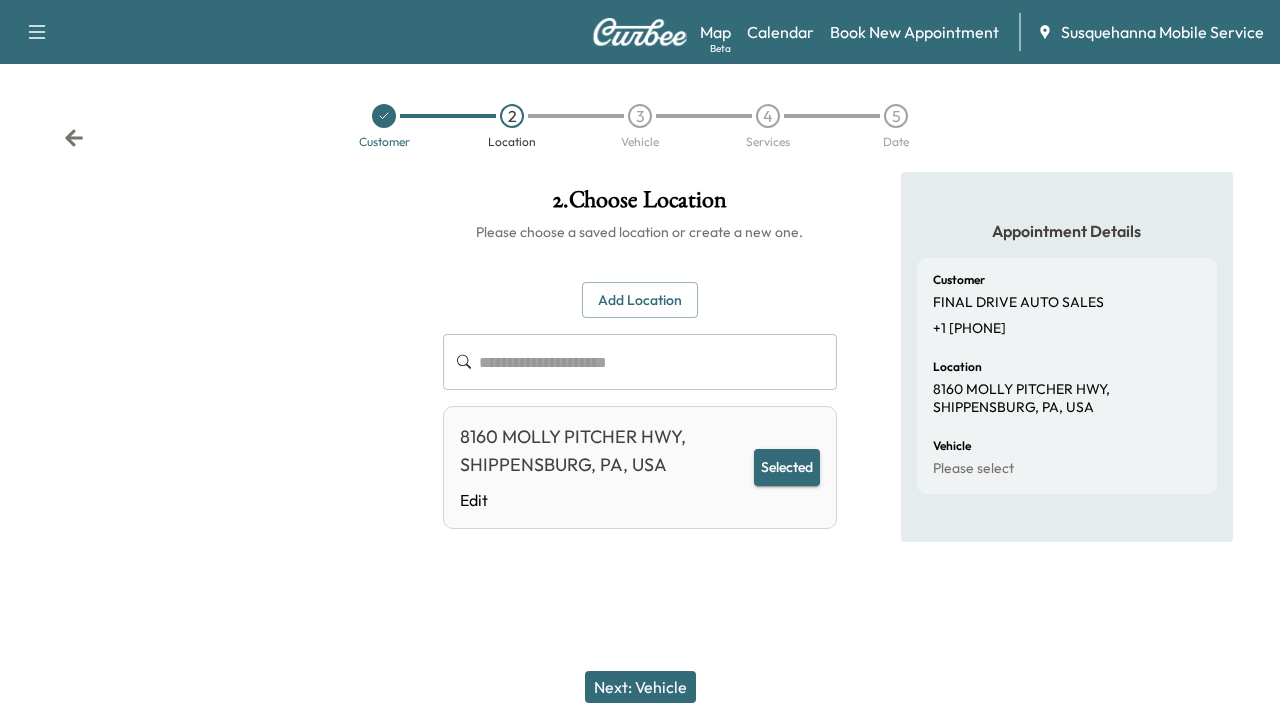 click on "Next: Vehicle" at bounding box center (640, 687) 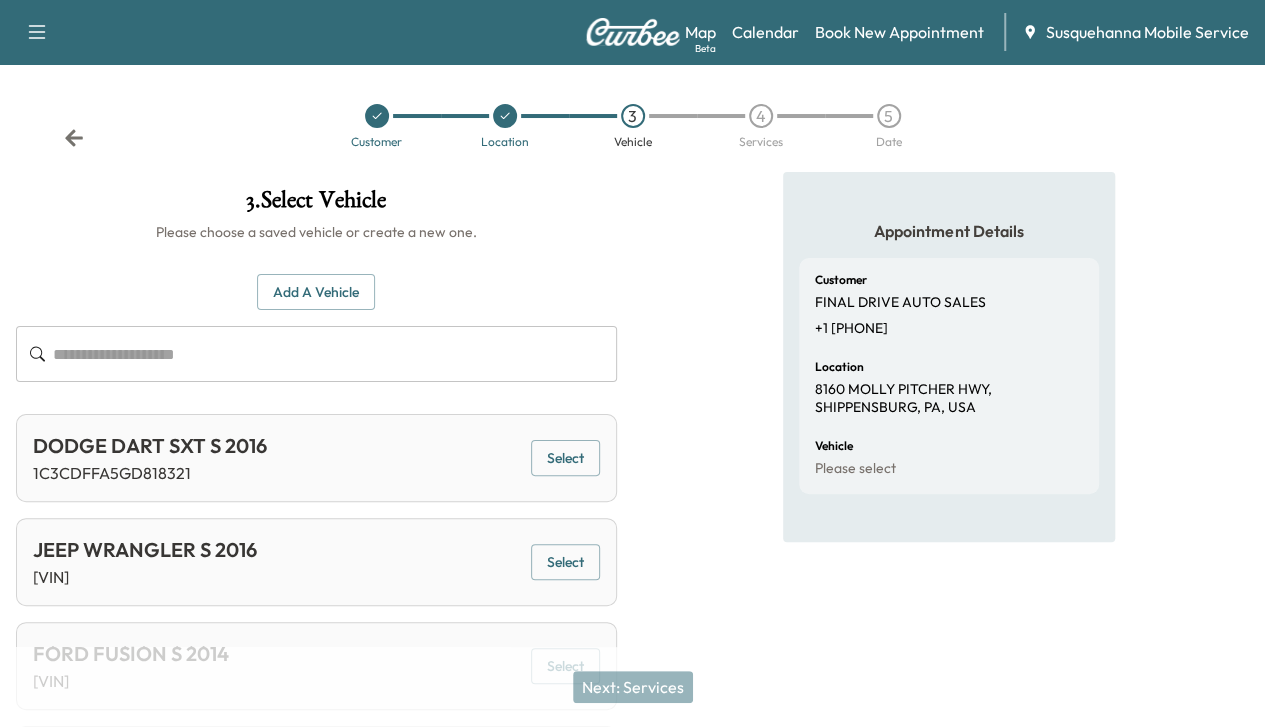 click on "Add a Vehicle ​" at bounding box center [316, 328] 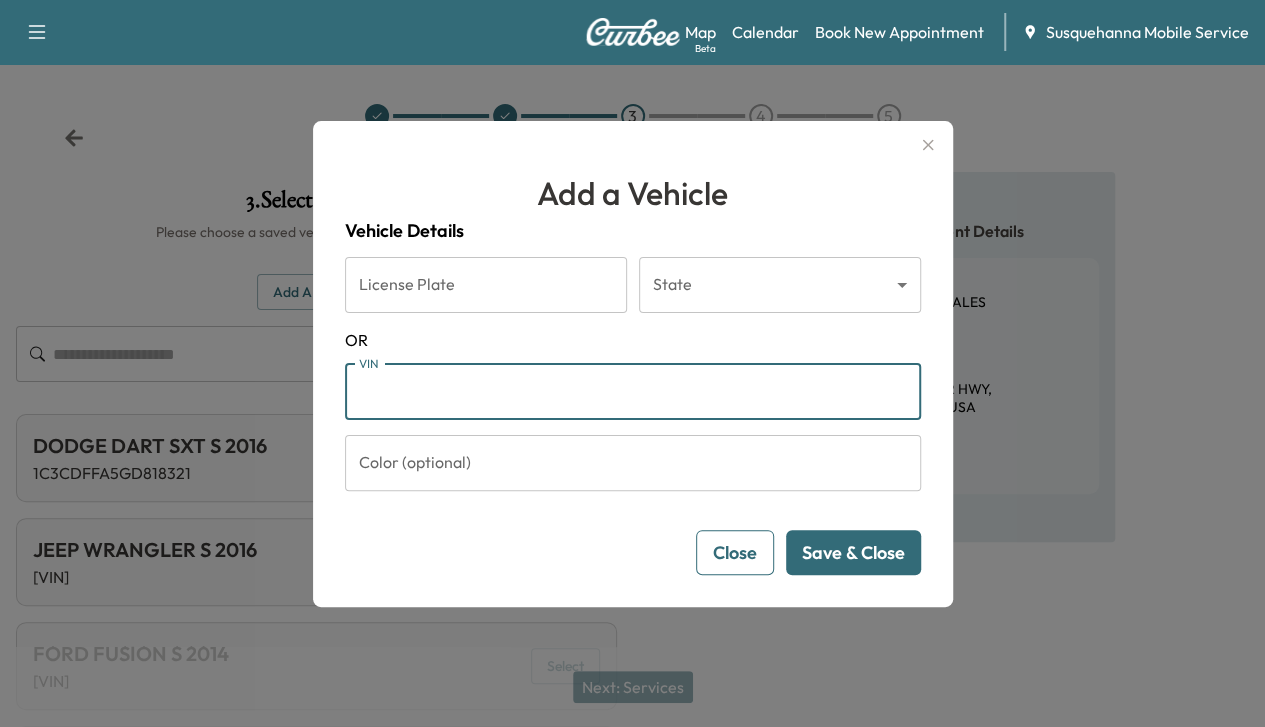 click on "VIN" at bounding box center [633, 392] 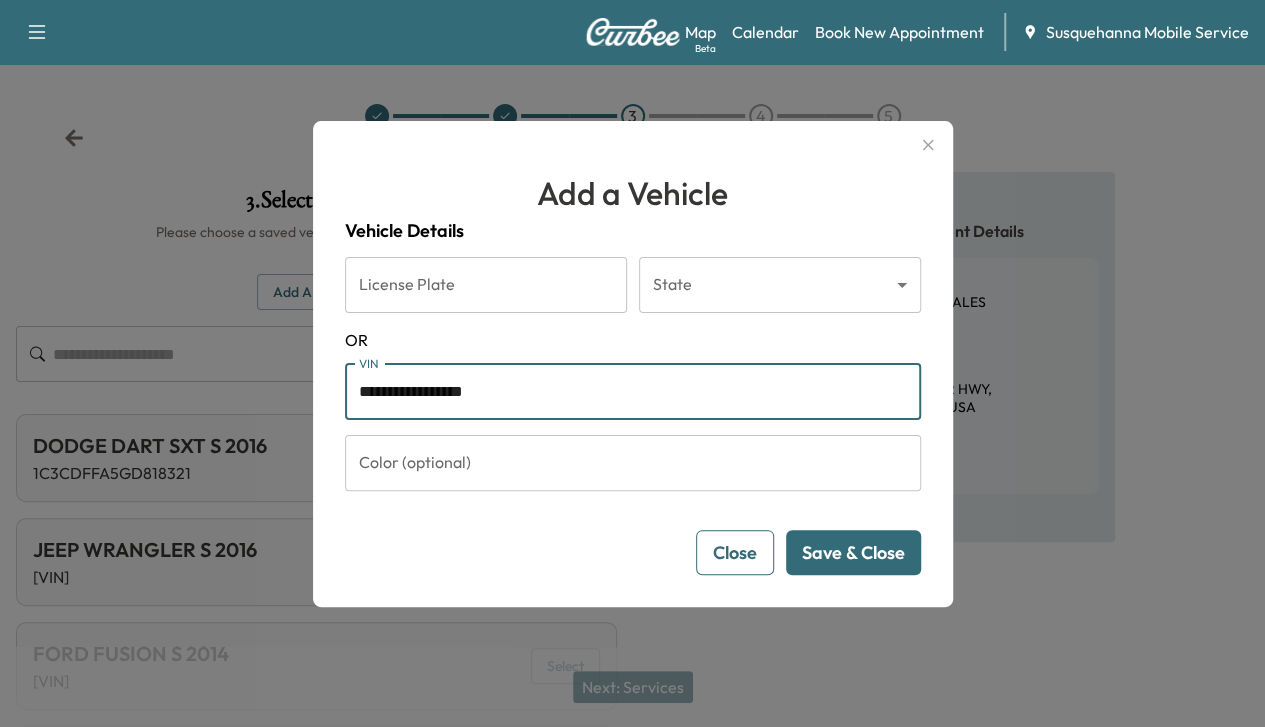 type on "**********" 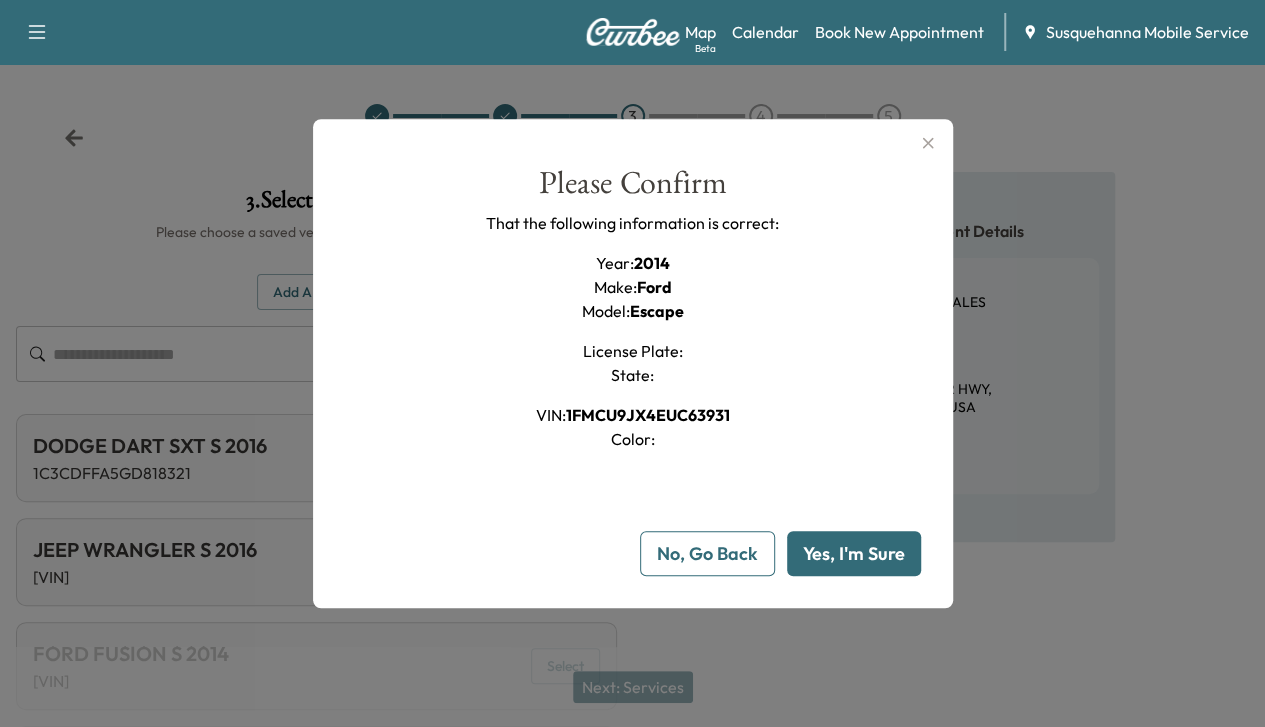 click on "Yes, I'm Sure" at bounding box center (854, 553) 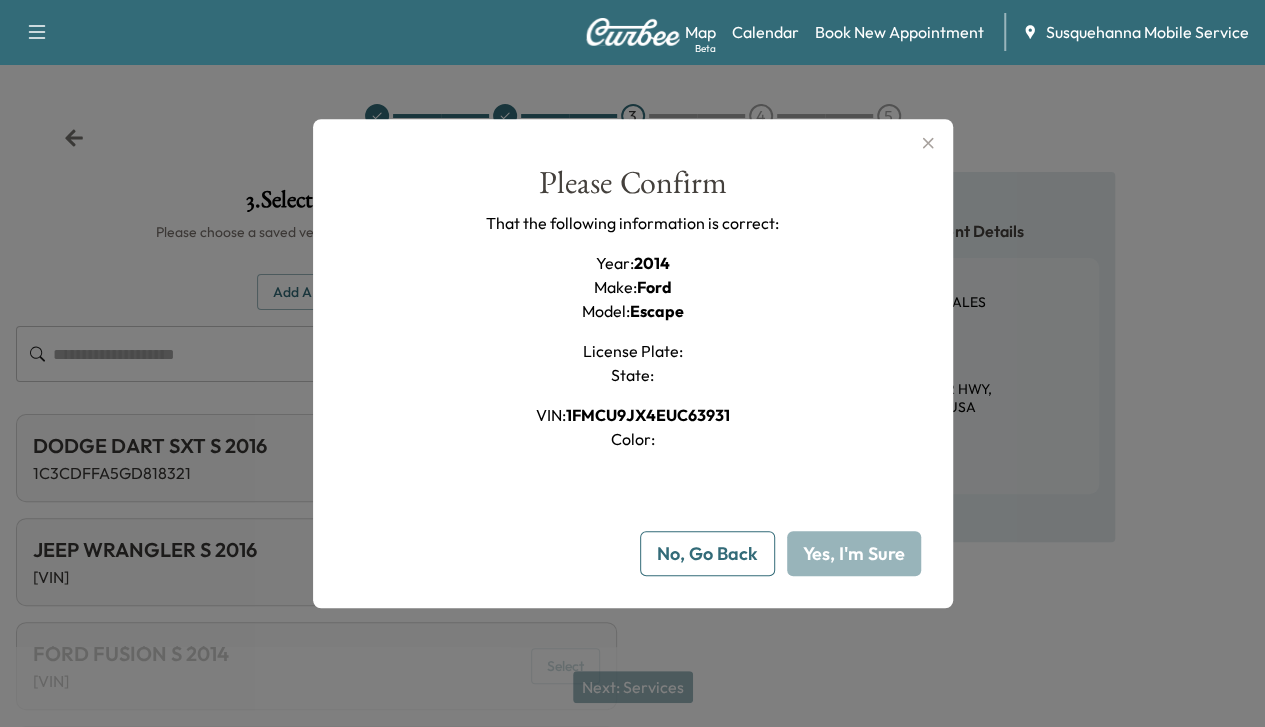 type 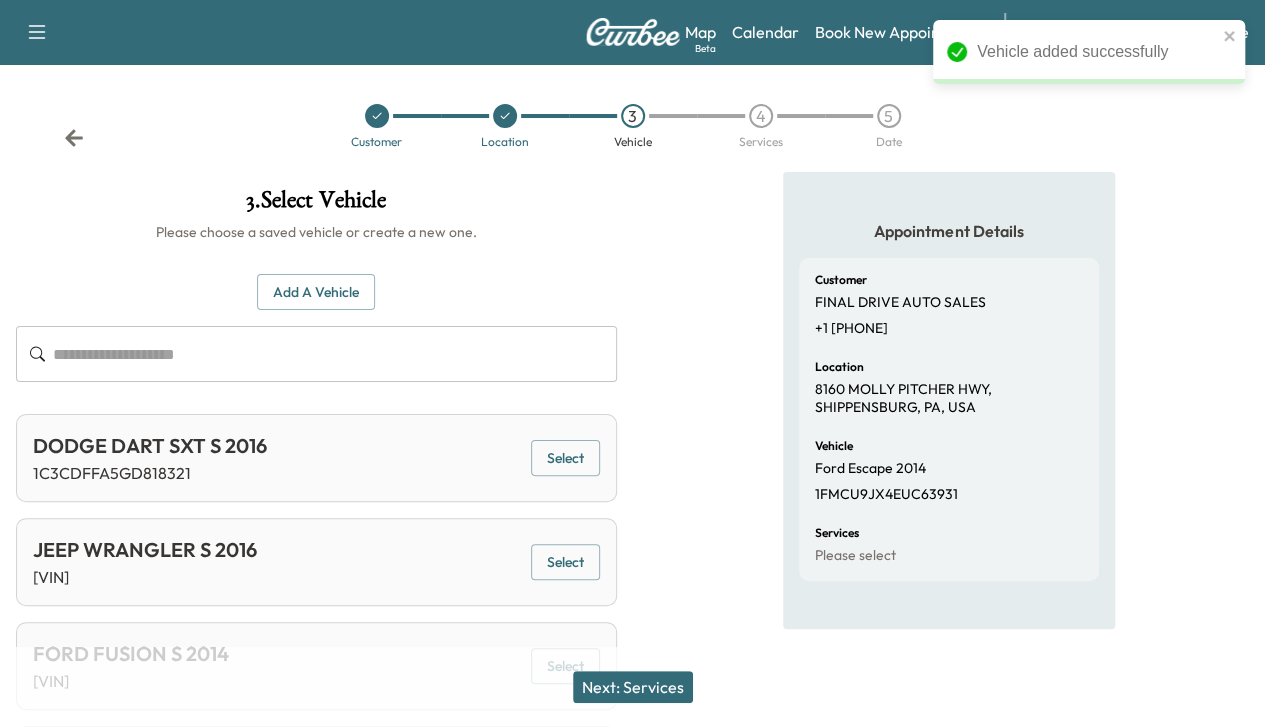 click on "Next: Services" at bounding box center [633, 687] 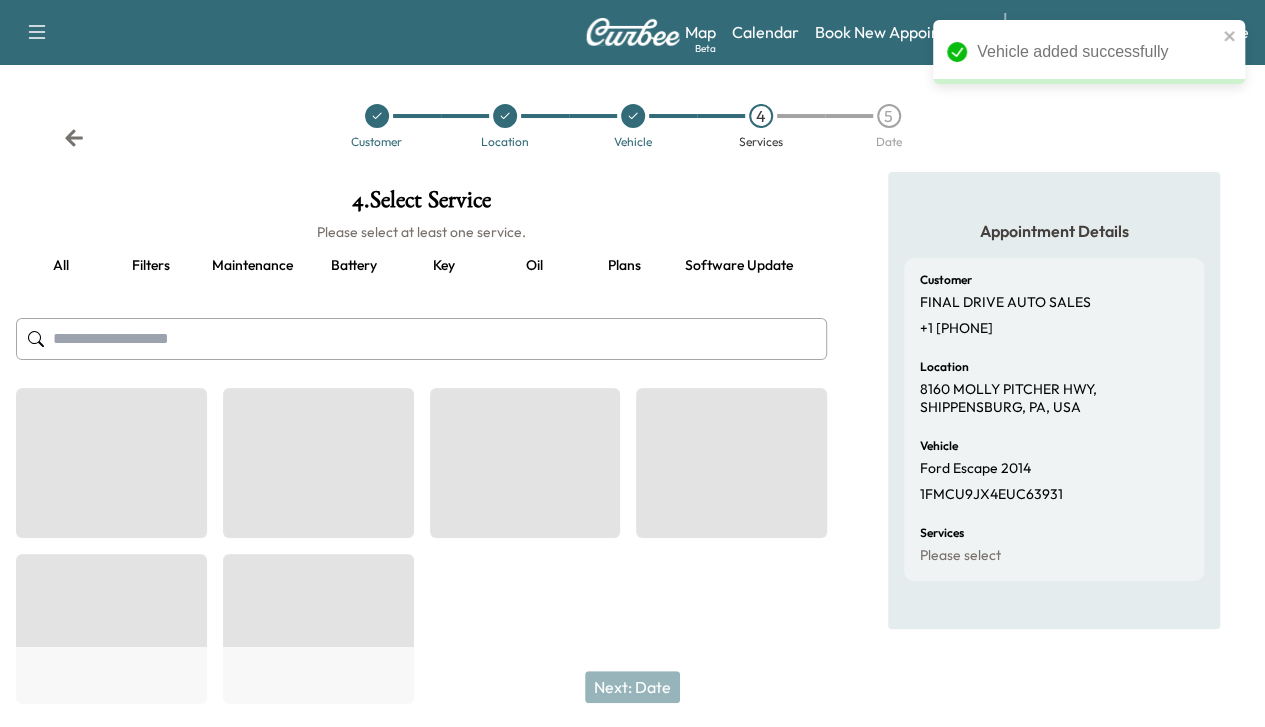 scroll, scrollTop: 0, scrollLeft: 258, axis: horizontal 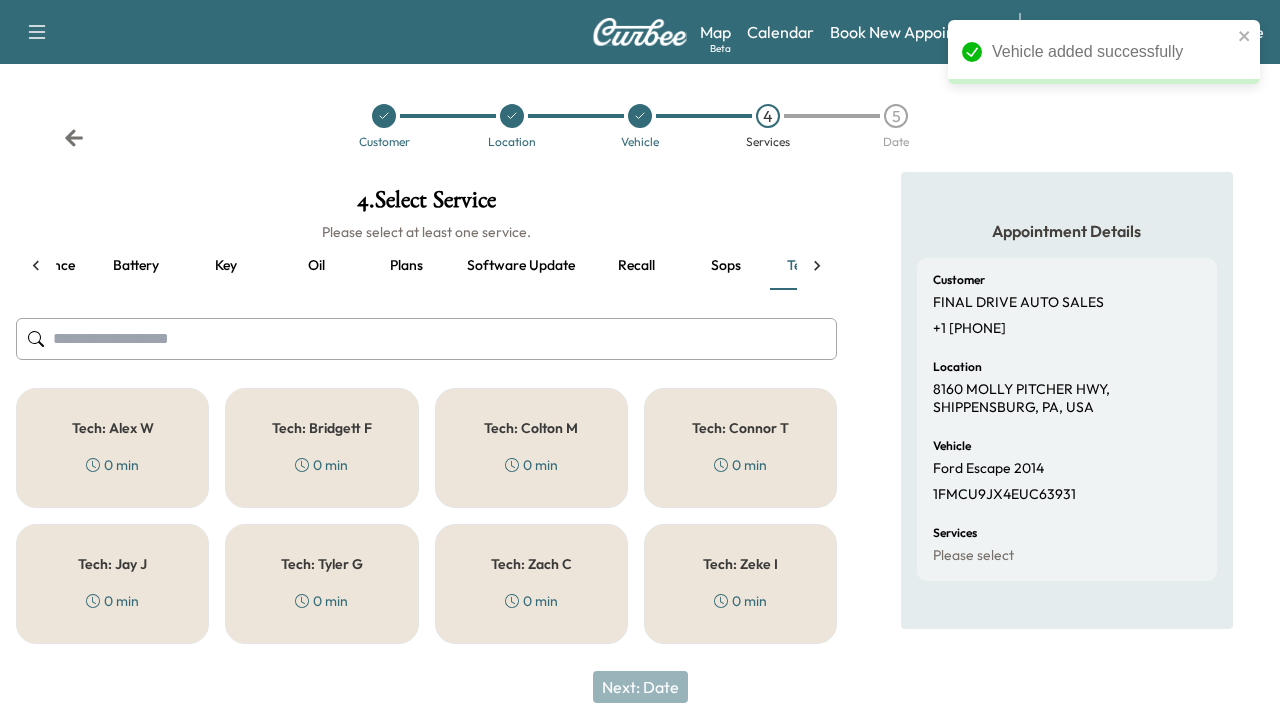 click on "Recall" at bounding box center [636, 266] 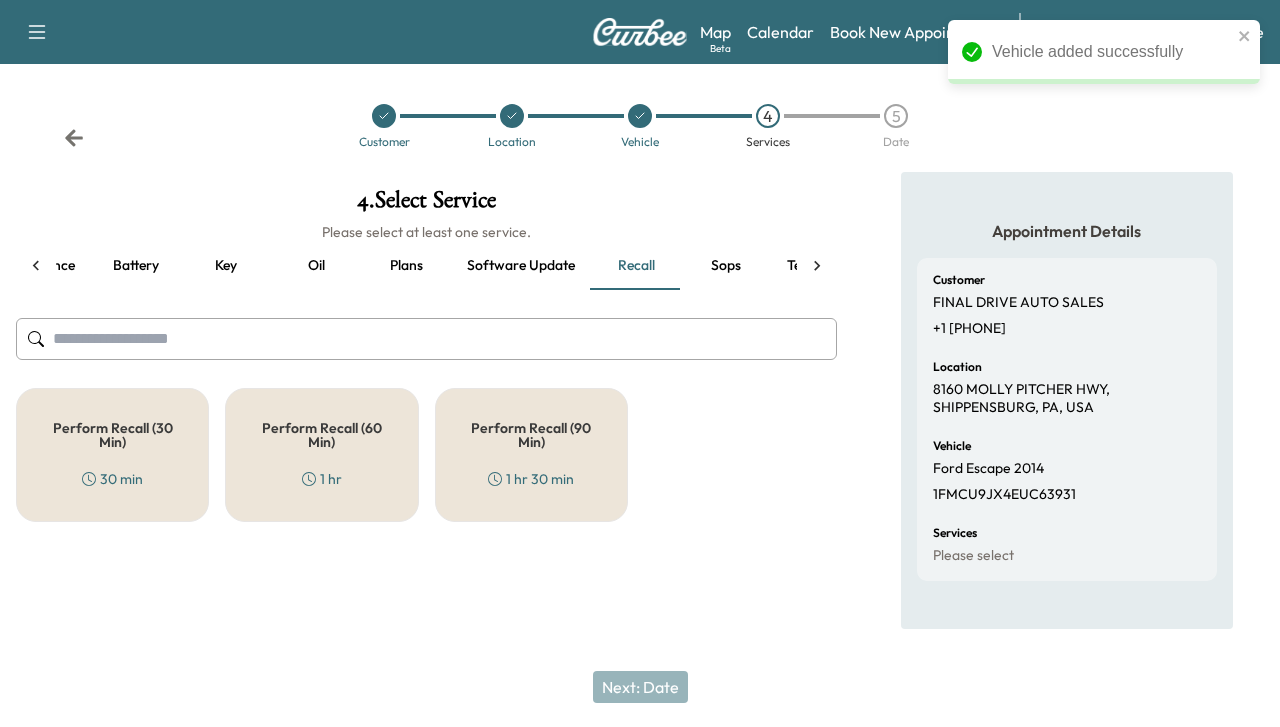 click on "Perform Recall (30 Min) 30 min" at bounding box center [112, 455] 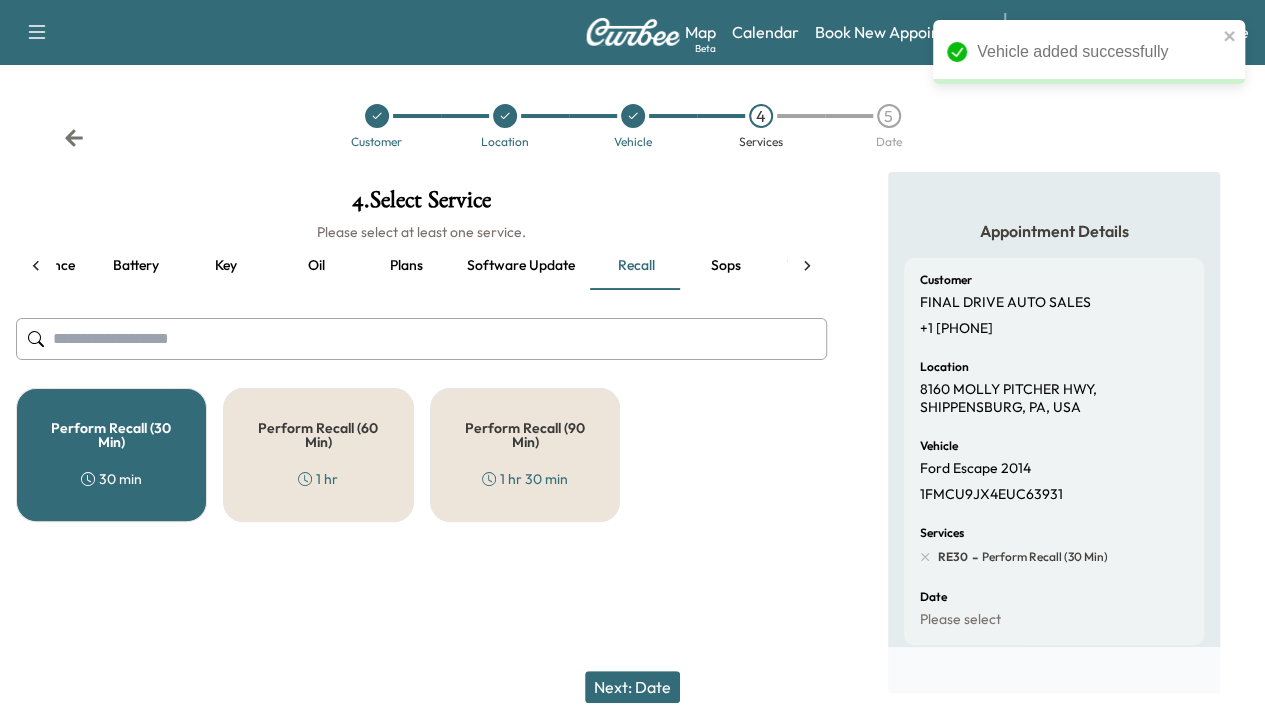 click 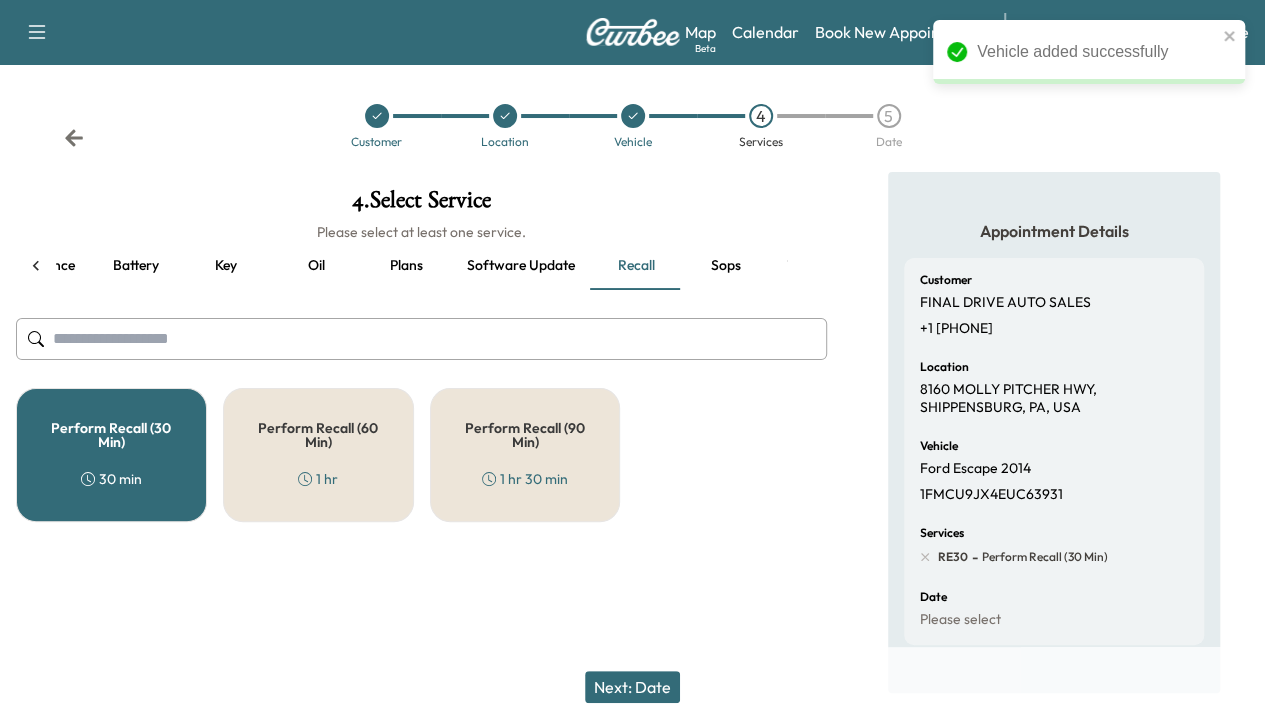 scroll, scrollTop: 0, scrollLeft: 338, axis: horizontal 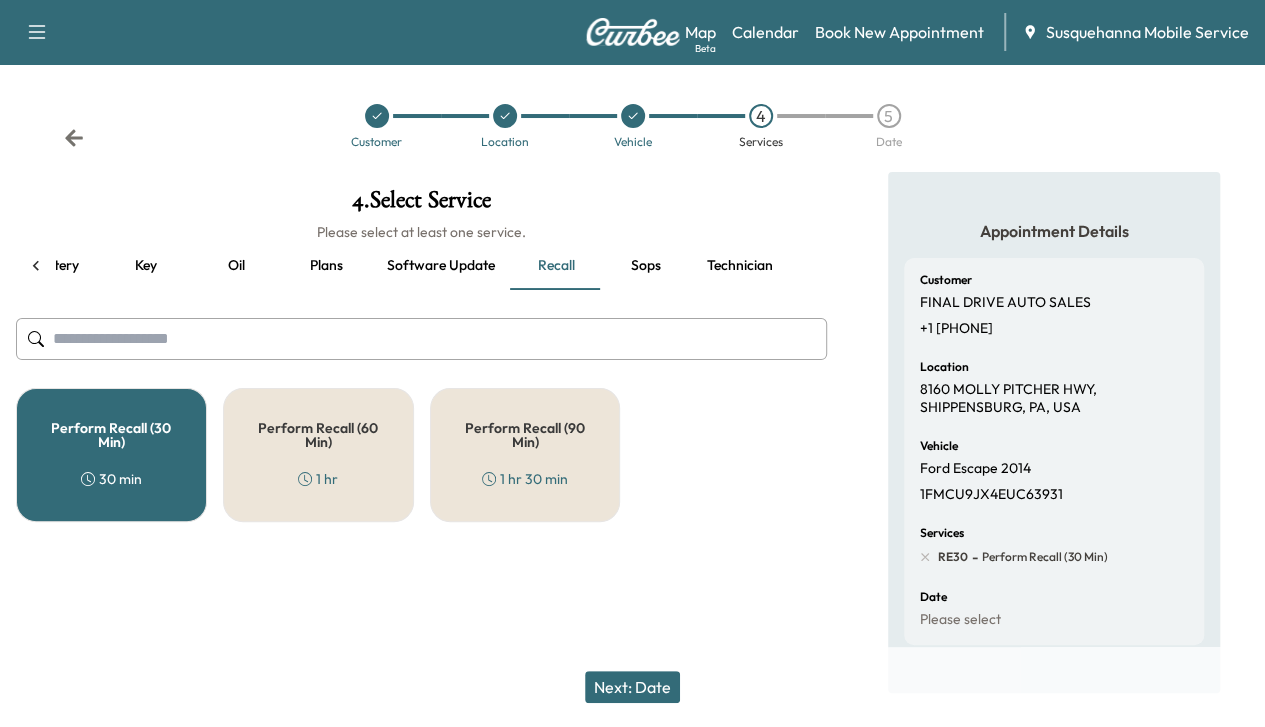 click on "Technician" at bounding box center (740, 266) 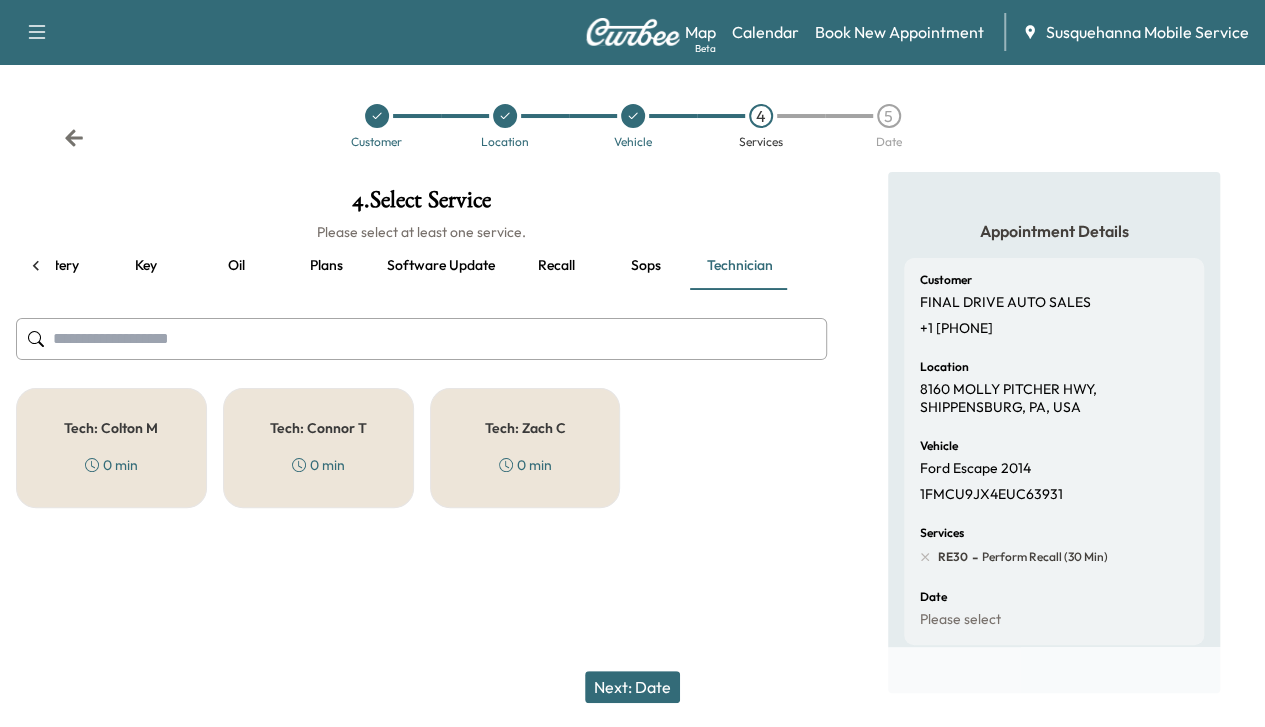 click on "Tech: Connor T 0 min" at bounding box center [318, 448] 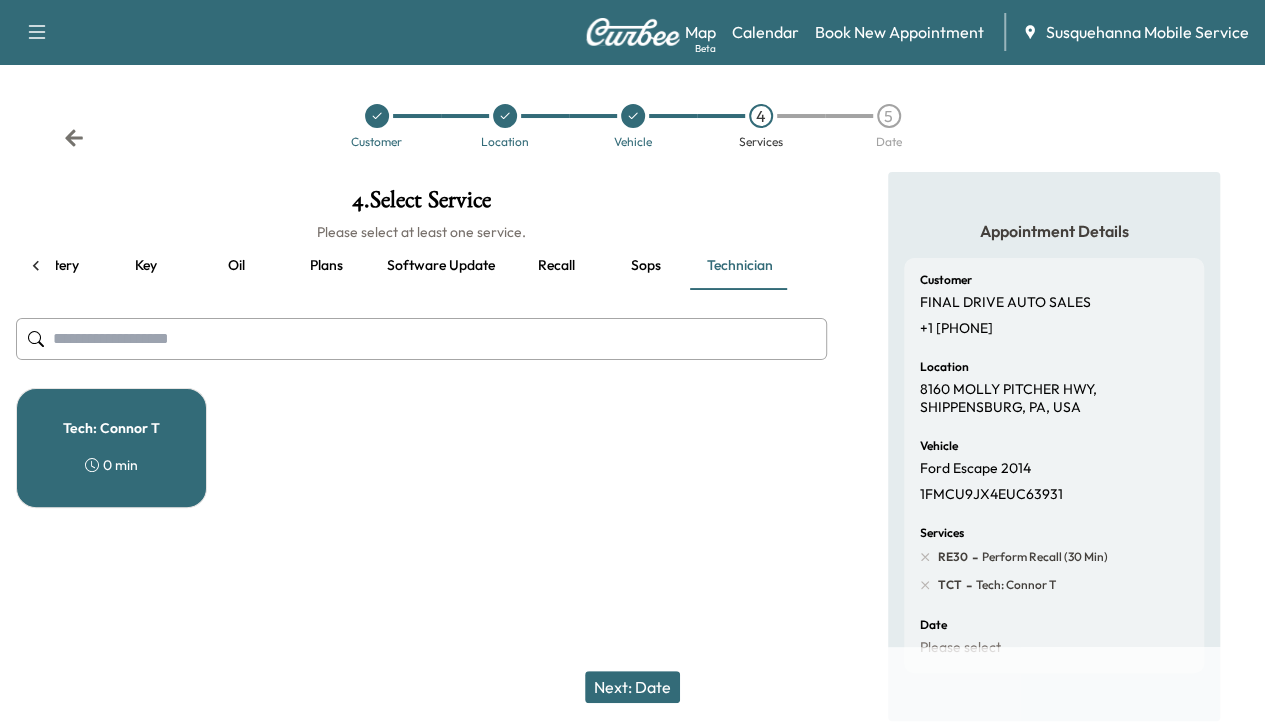 click on "Next: Date" at bounding box center [632, 687] 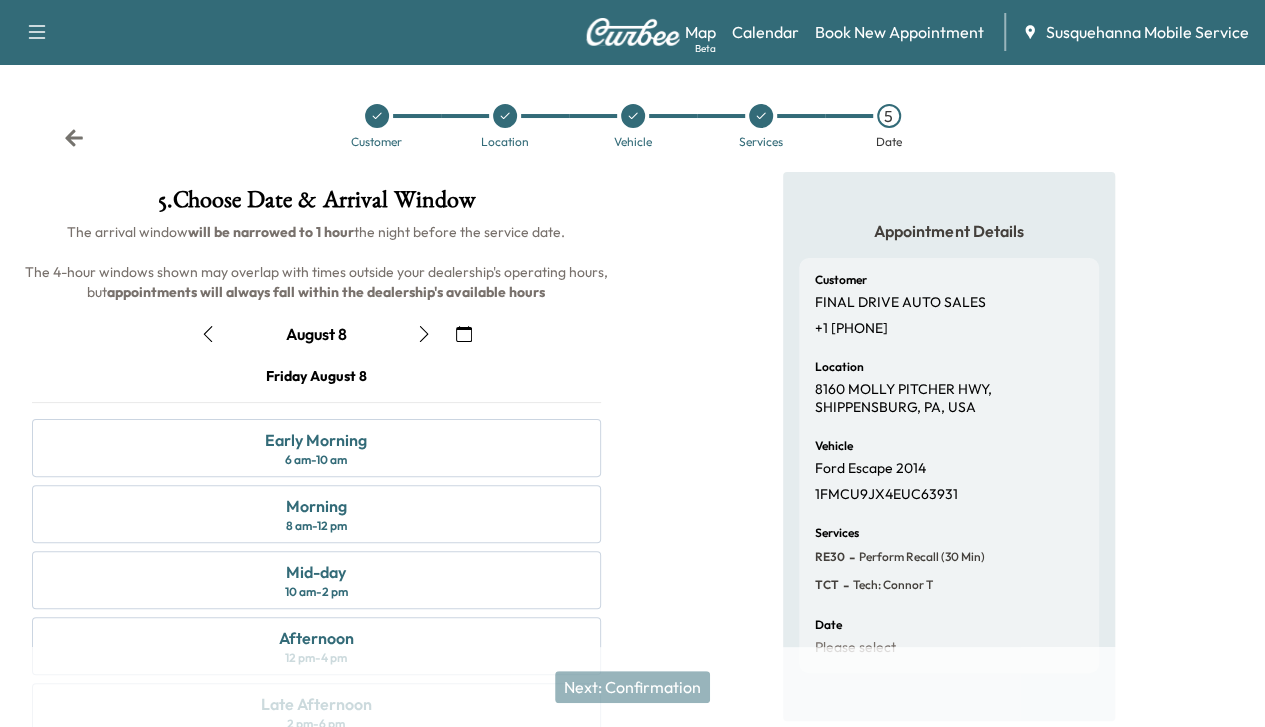 click at bounding box center [208, 334] 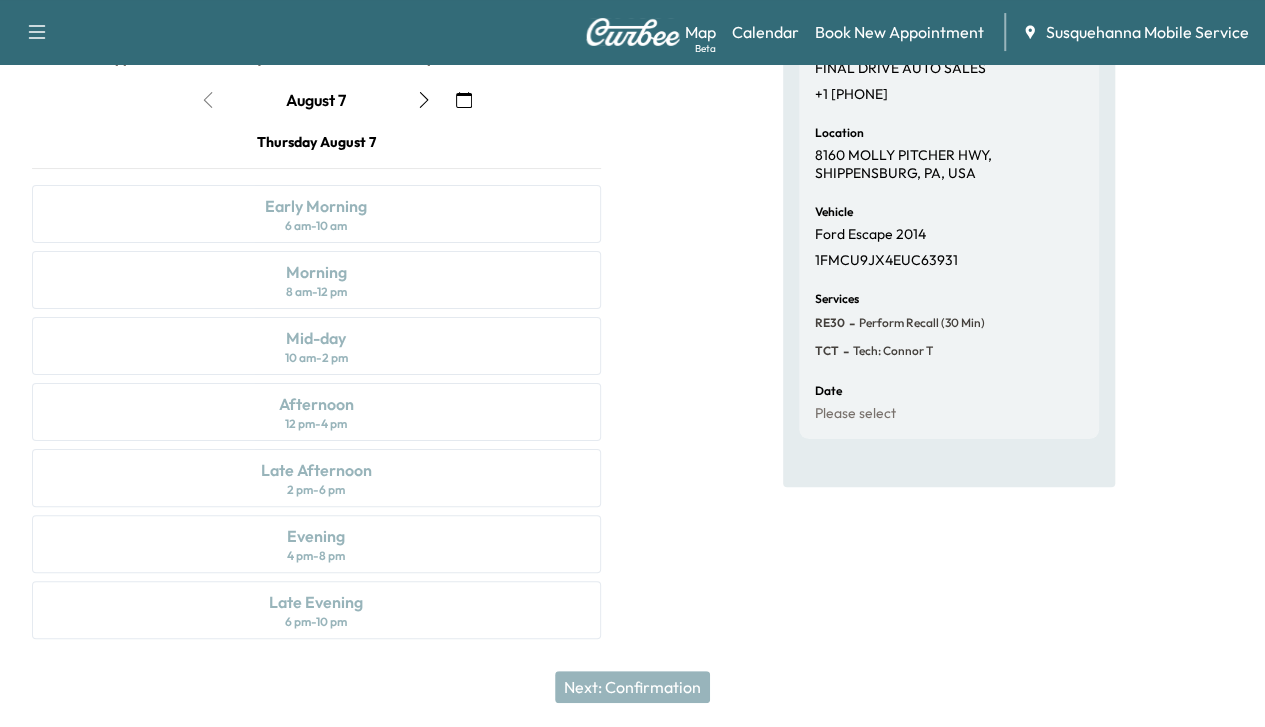 scroll, scrollTop: 268, scrollLeft: 0, axis: vertical 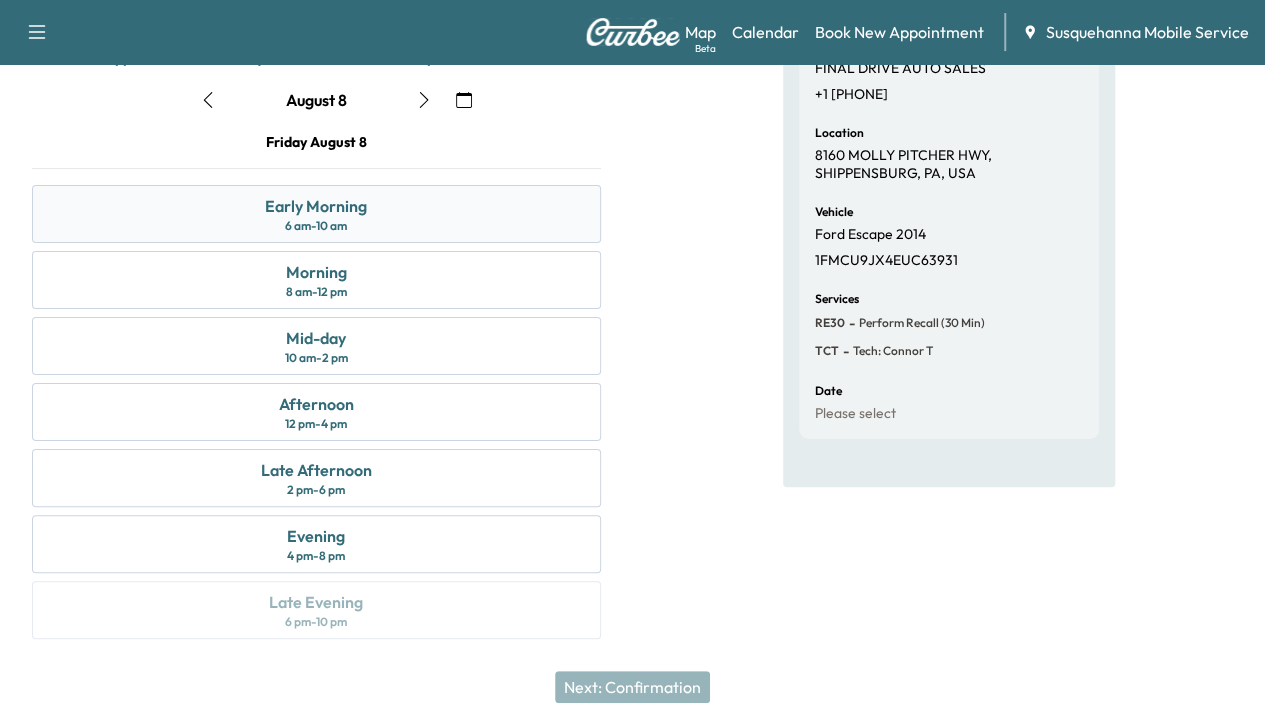 click on "6 am  -  10 am" at bounding box center (316, 226) 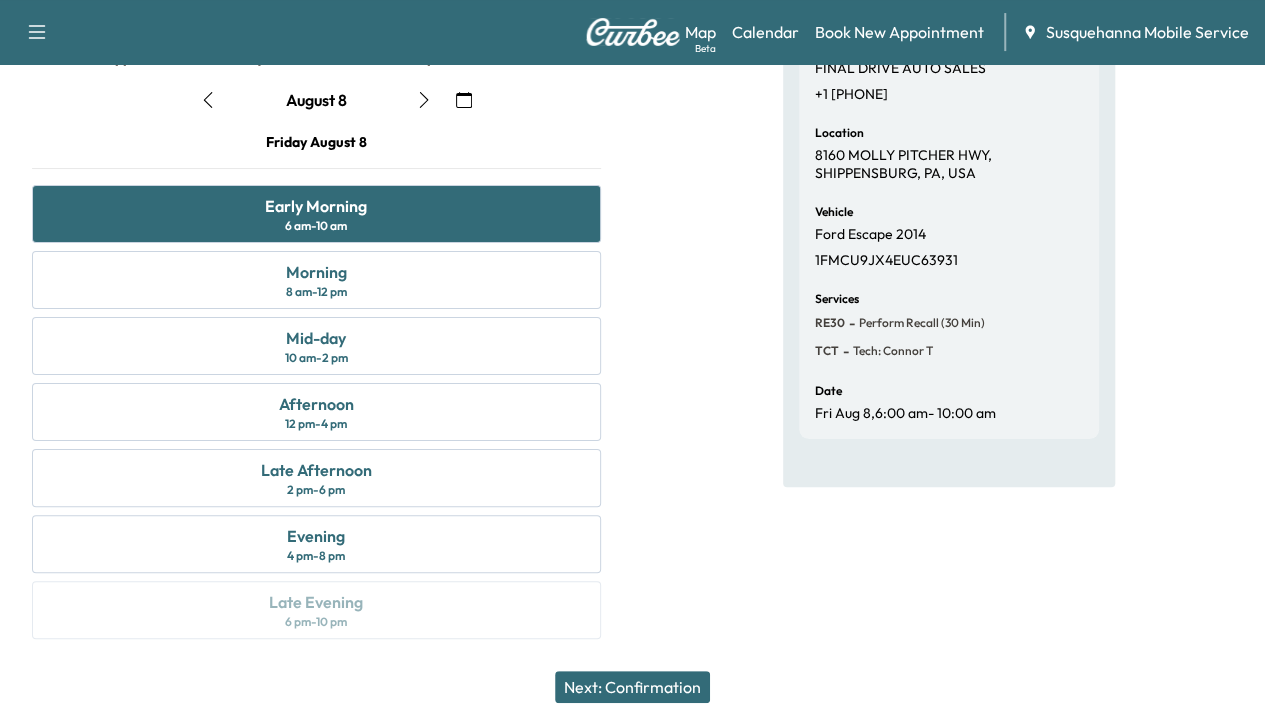 click on "Next: Confirmation" at bounding box center (632, 687) 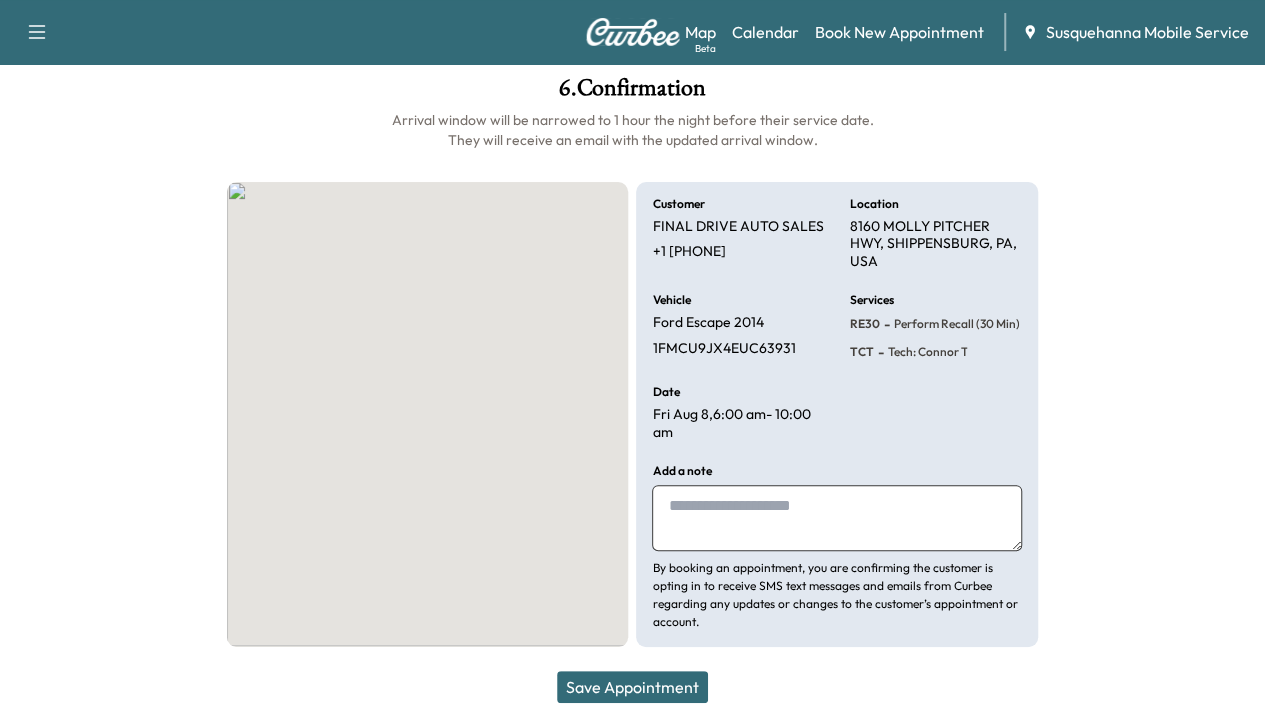scroll, scrollTop: 111, scrollLeft: 0, axis: vertical 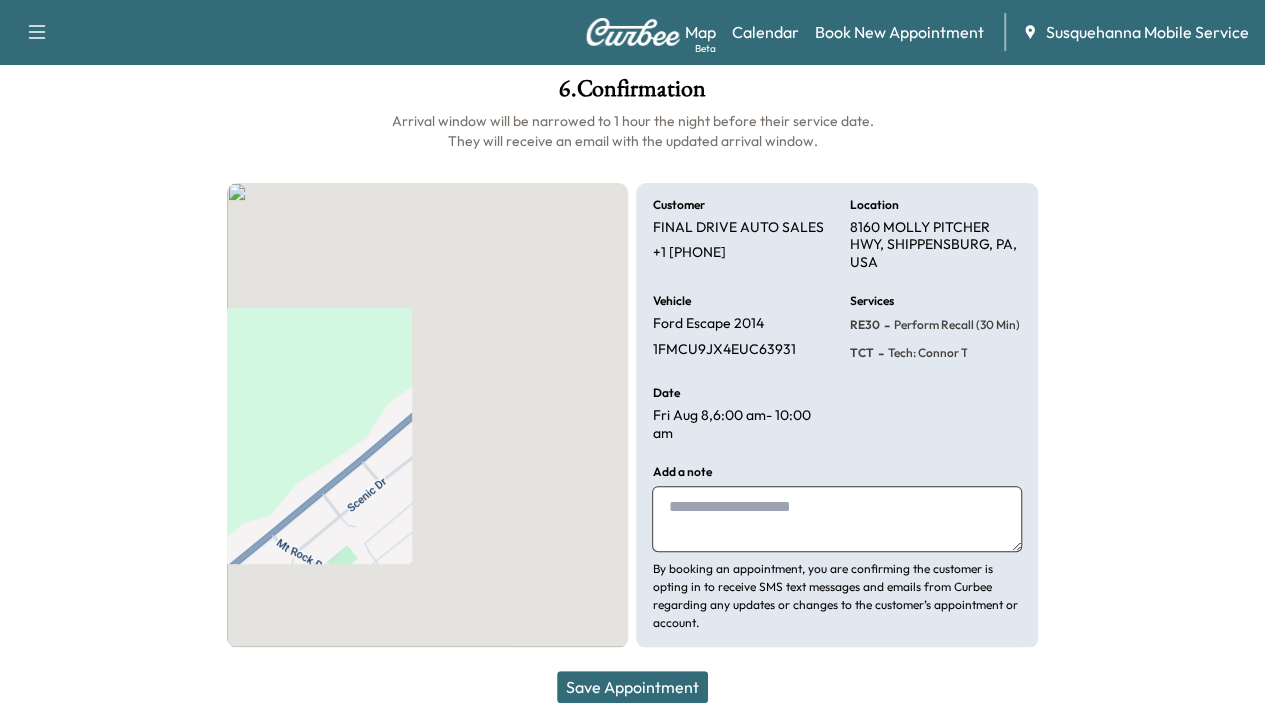 click on "Save Appointment" at bounding box center (632, 687) 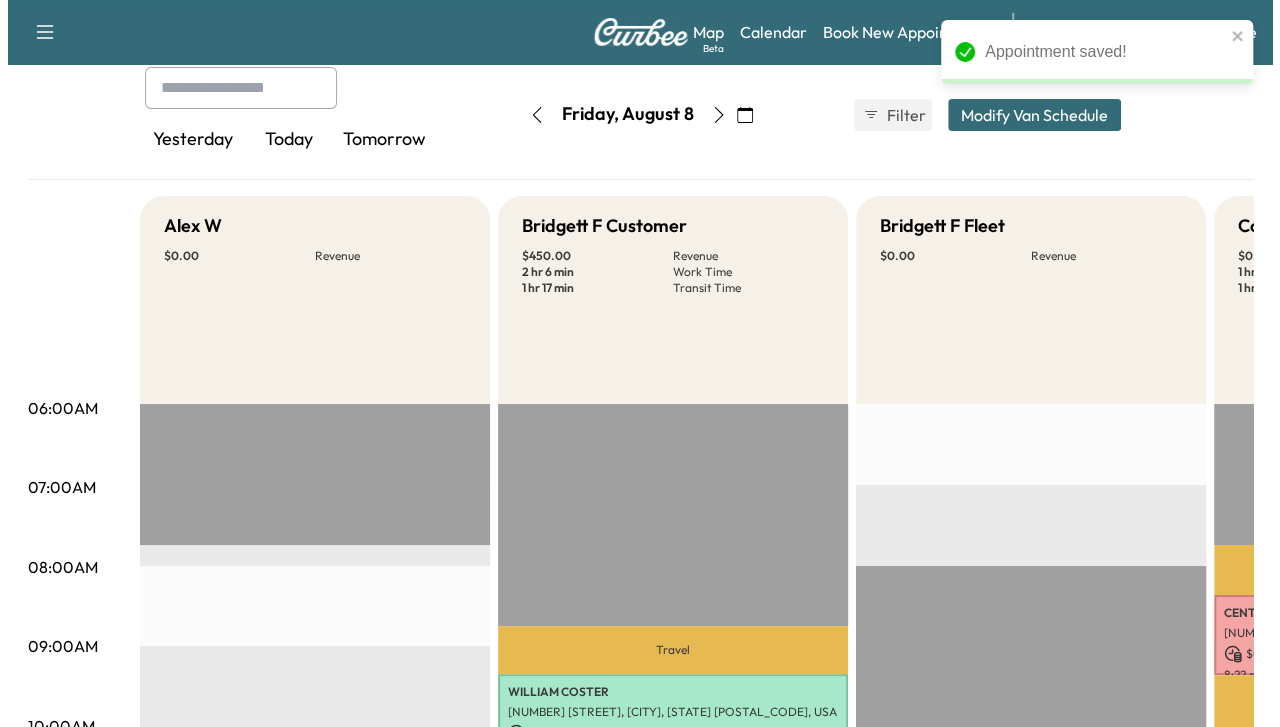 scroll, scrollTop: 0, scrollLeft: 0, axis: both 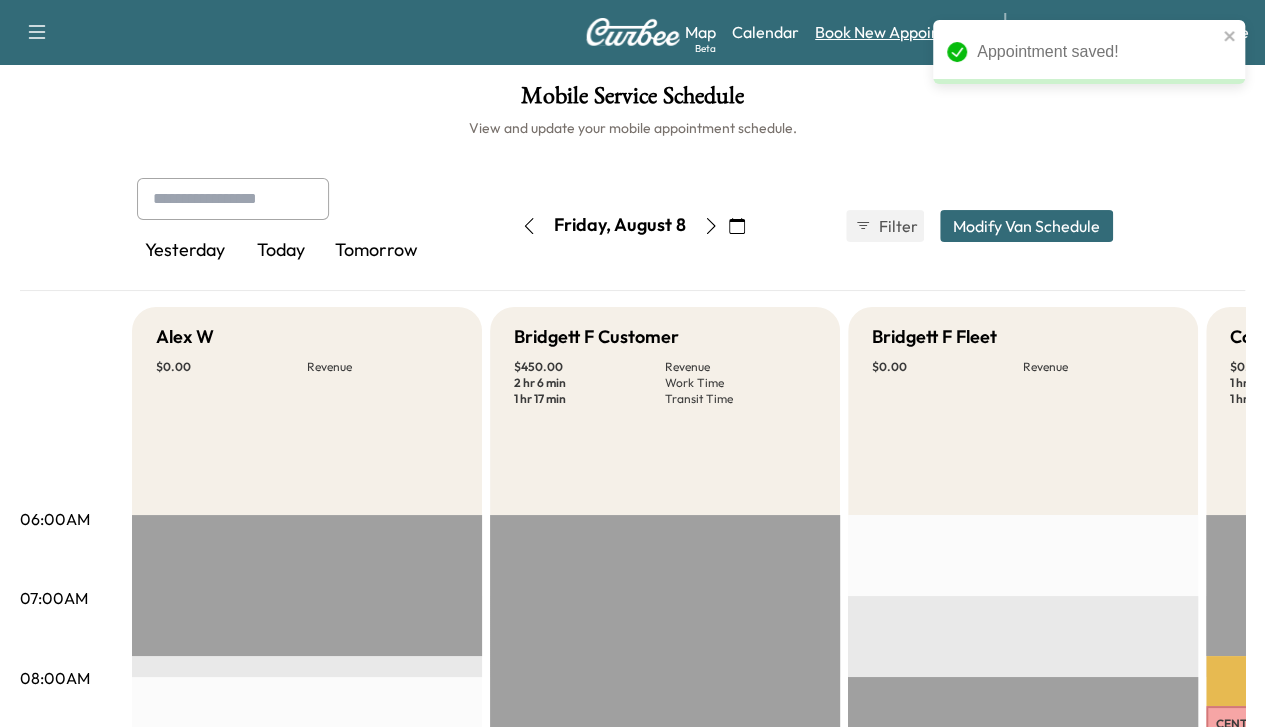 click on "Book New Appointment" at bounding box center [899, 32] 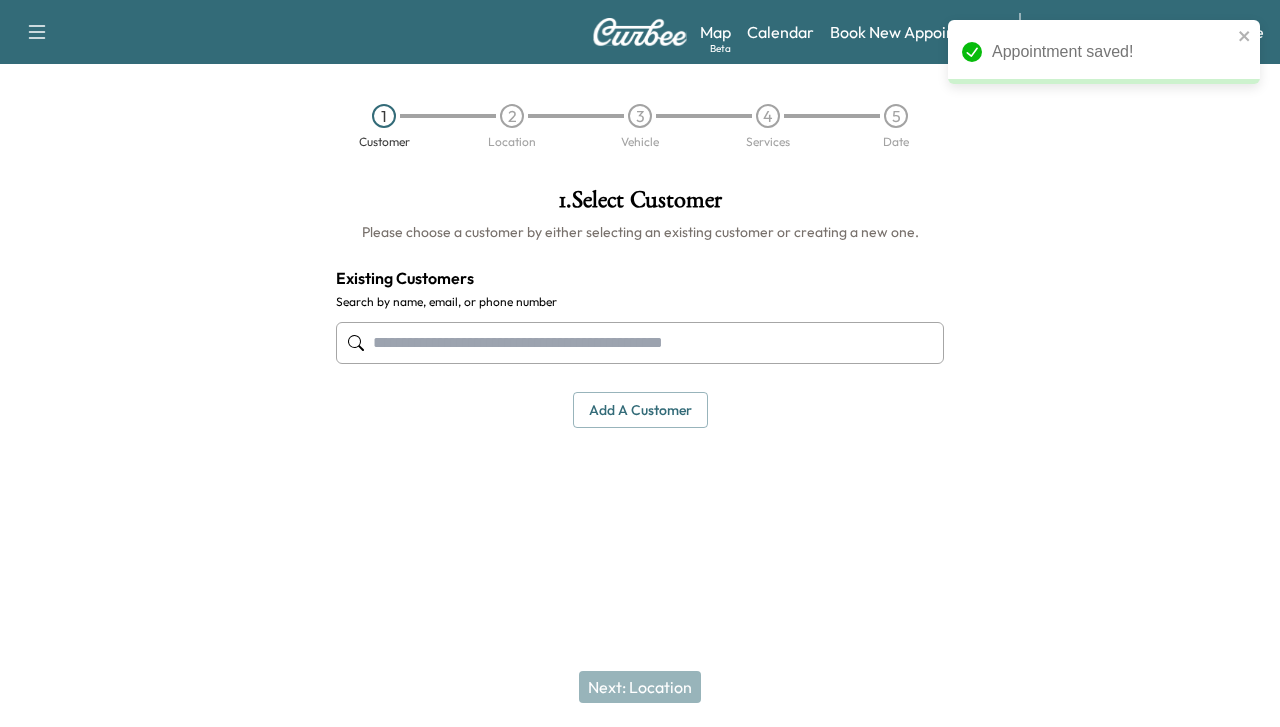 click at bounding box center (640, 343) 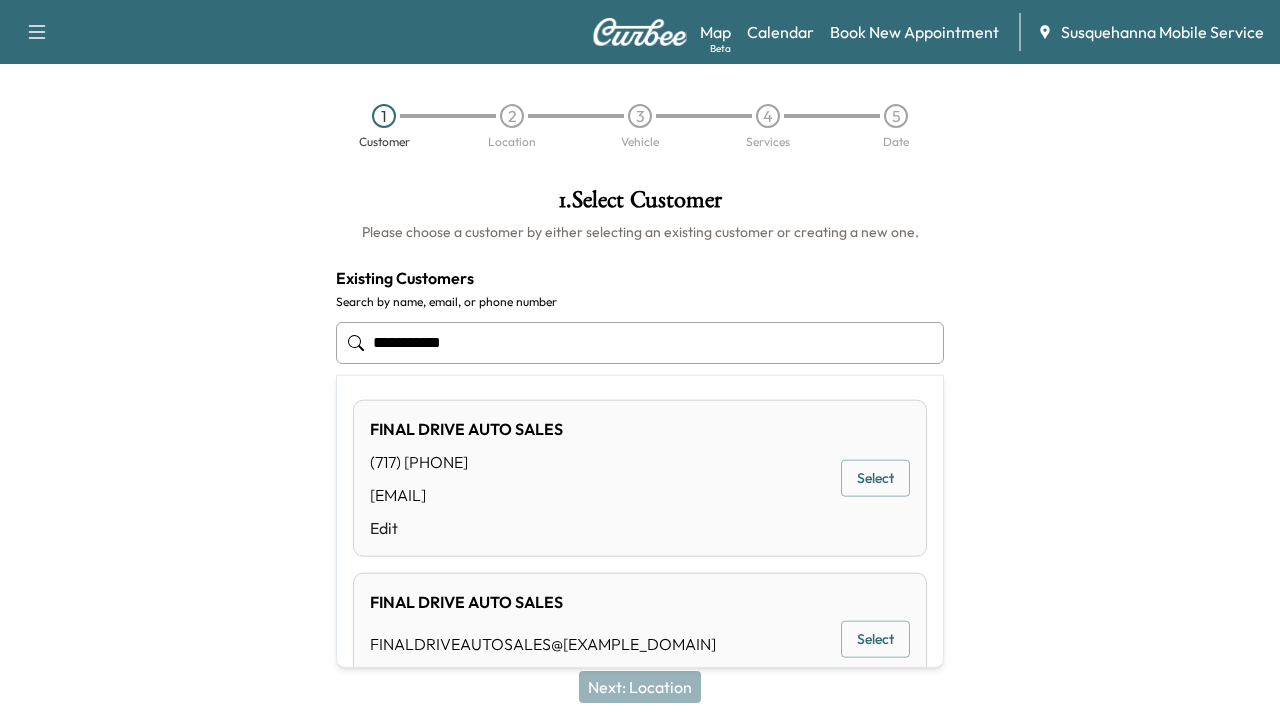 click on "Select" at bounding box center [875, 478] 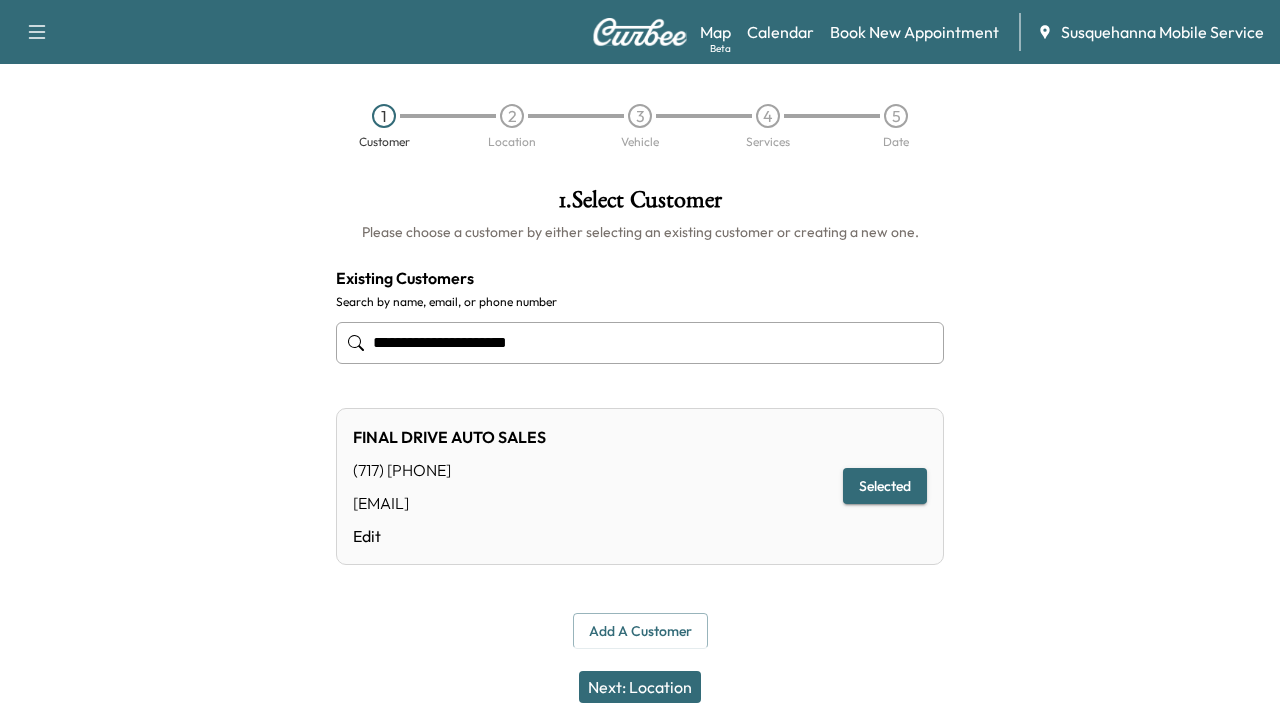 type on "**********" 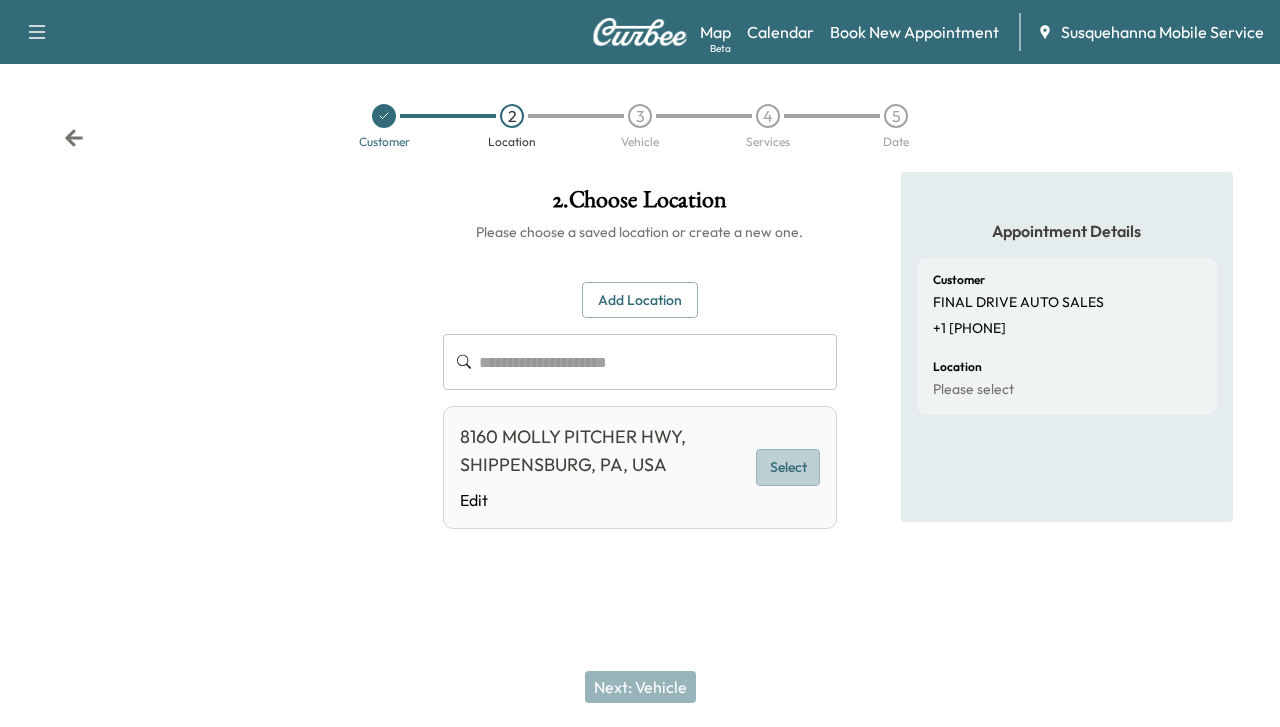 click on "Select" at bounding box center (788, 467) 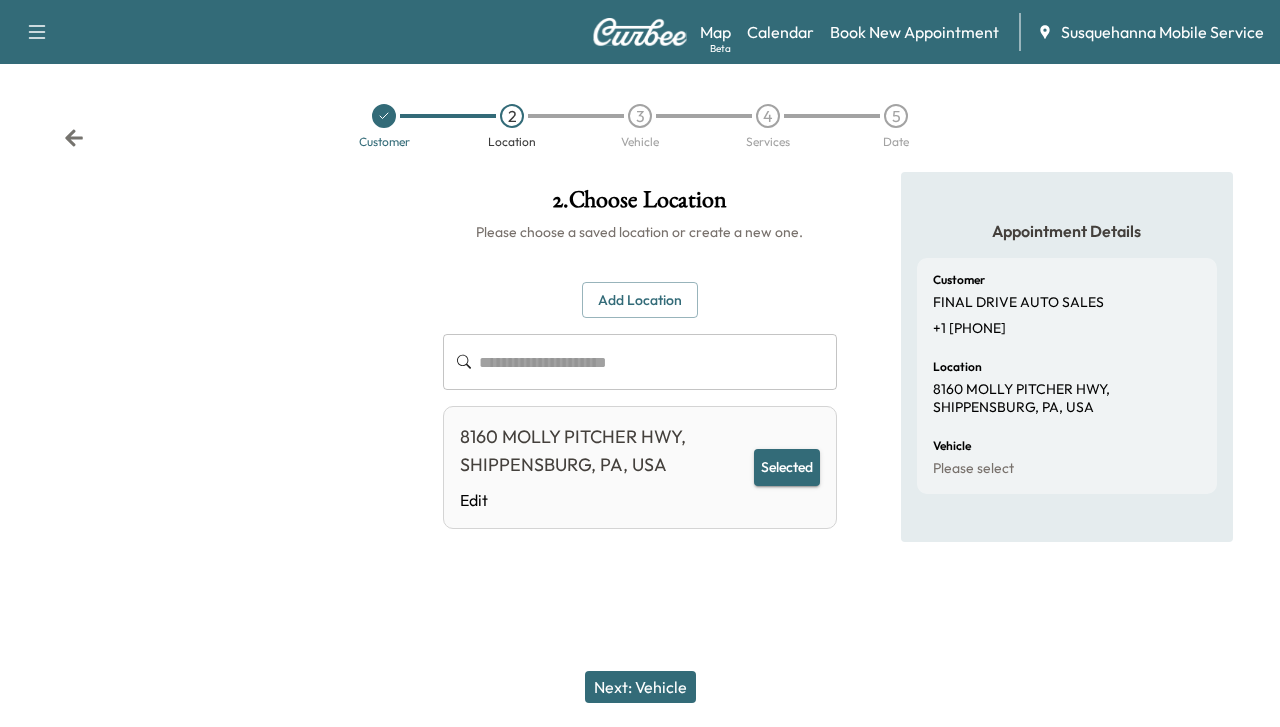click on "Next: Vehicle" at bounding box center (640, 687) 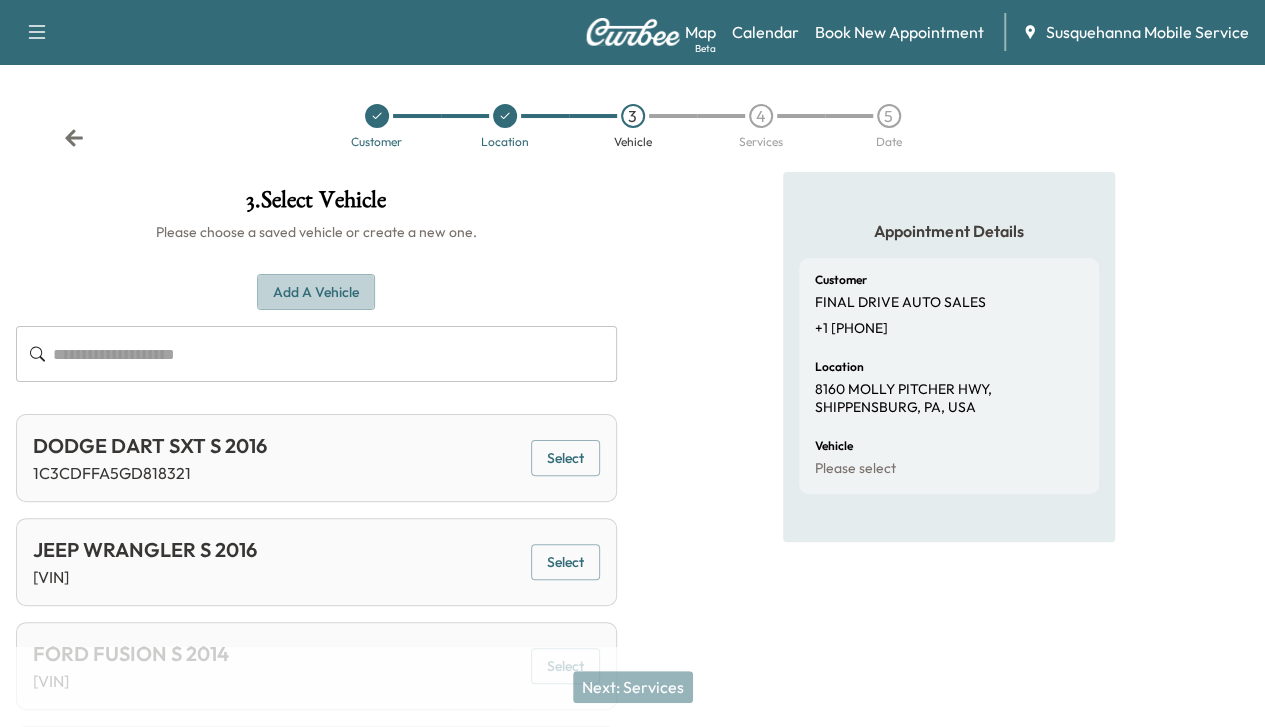 click on "Add a Vehicle" at bounding box center [316, 292] 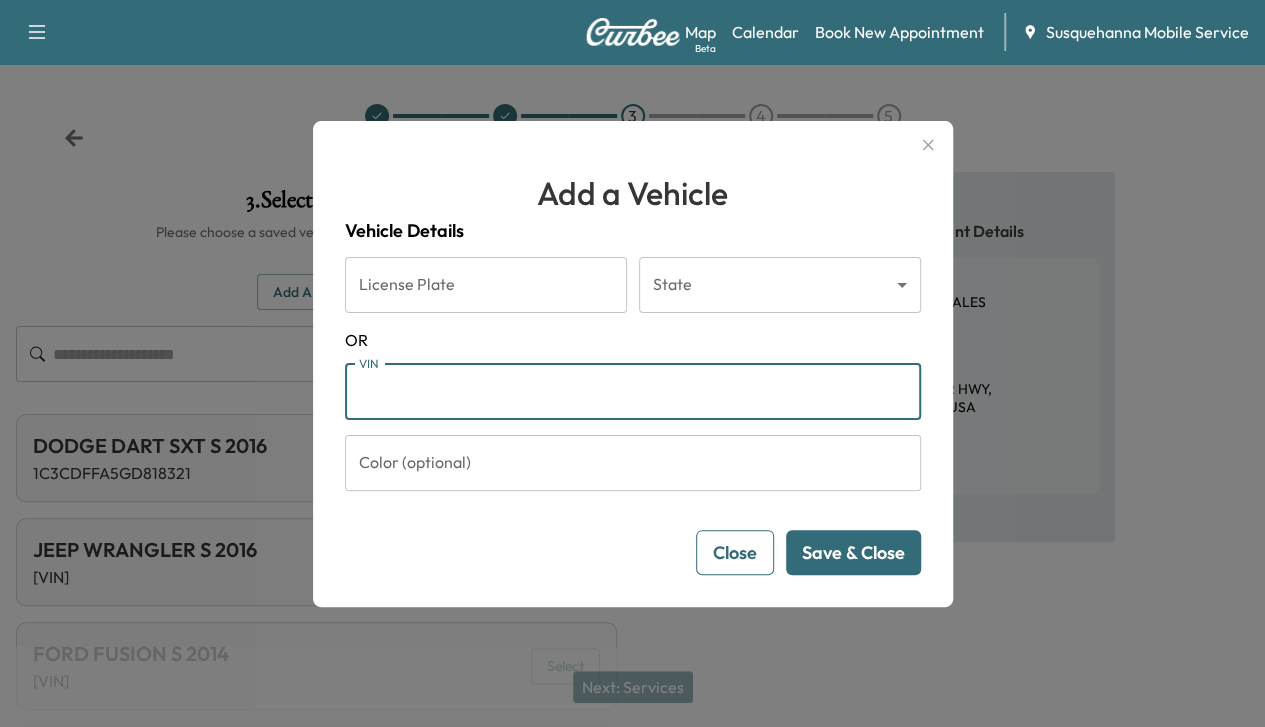 paste on "**********" 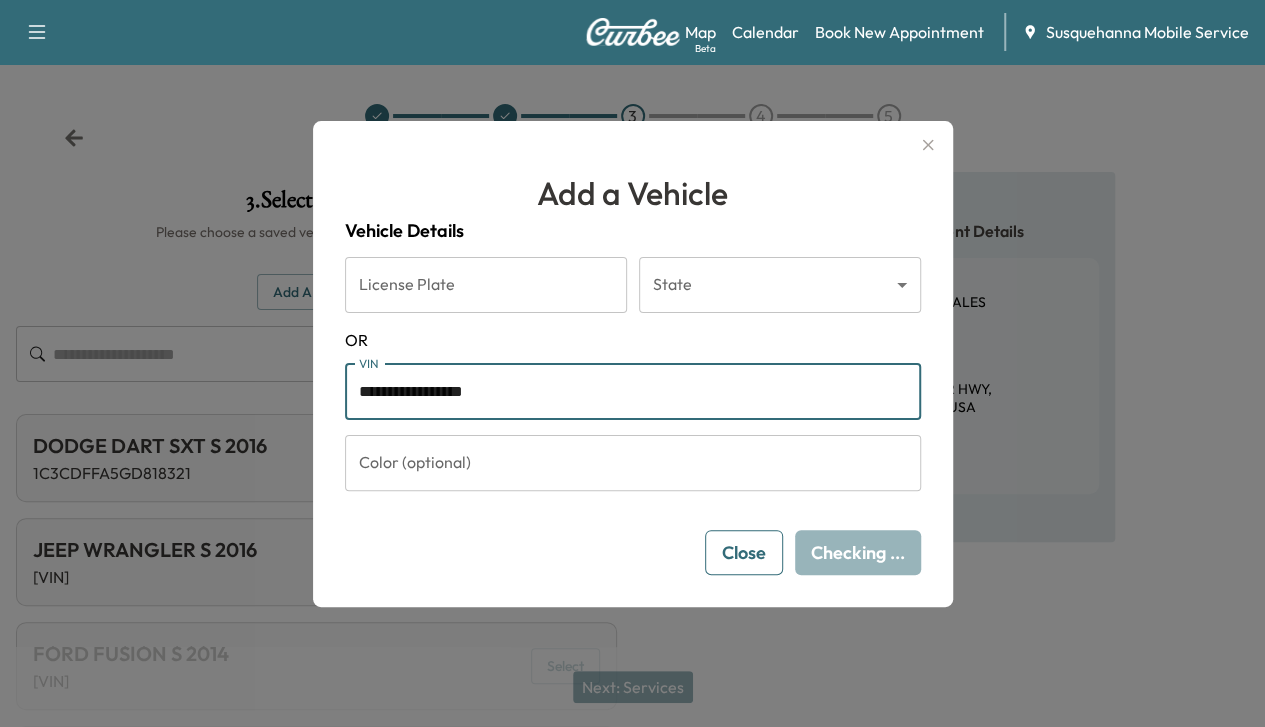 type on "**********" 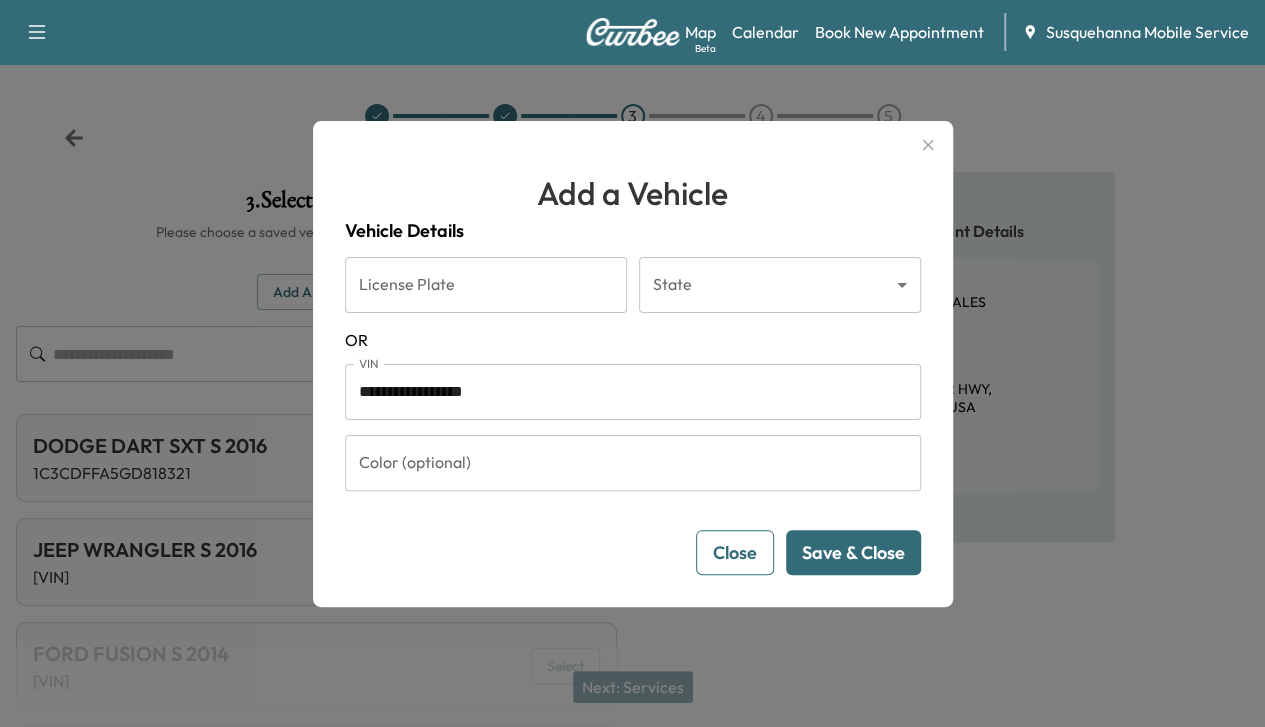 click on "Save & Close" at bounding box center [853, 552] 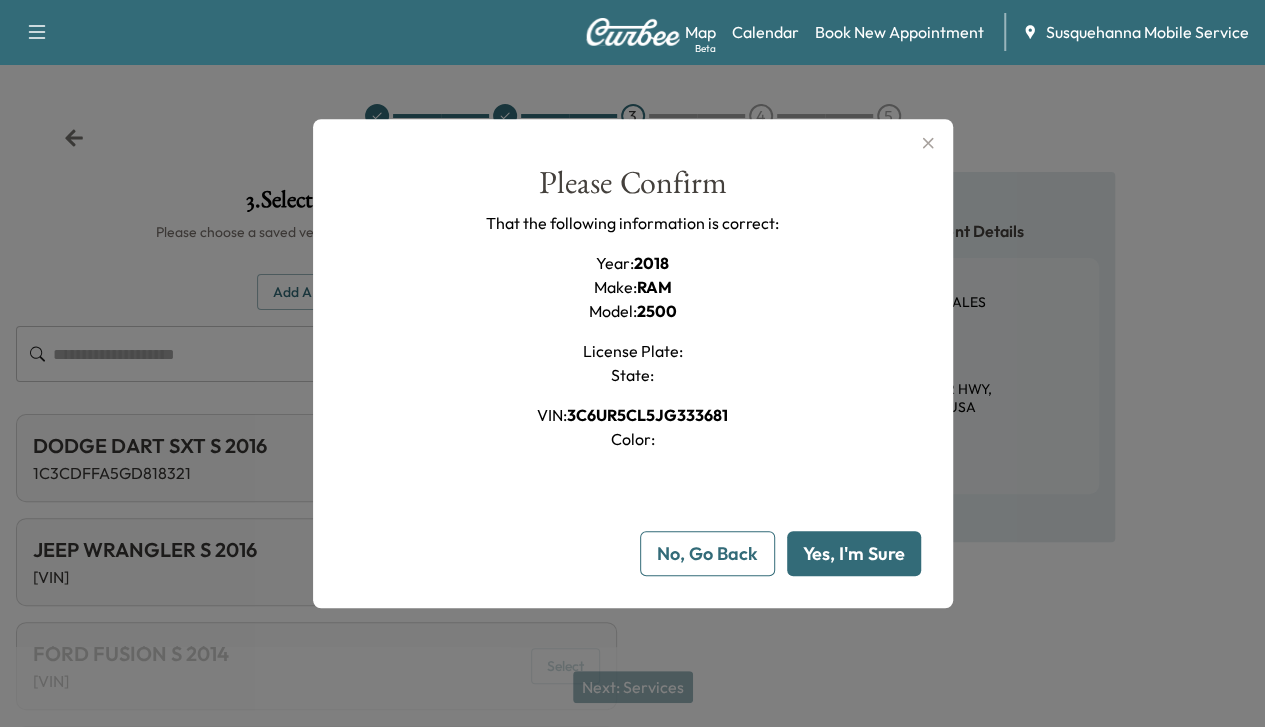 click on "Yes, I'm Sure" at bounding box center (854, 553) 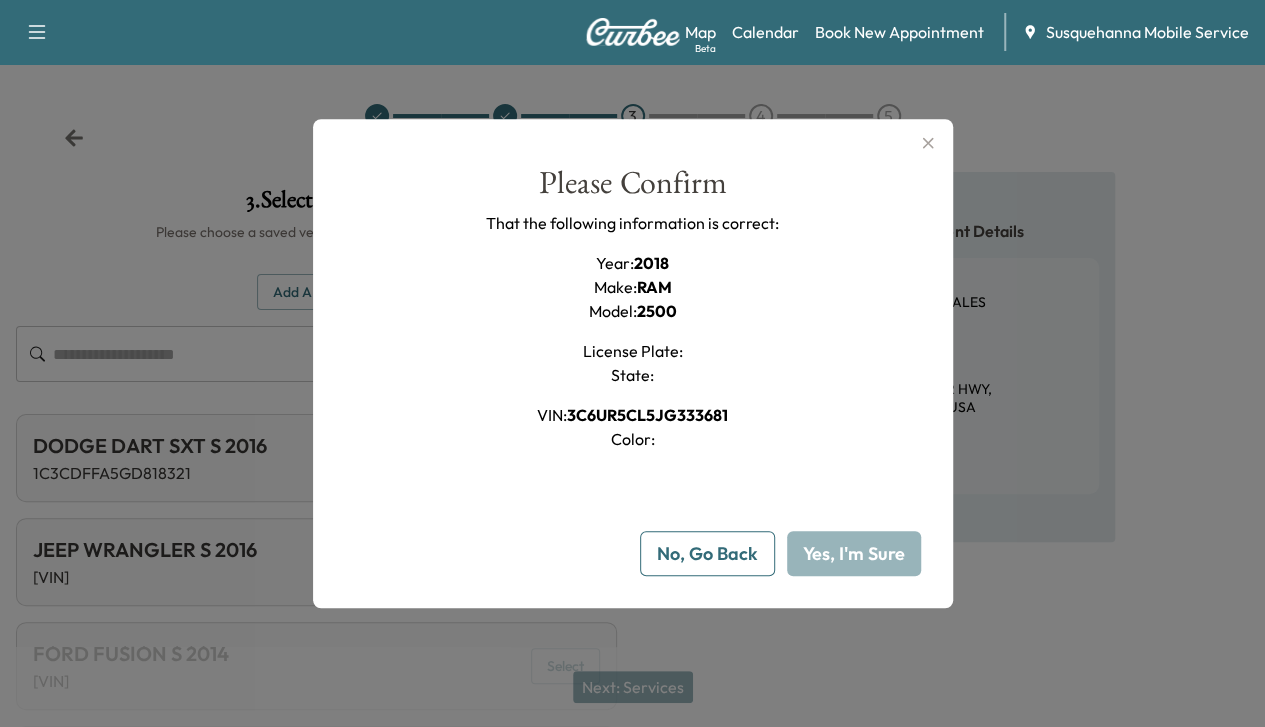type 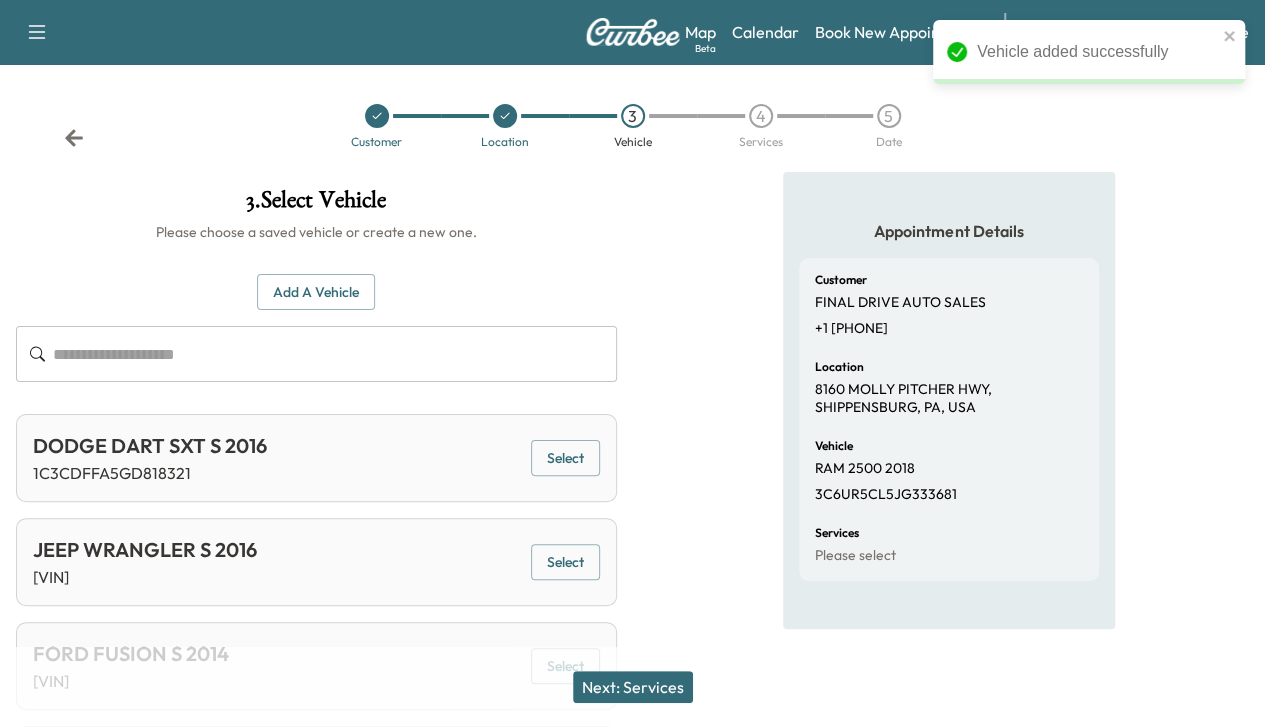 click on "Next: Services" at bounding box center (633, 687) 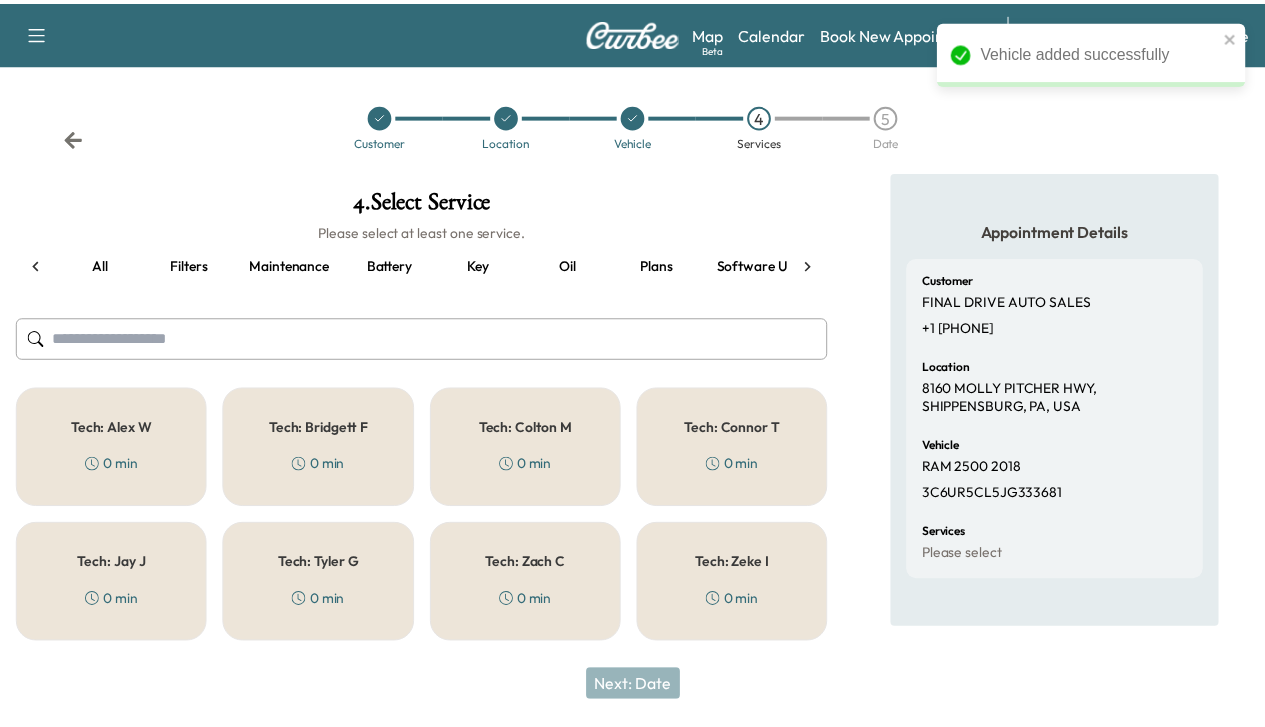 scroll, scrollTop: 0, scrollLeft: 248, axis: horizontal 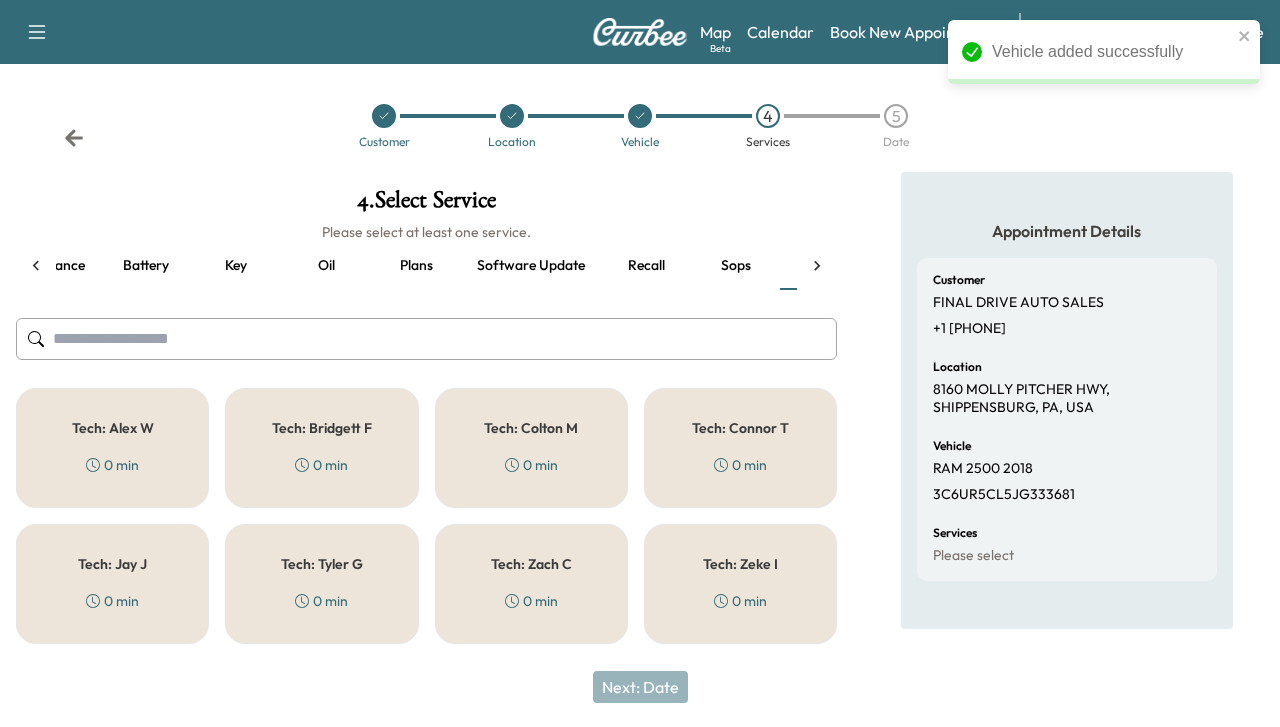 click on "Recall" at bounding box center (646, 266) 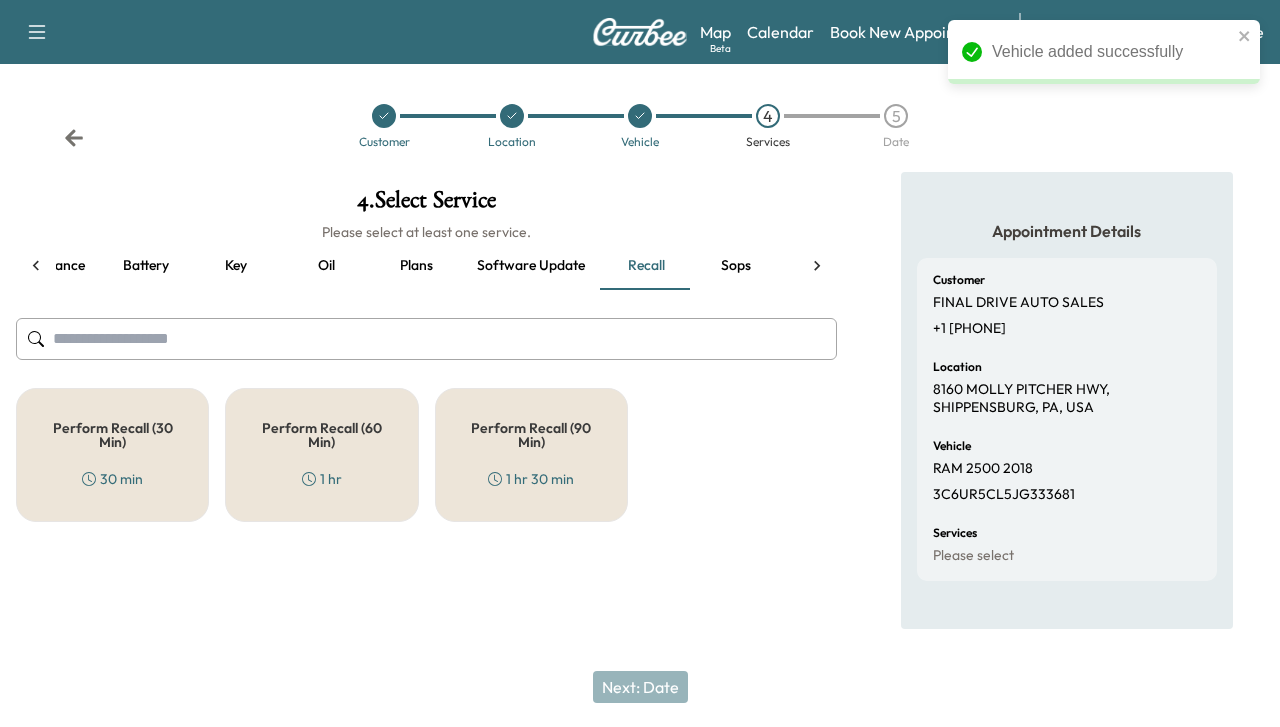 click on "Perform Recall (30 Min) 30 min" at bounding box center (112, 455) 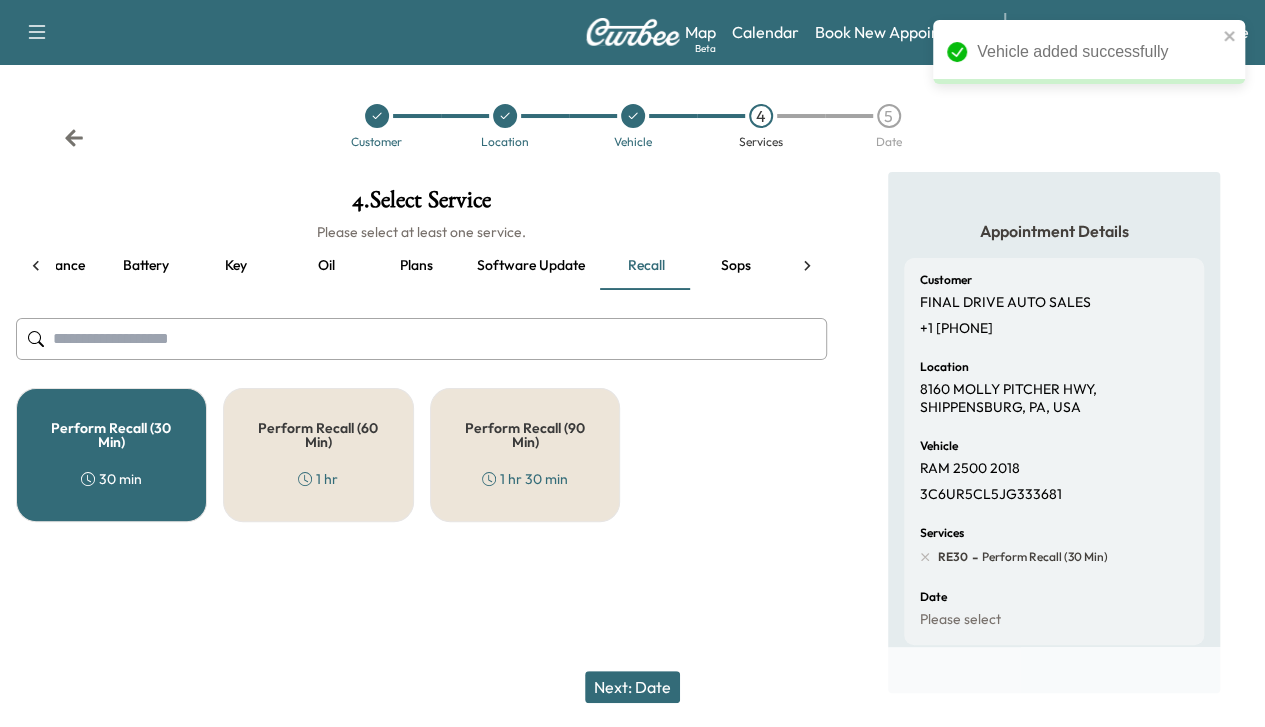 click 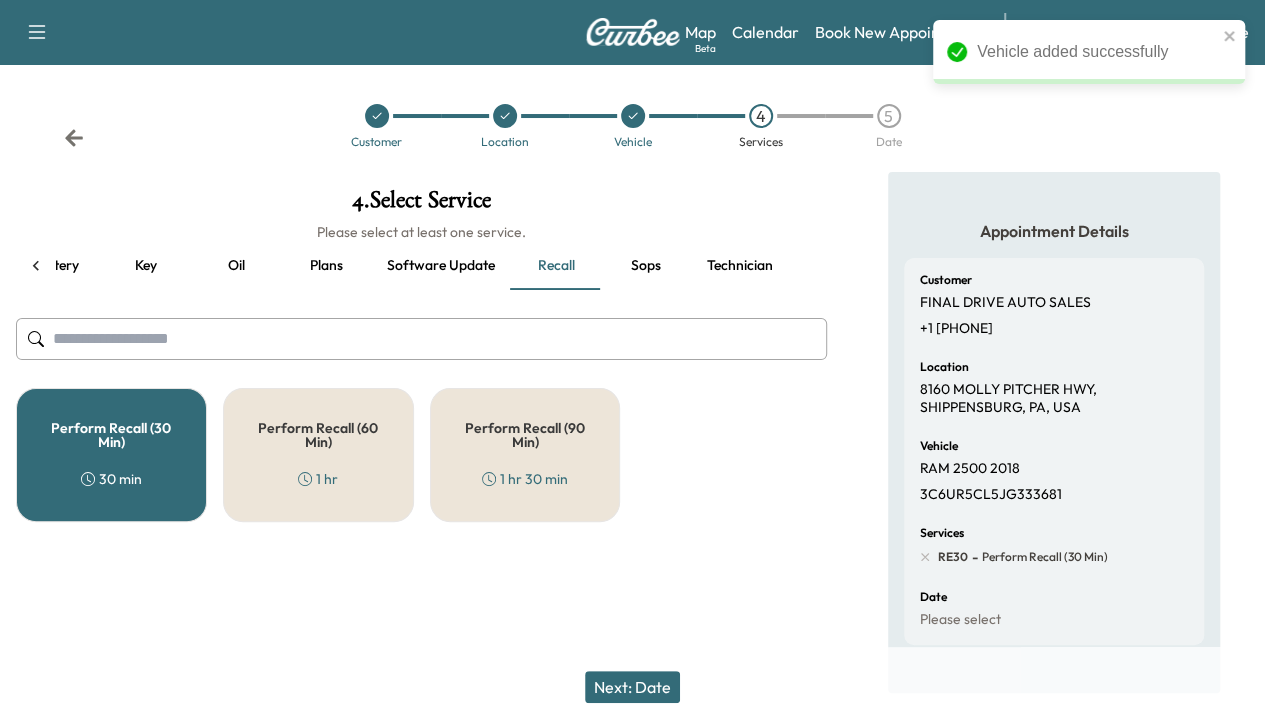 click on "Perform Recall ([DURATION]) [TIME]" at bounding box center (318, 455) 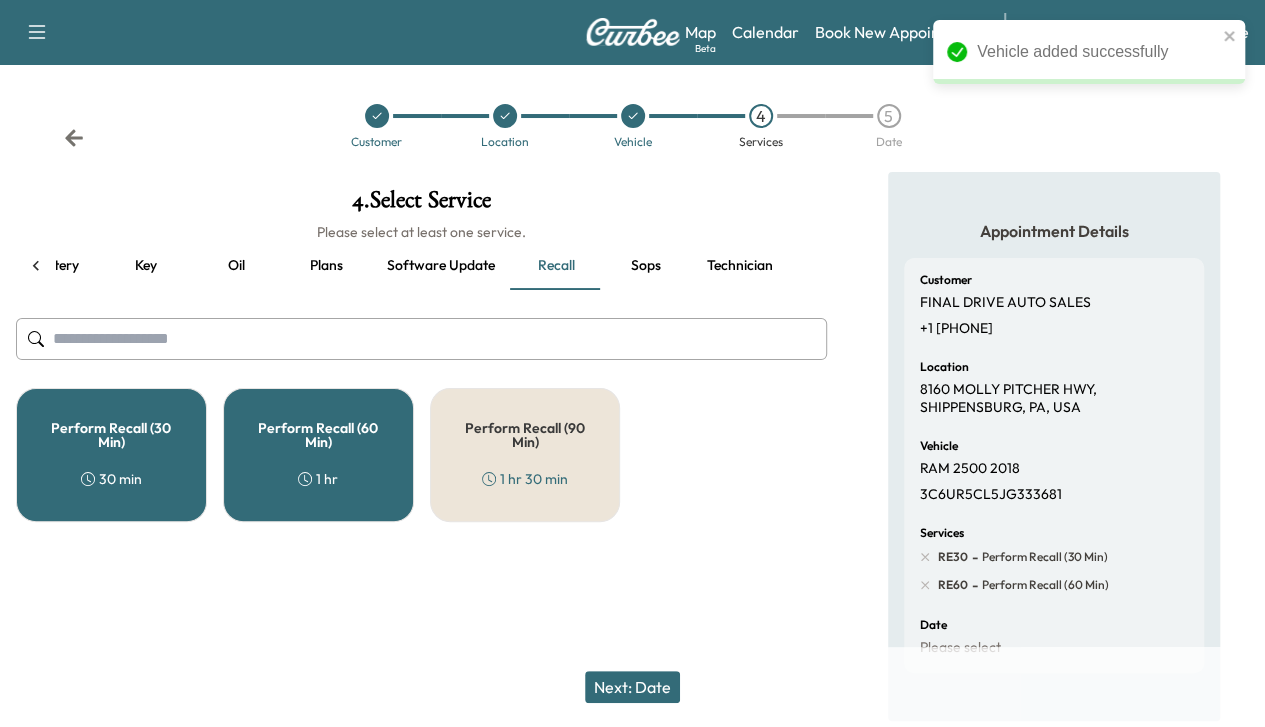 click on "Perform Recall ([DURATION]) [TIME]" at bounding box center [318, 455] 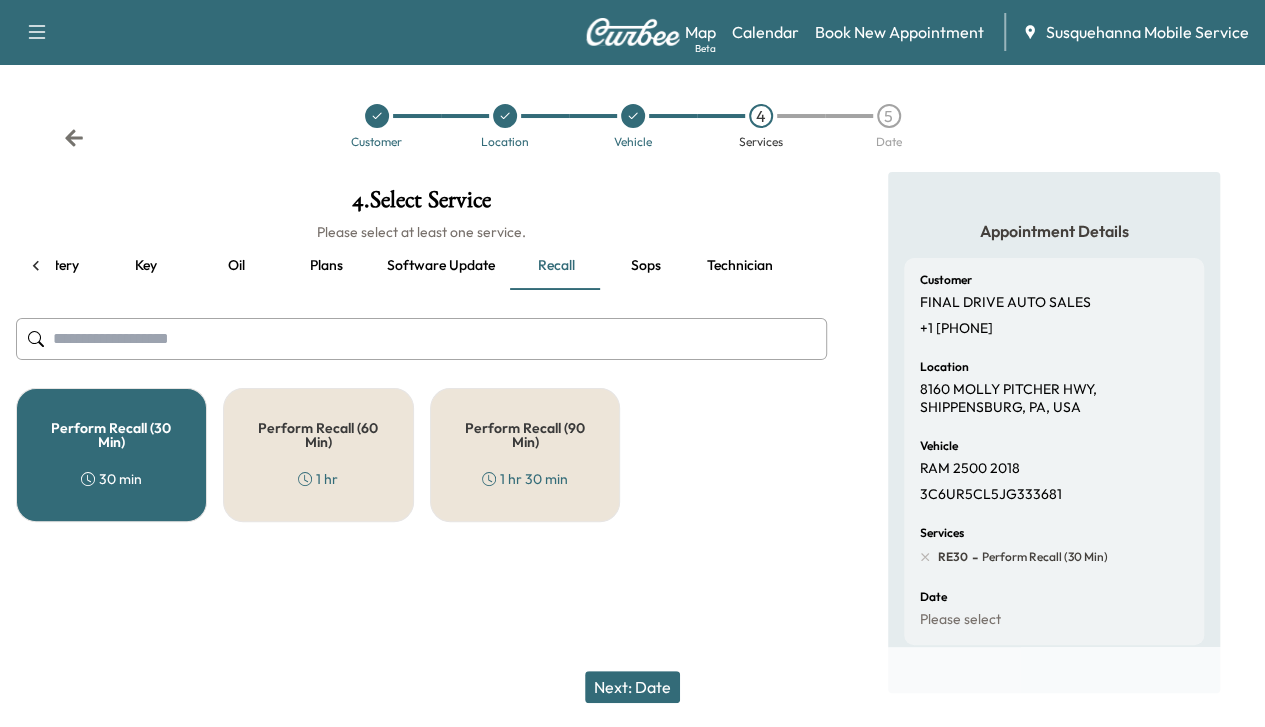 click on "Technician" at bounding box center (740, 266) 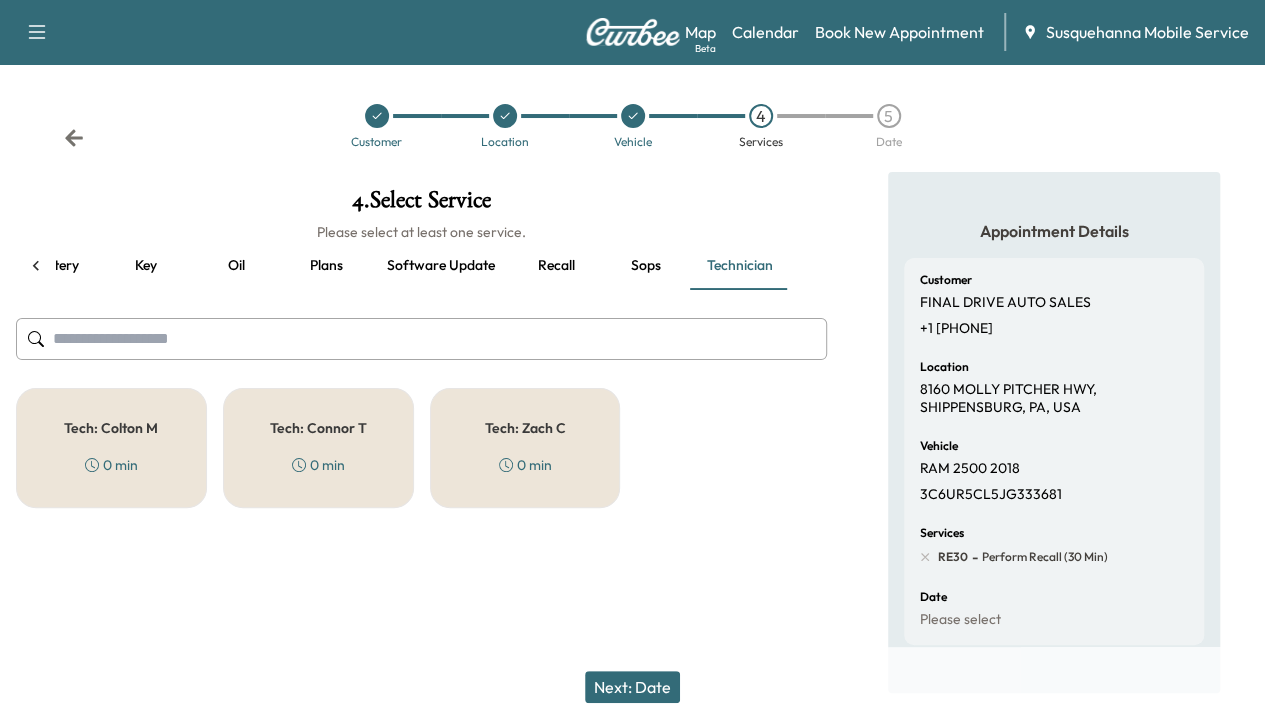 click on "Tech: Connor T 0 min" at bounding box center (318, 448) 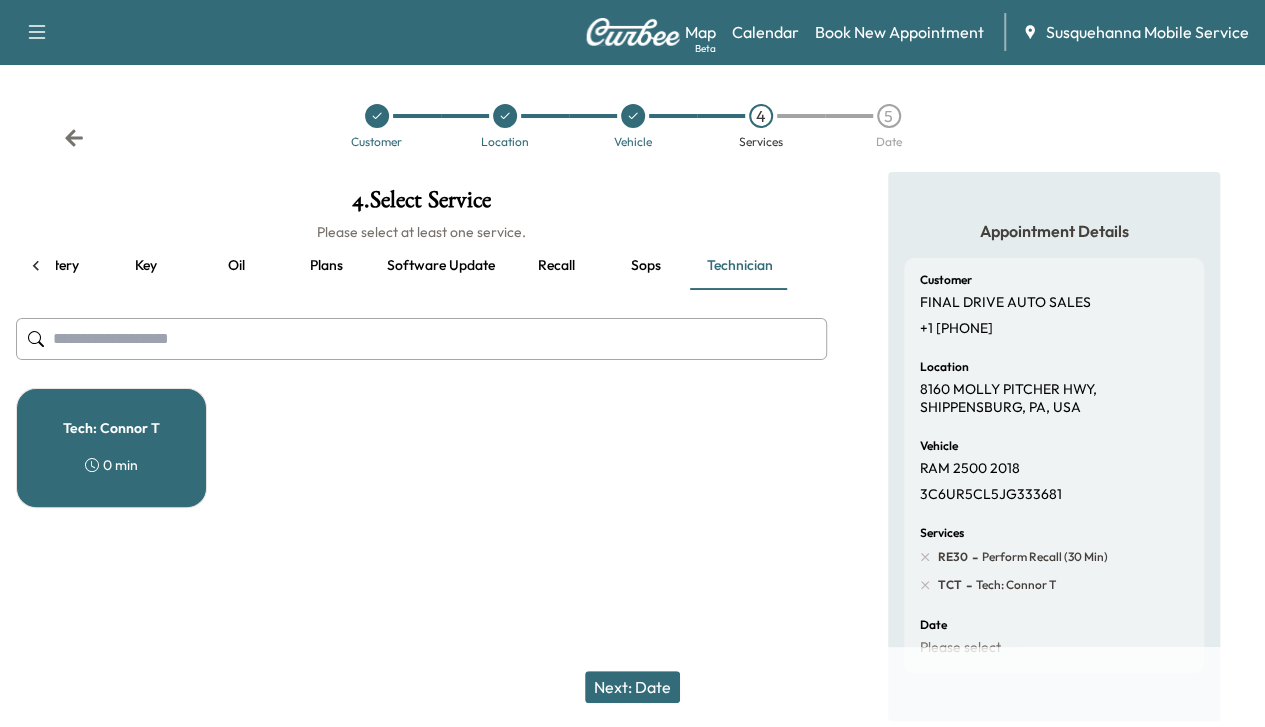 click on "Next: Date" at bounding box center (632, 687) 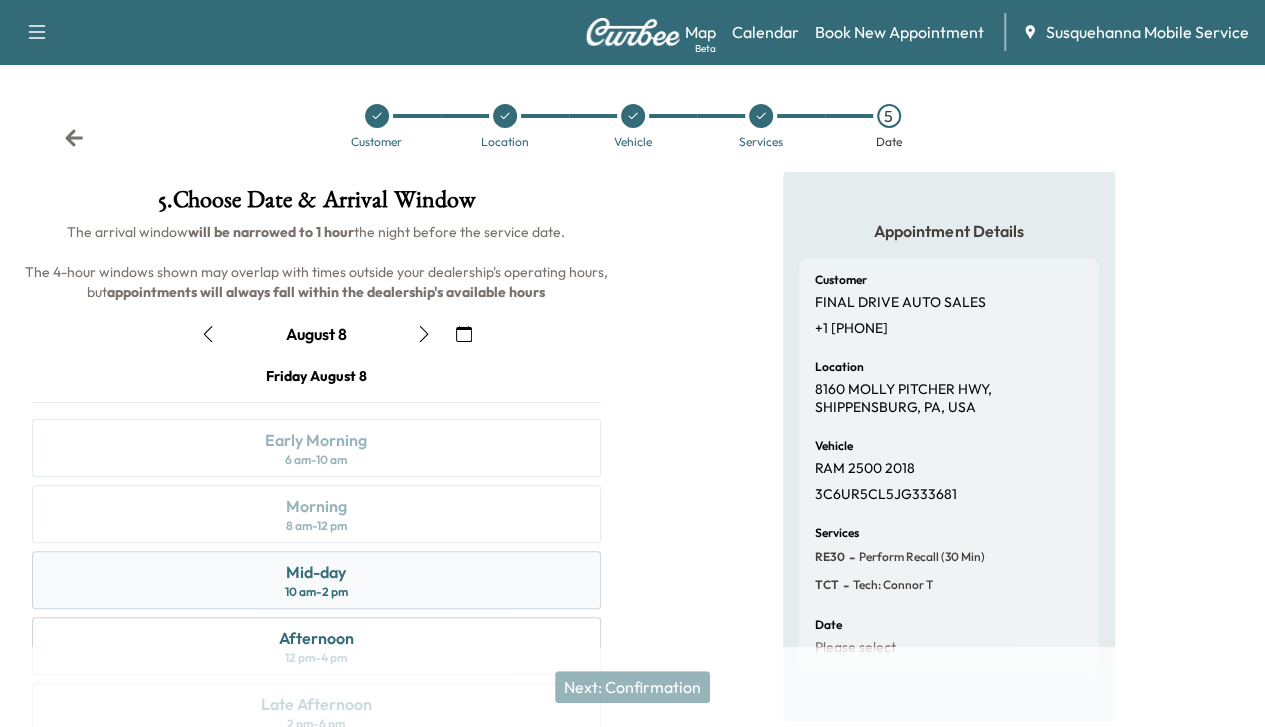 click on "Mid-day 10 am  -  2 pm" at bounding box center (316, 580) 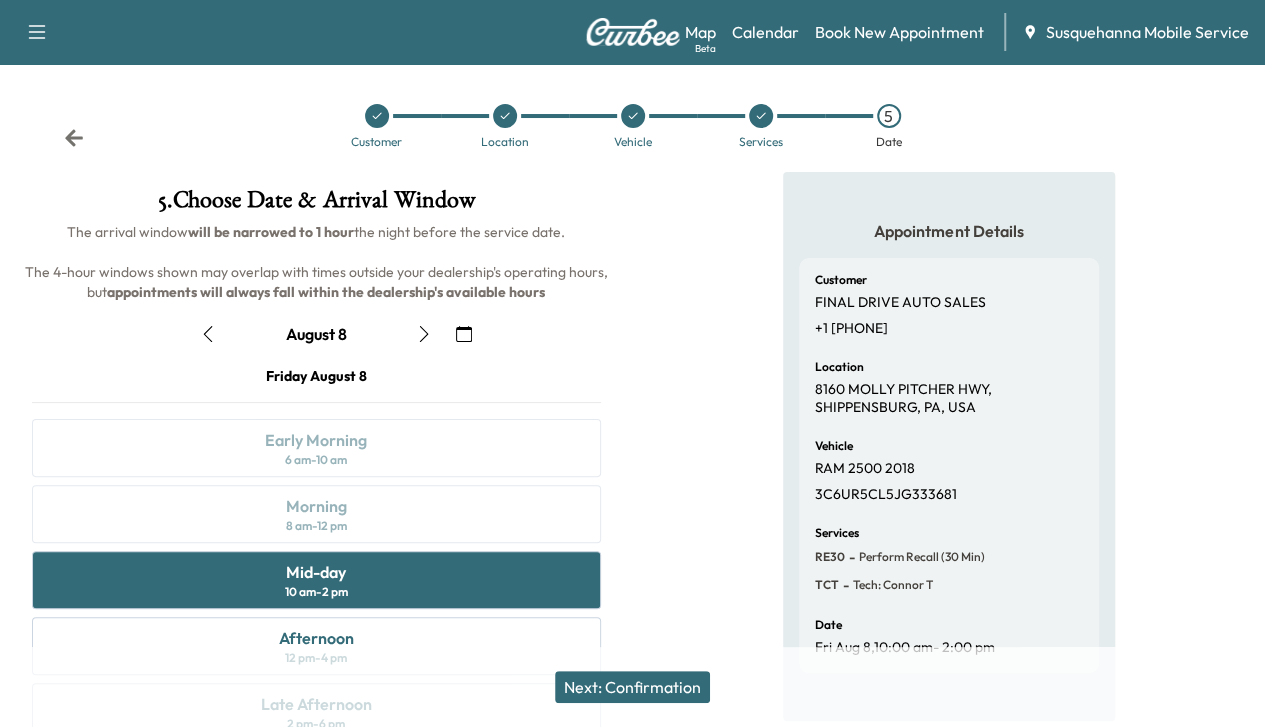 click on "Next: Confirmation" at bounding box center (632, 687) 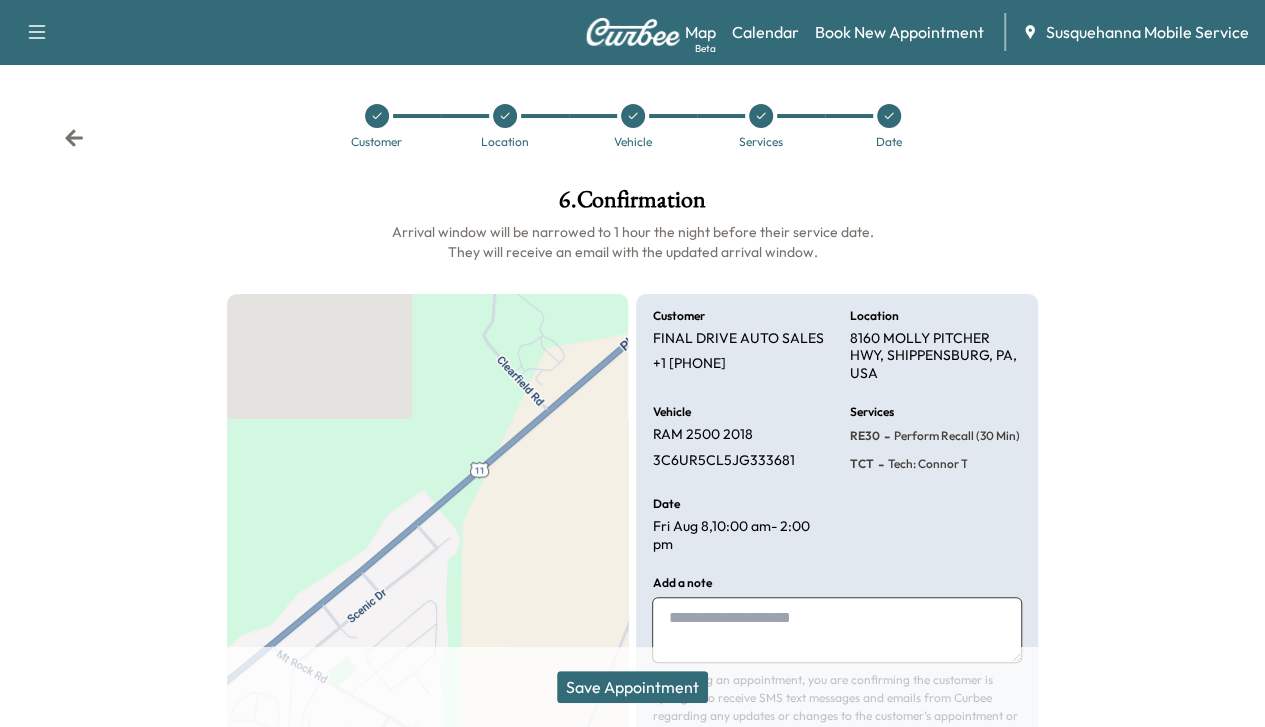 click on "Save Appointment" at bounding box center [632, 687] 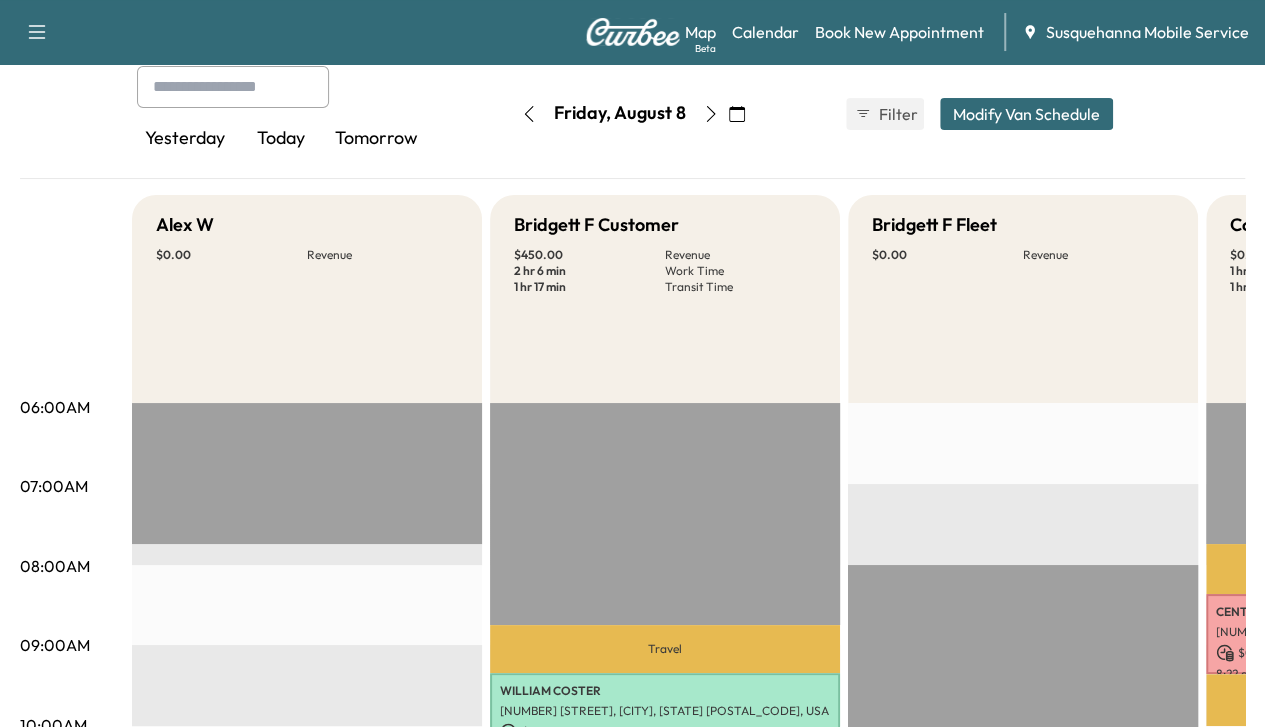 scroll, scrollTop: 106, scrollLeft: 0, axis: vertical 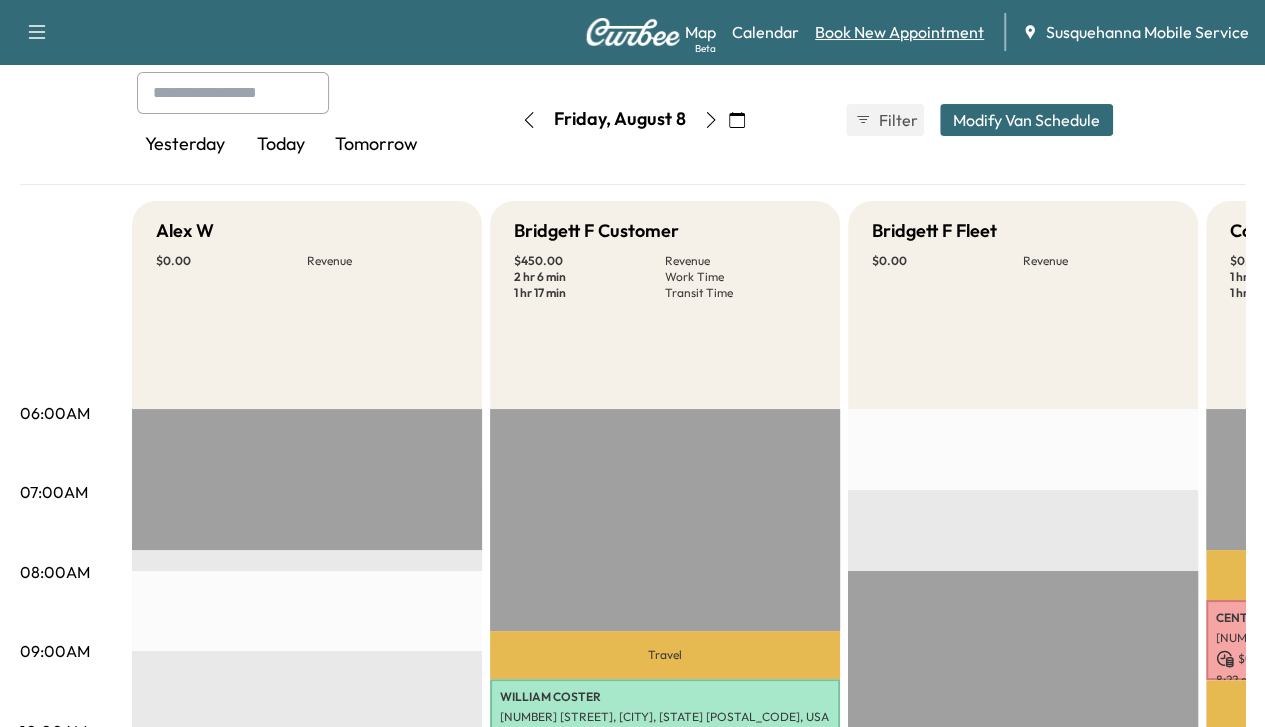 click on "Book New Appointment" at bounding box center [899, 32] 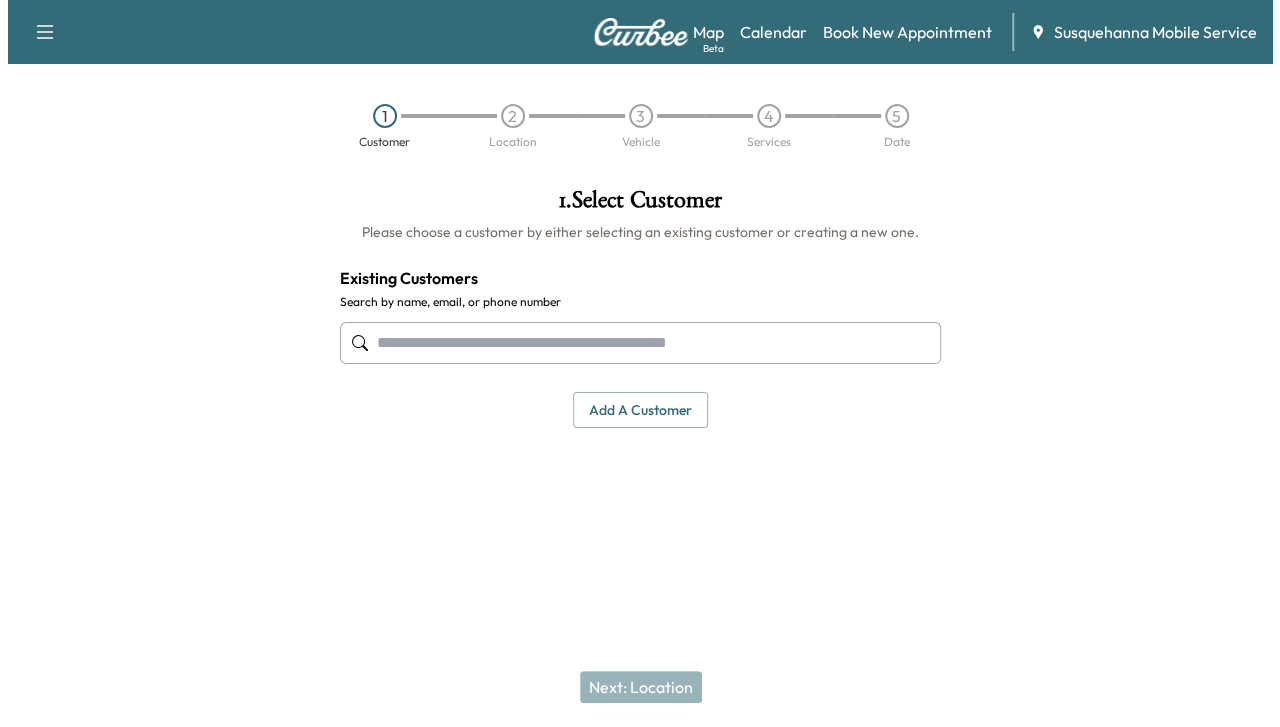 scroll, scrollTop: 0, scrollLeft: 0, axis: both 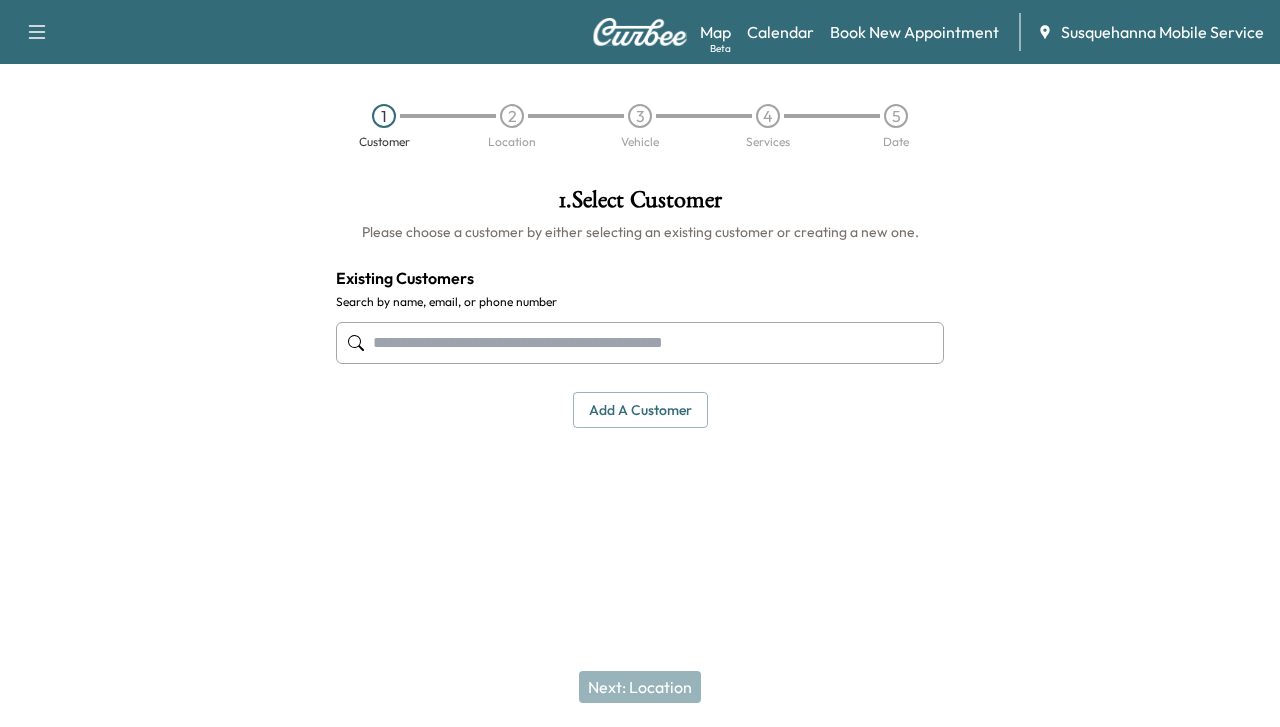 click at bounding box center (640, 343) 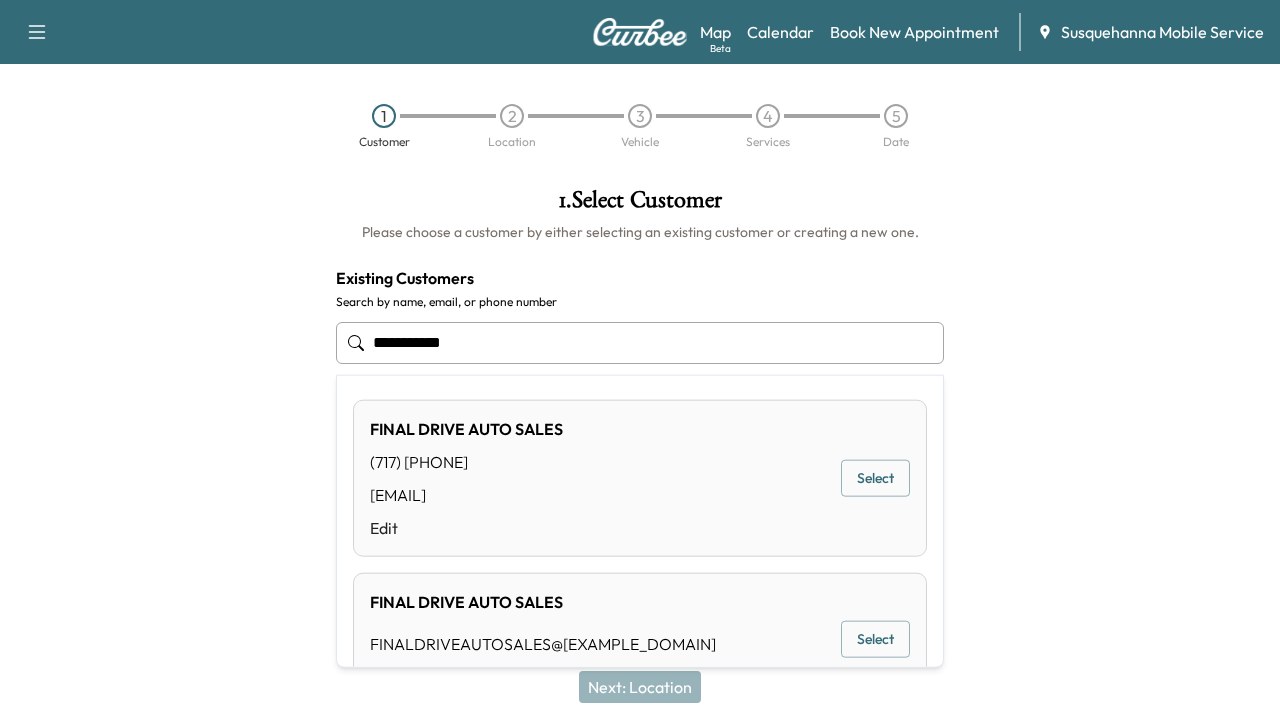 click on "Select" at bounding box center [875, 478] 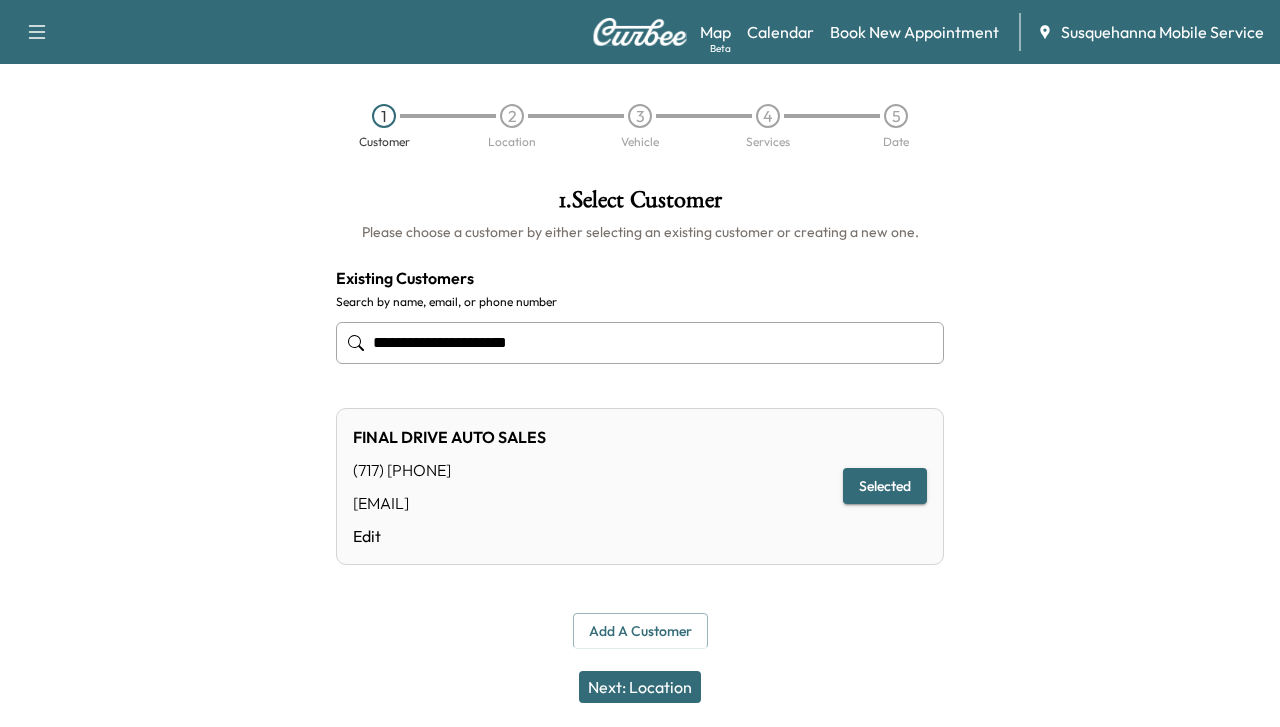 type on "**********" 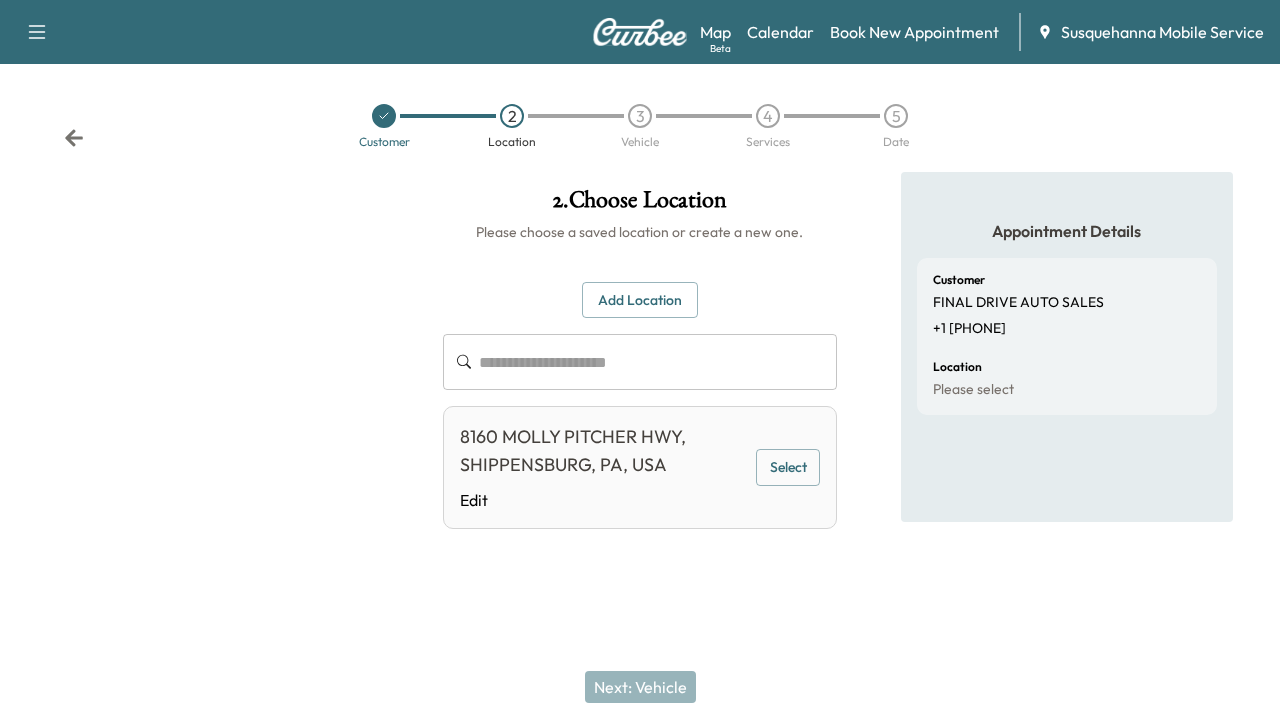 click on "Select" at bounding box center [788, 467] 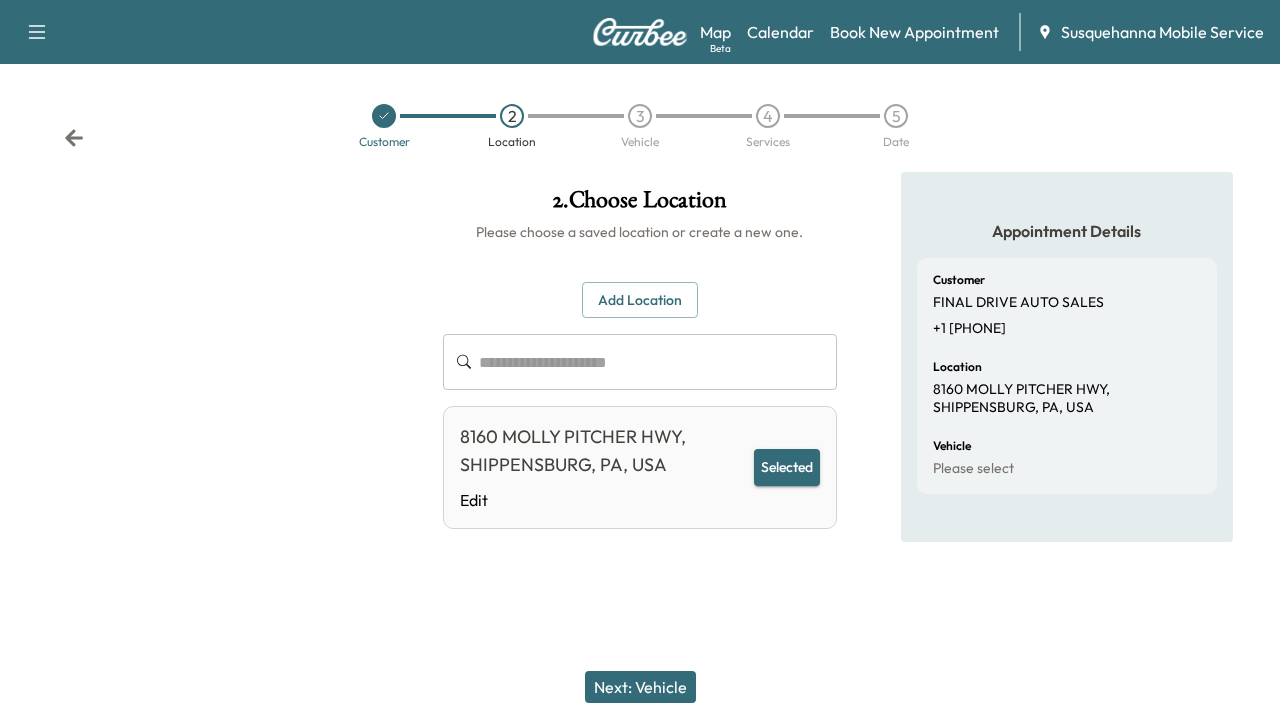 click on "Next: Vehicle" at bounding box center [640, 687] 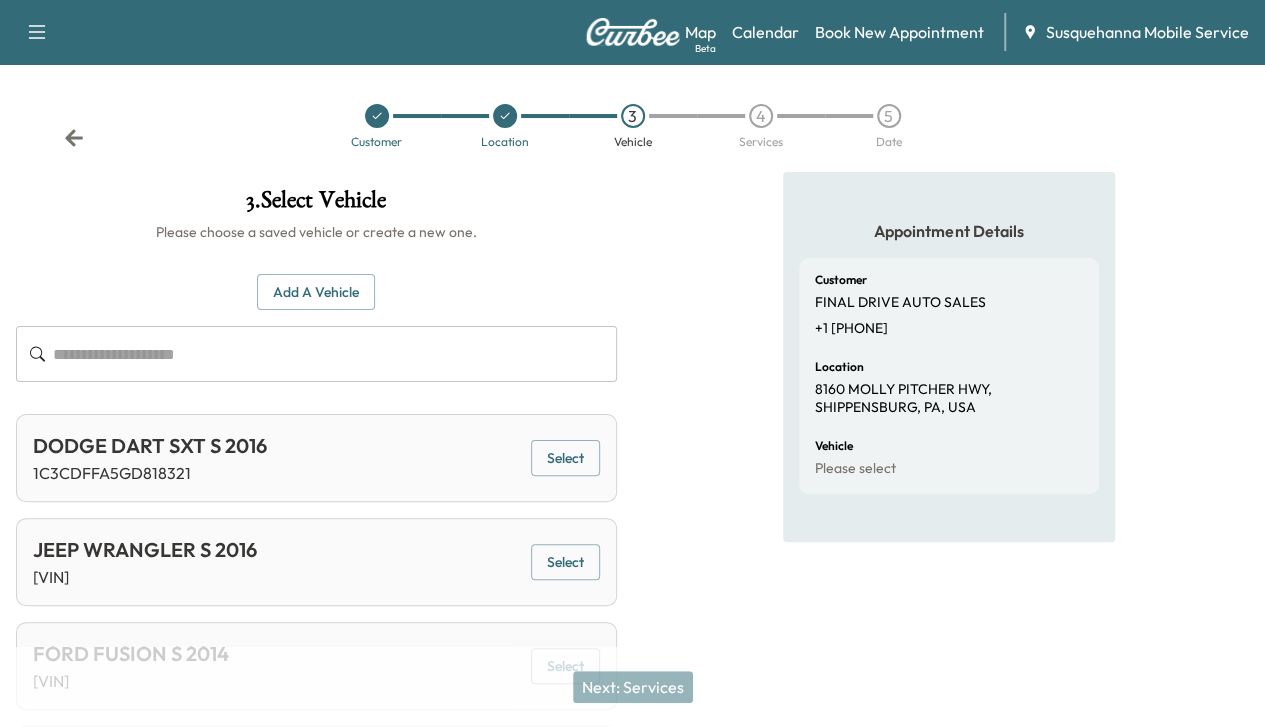 click on "Add a Vehicle" at bounding box center [316, 292] 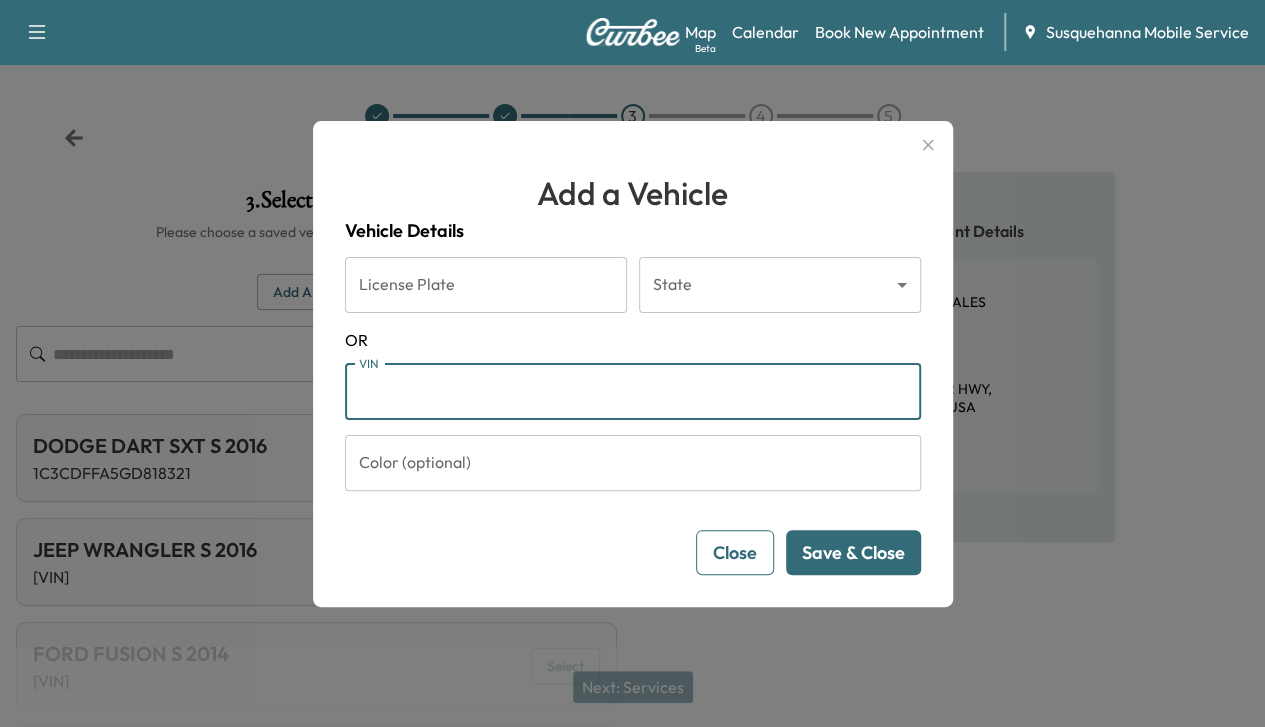 paste on "**********" 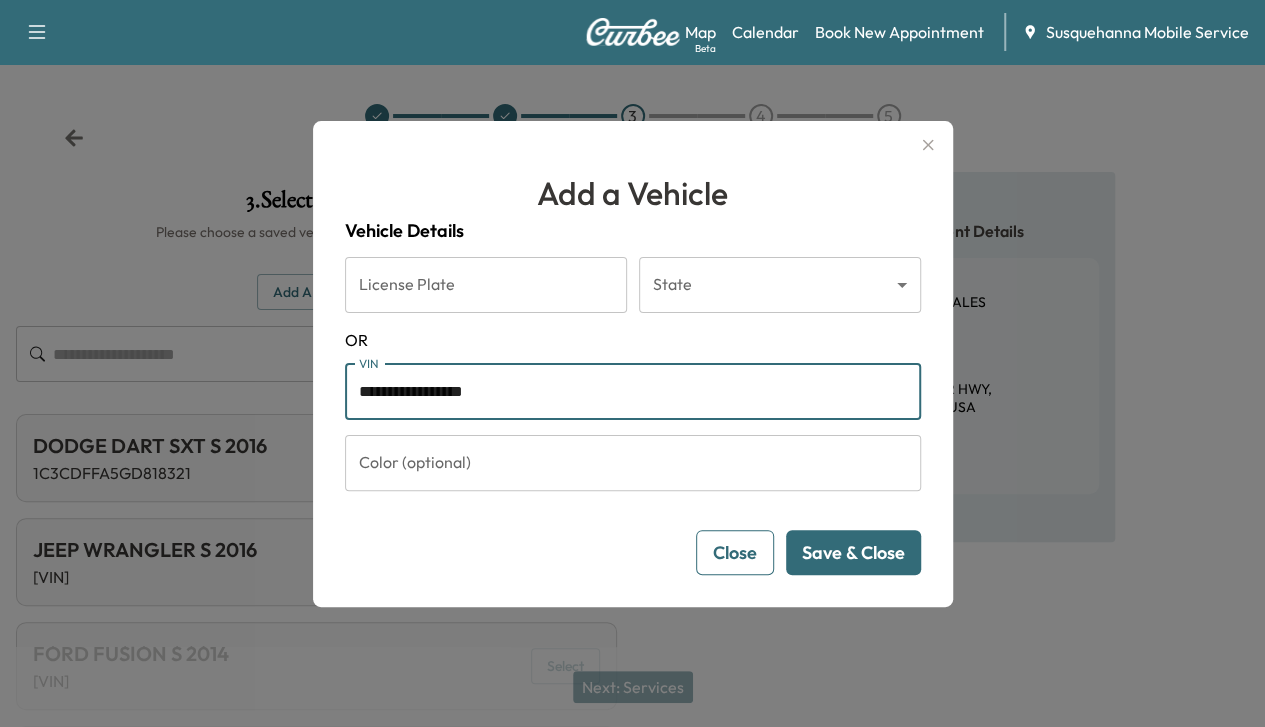type on "**********" 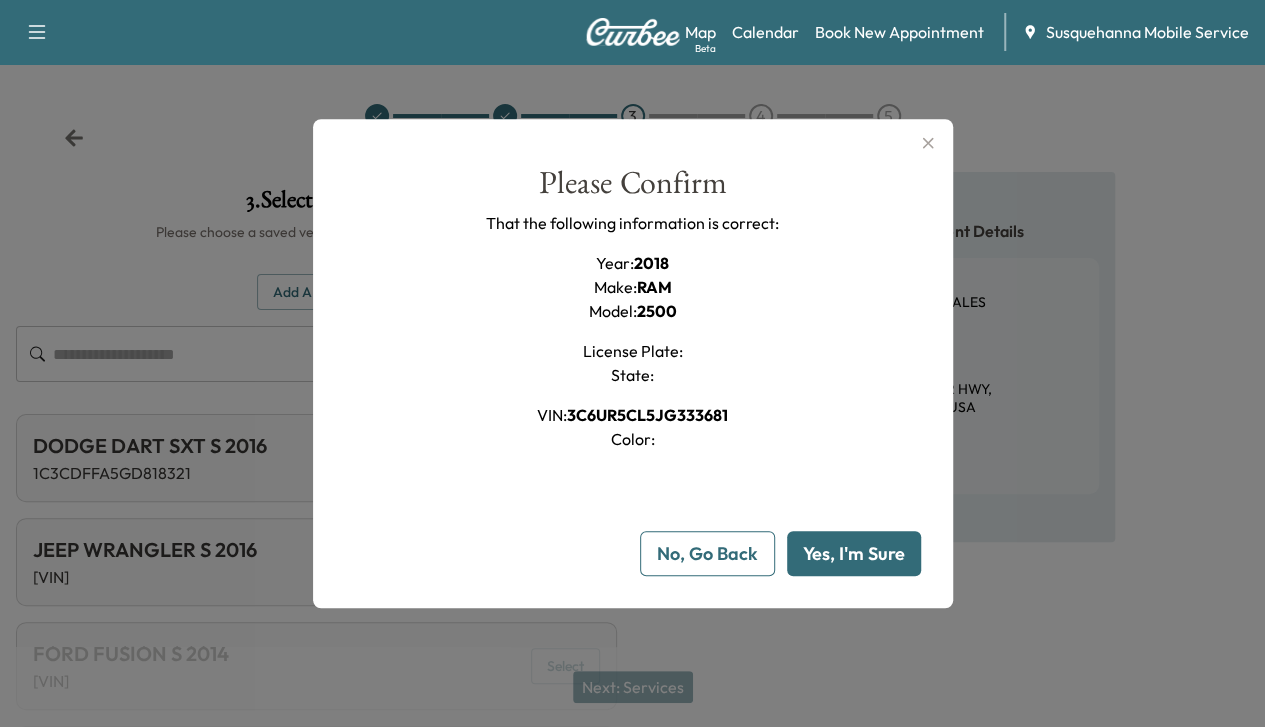 click on "Yes, I'm Sure" at bounding box center [854, 553] 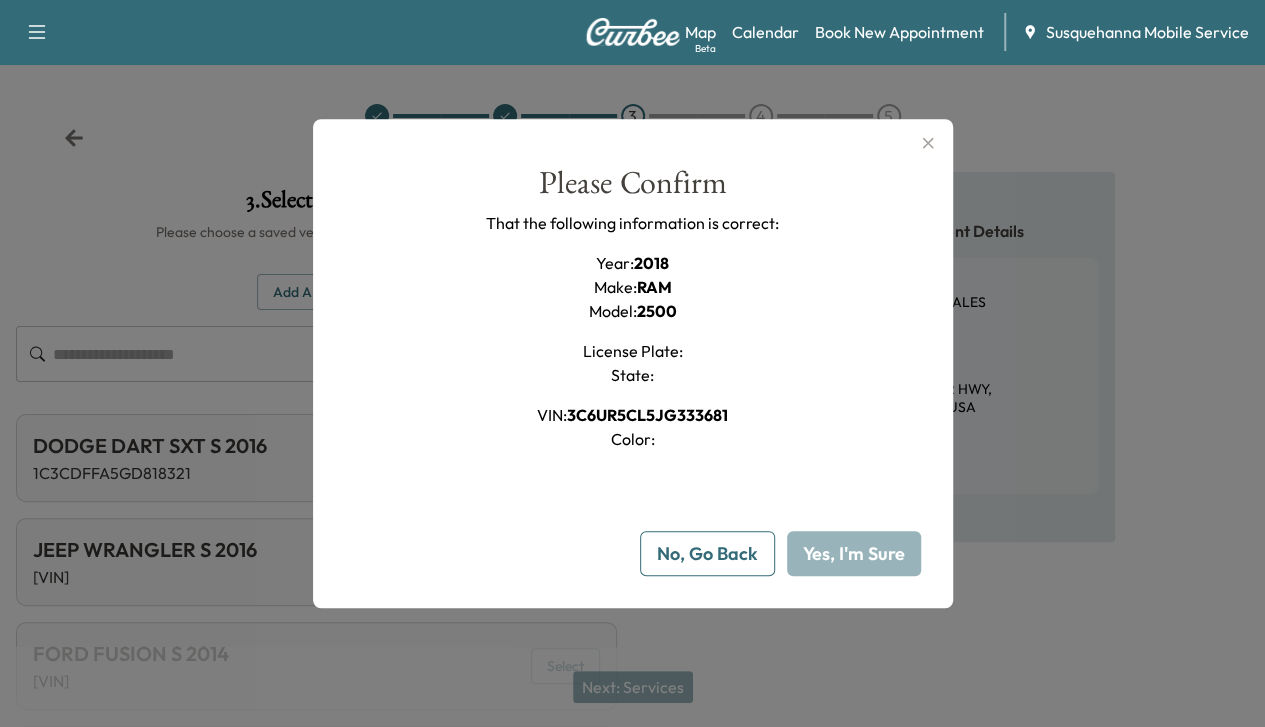 type 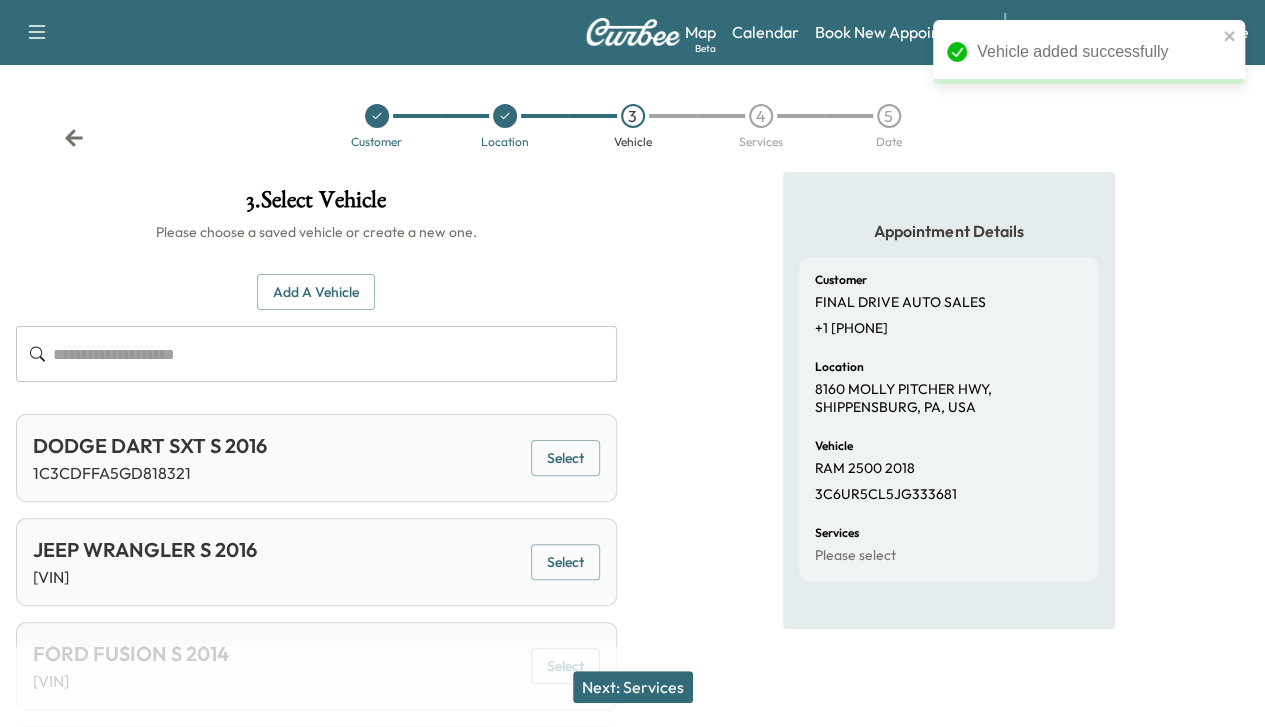 click on "Next: Services" at bounding box center (633, 687) 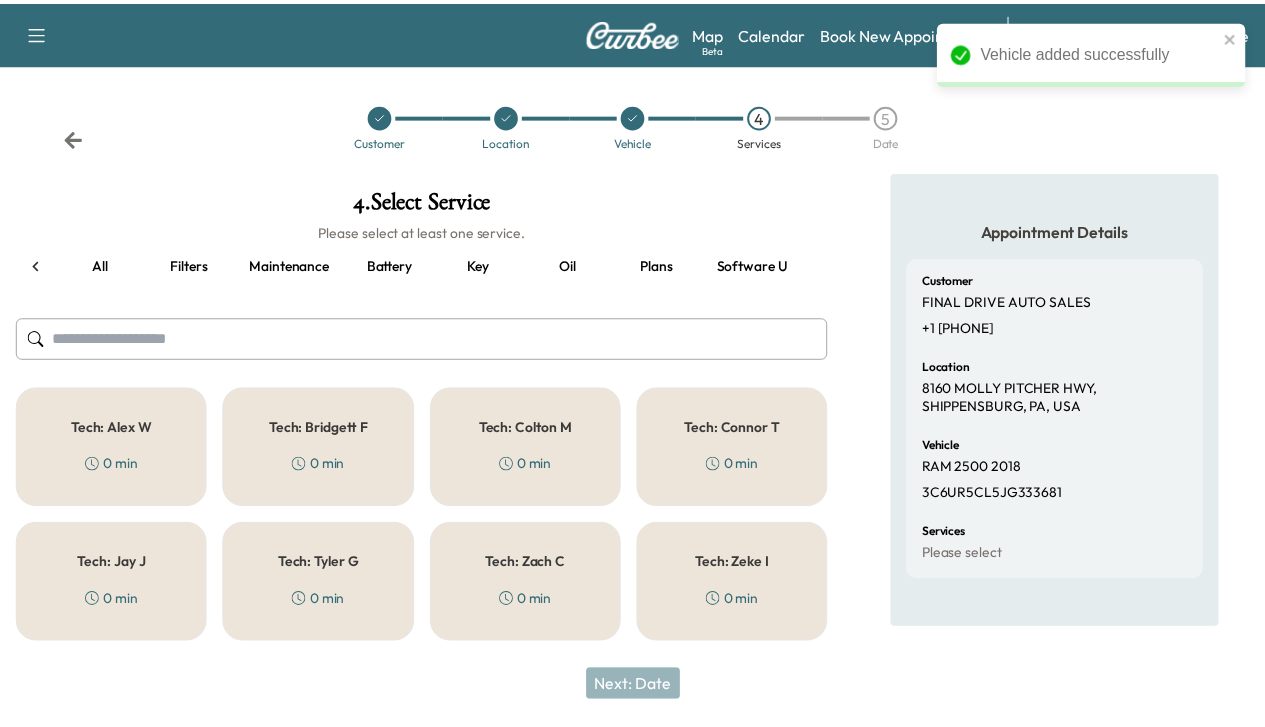 scroll, scrollTop: 0, scrollLeft: 248, axis: horizontal 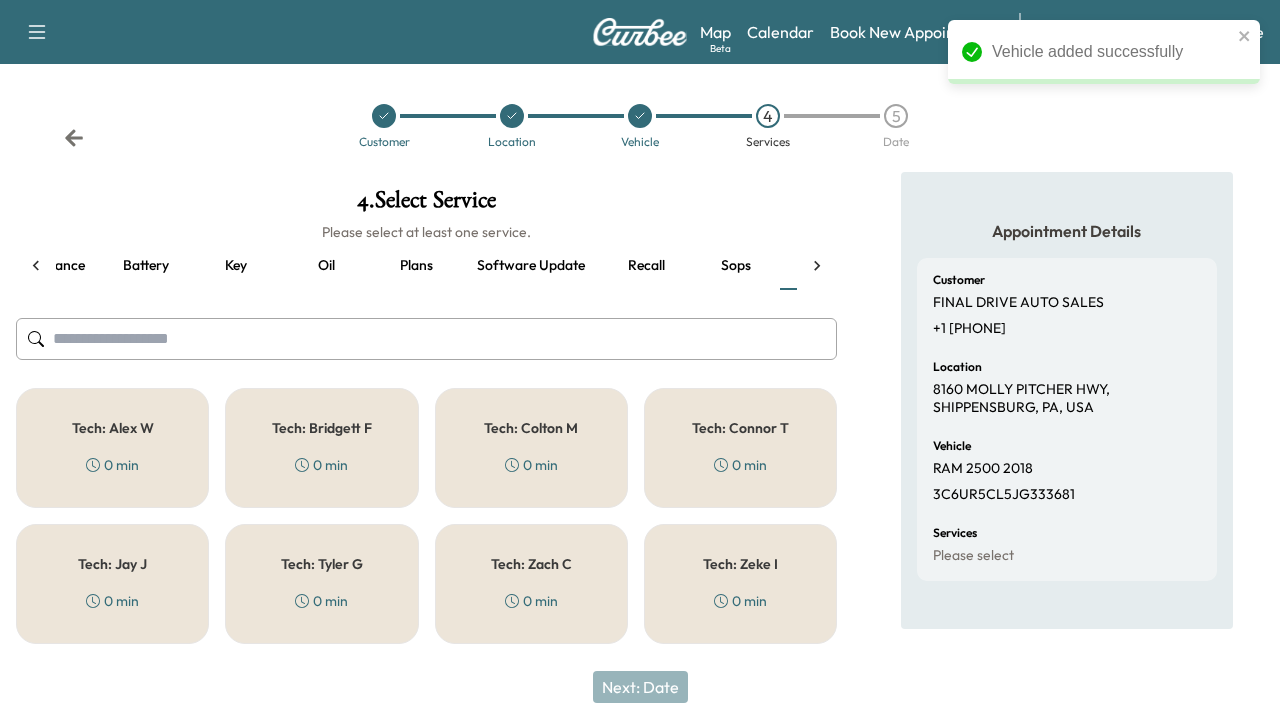 click on "Recall" at bounding box center [646, 266] 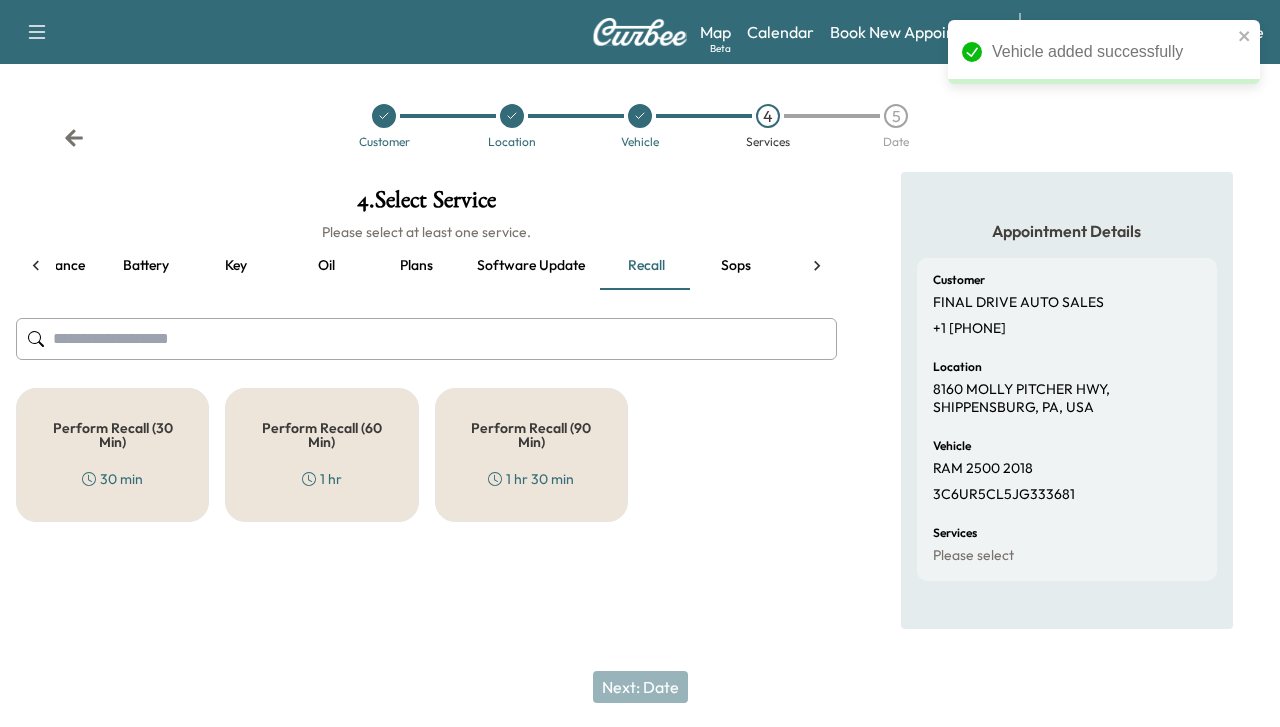 click on "Perform Recall (30 Min) 30 min" at bounding box center (112, 455) 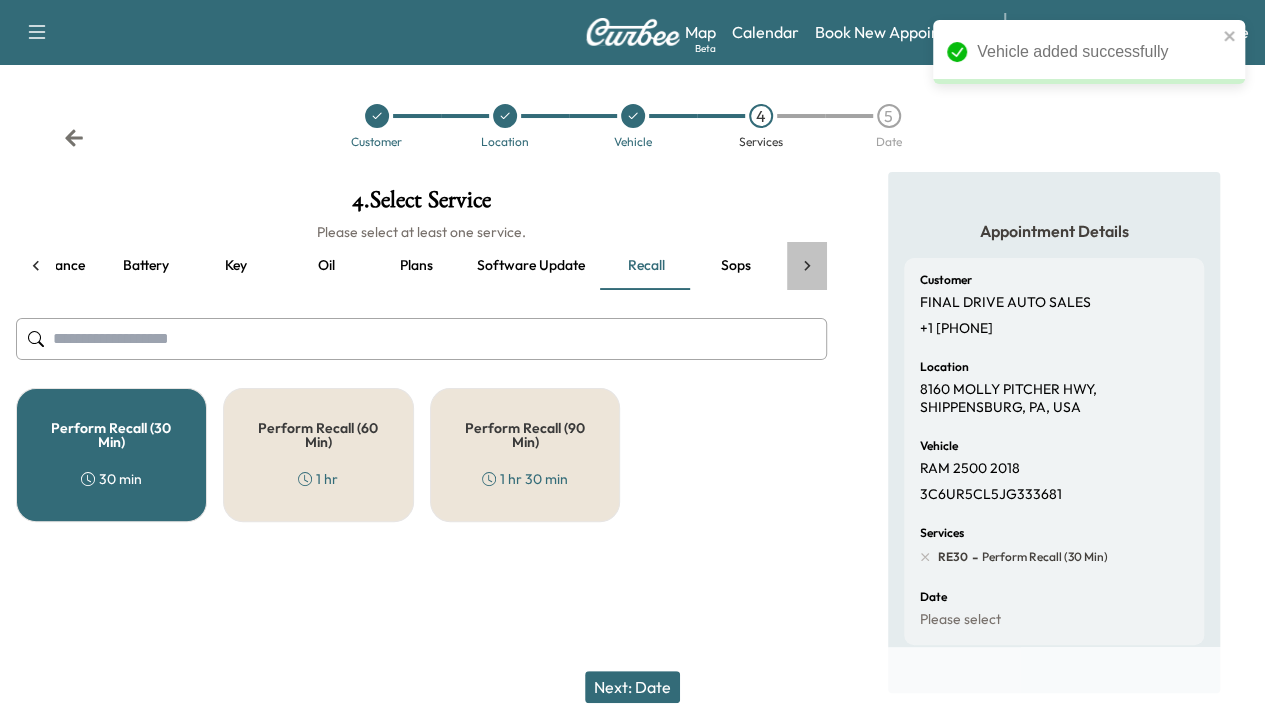 click at bounding box center [807, 266] 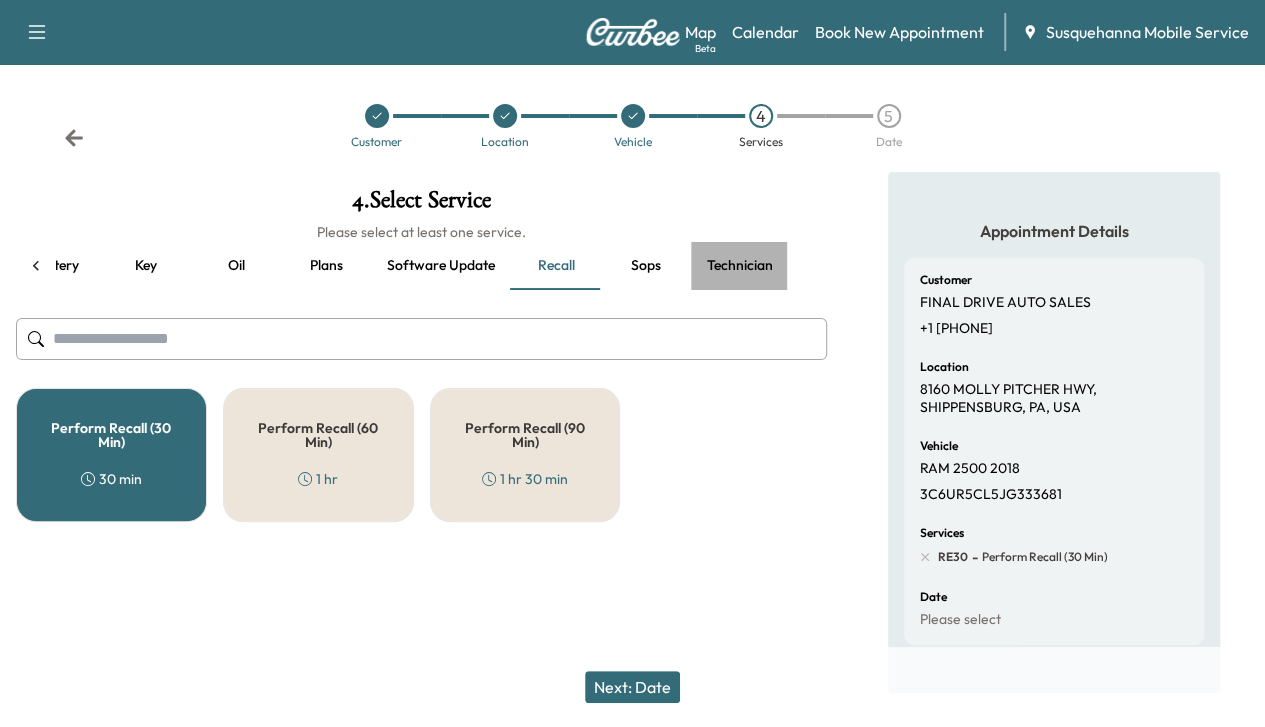 click on "Technician" at bounding box center [740, 266] 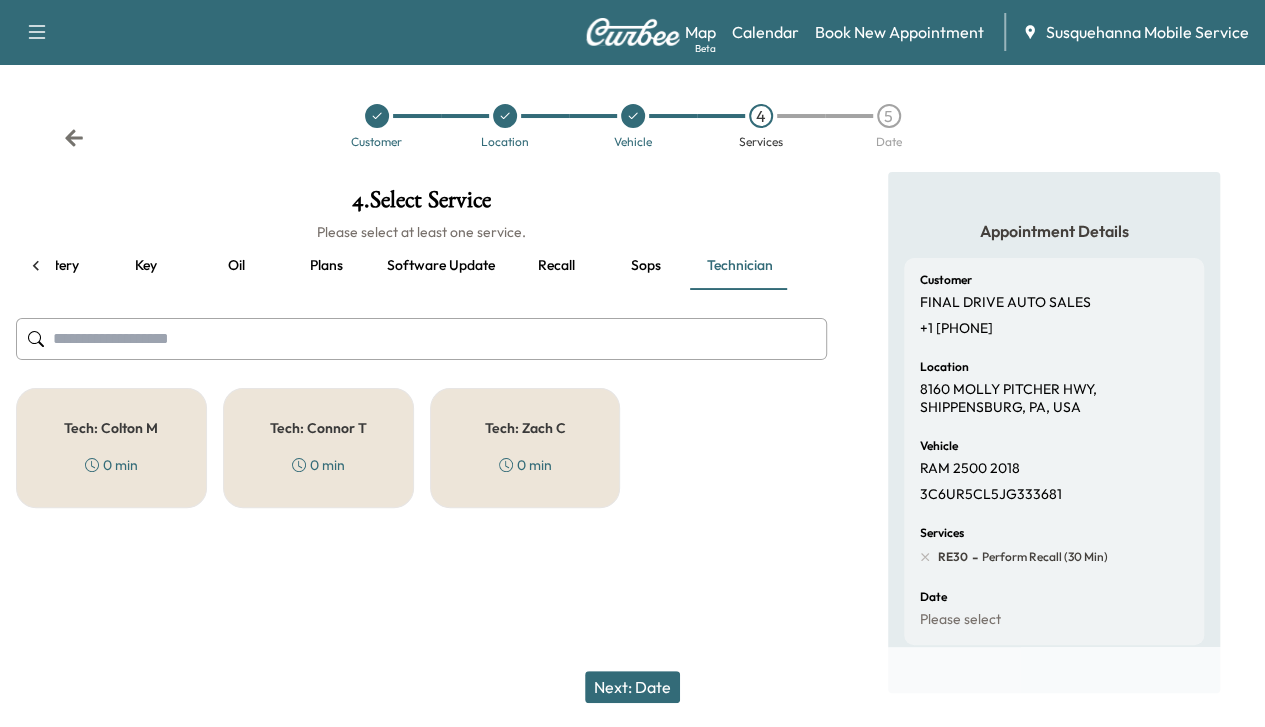click on "Tech: Connor T 0 min" at bounding box center [318, 448] 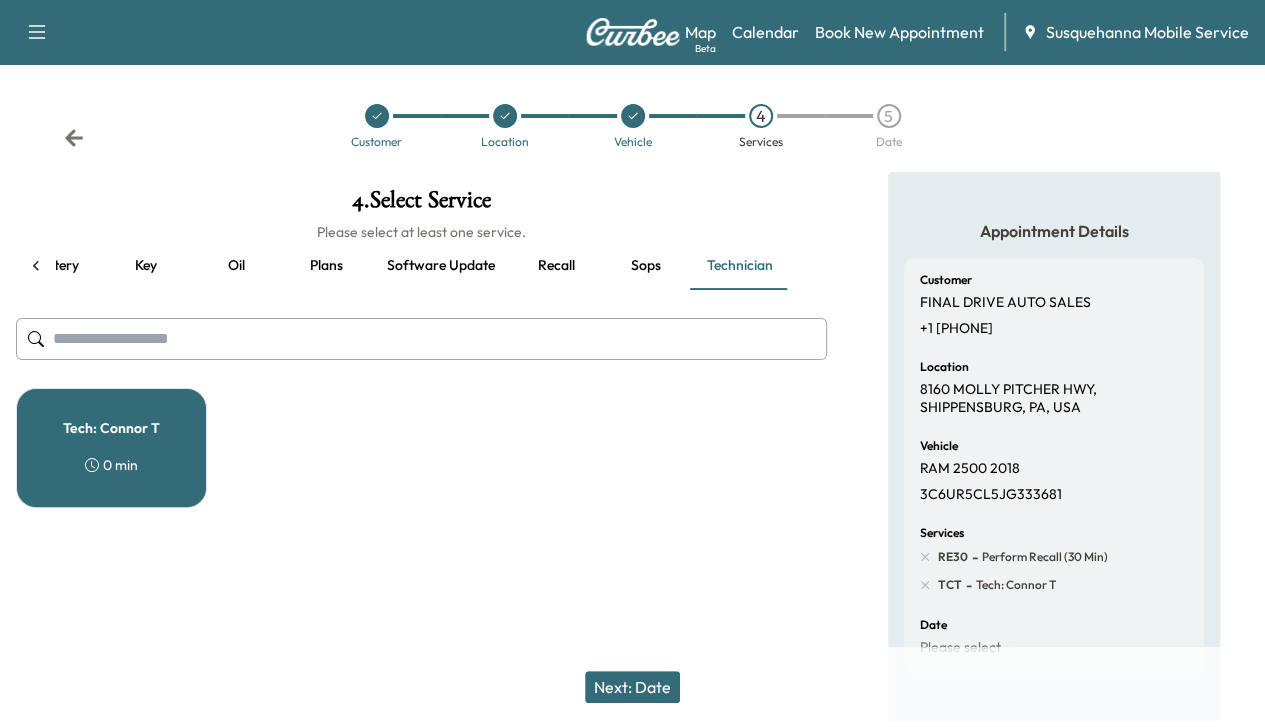 click on "Next: Date" at bounding box center (632, 687) 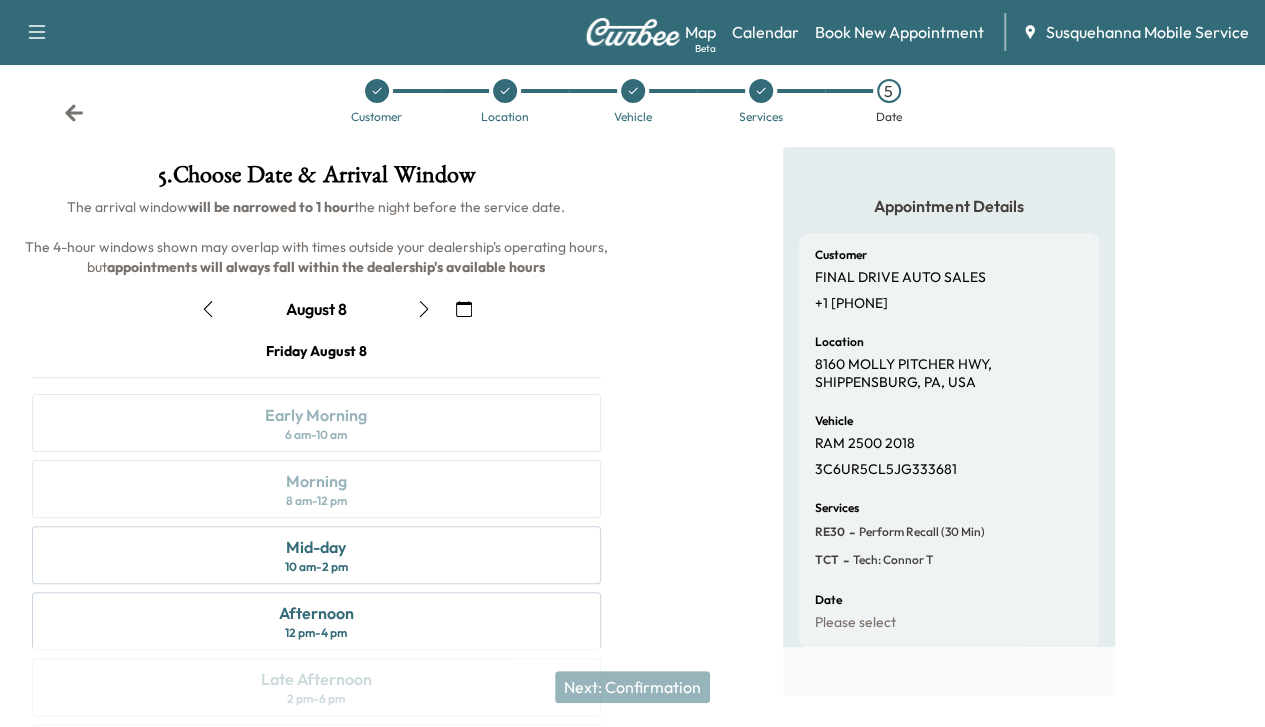 scroll, scrollTop: 26, scrollLeft: 0, axis: vertical 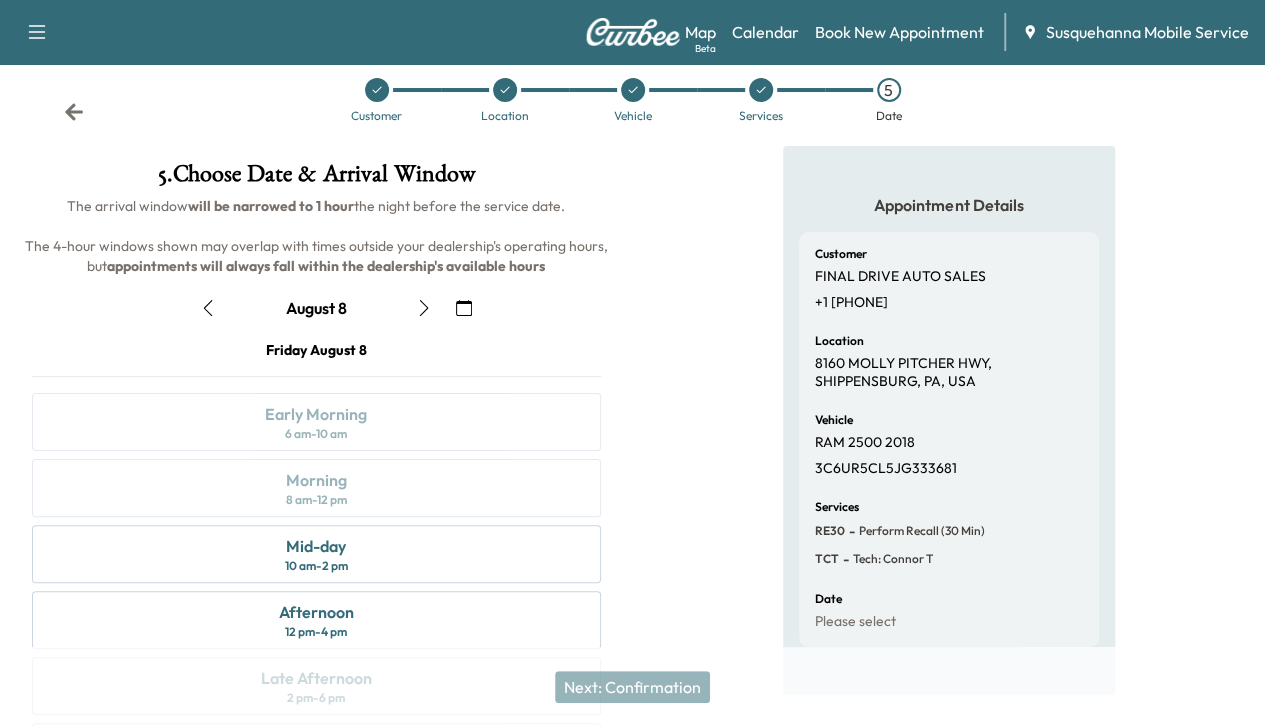 click on "Mid-day" at bounding box center [316, 546] 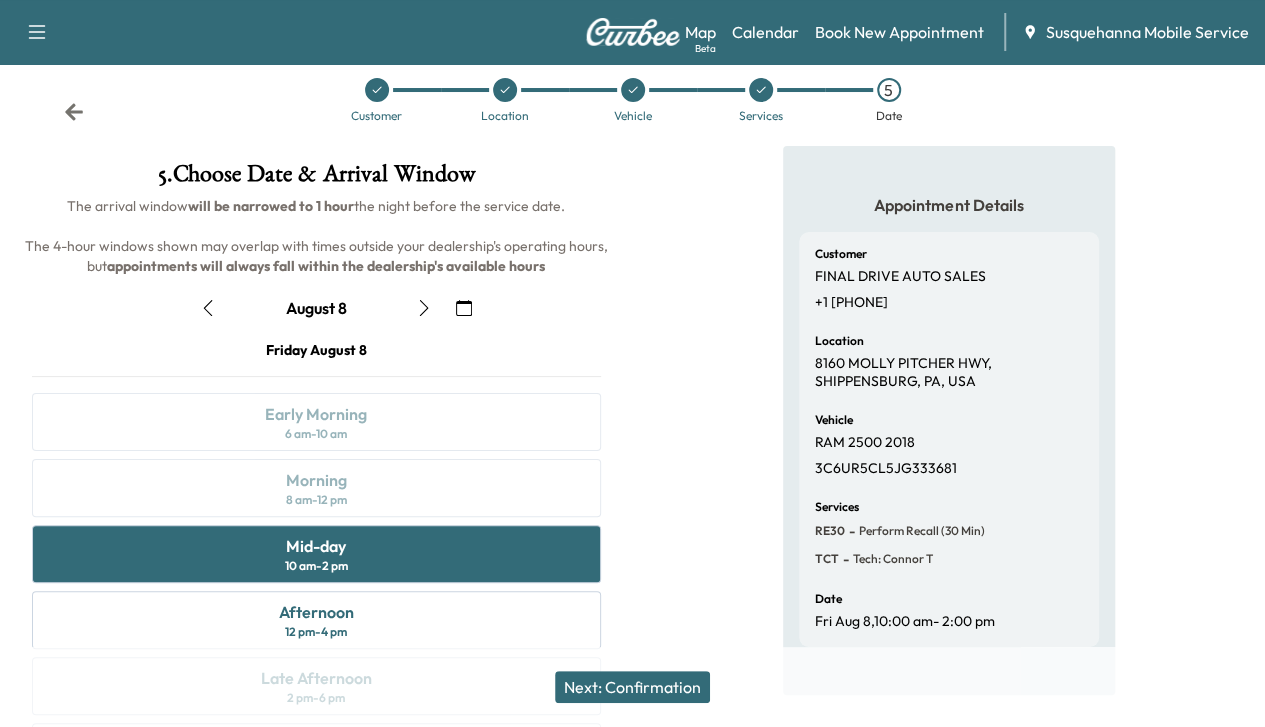 click on "Next: Confirmation" at bounding box center [632, 687] 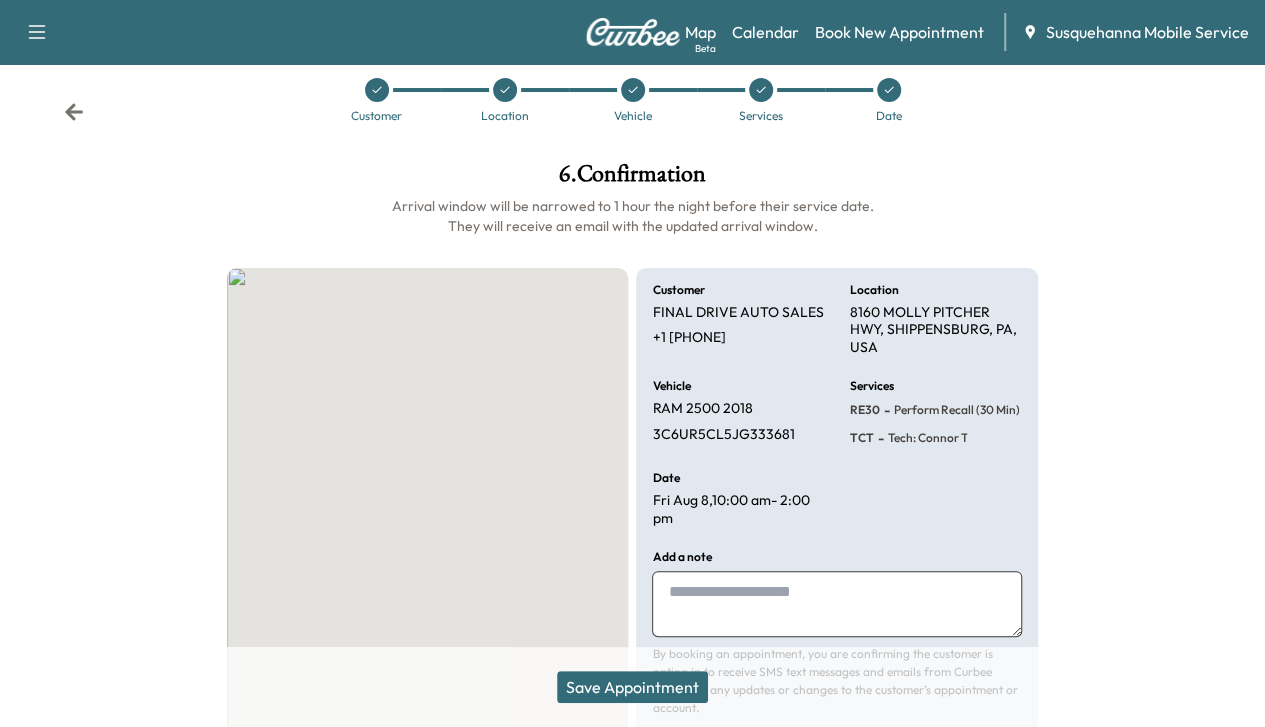 click on "Save Appointment" at bounding box center [632, 687] 